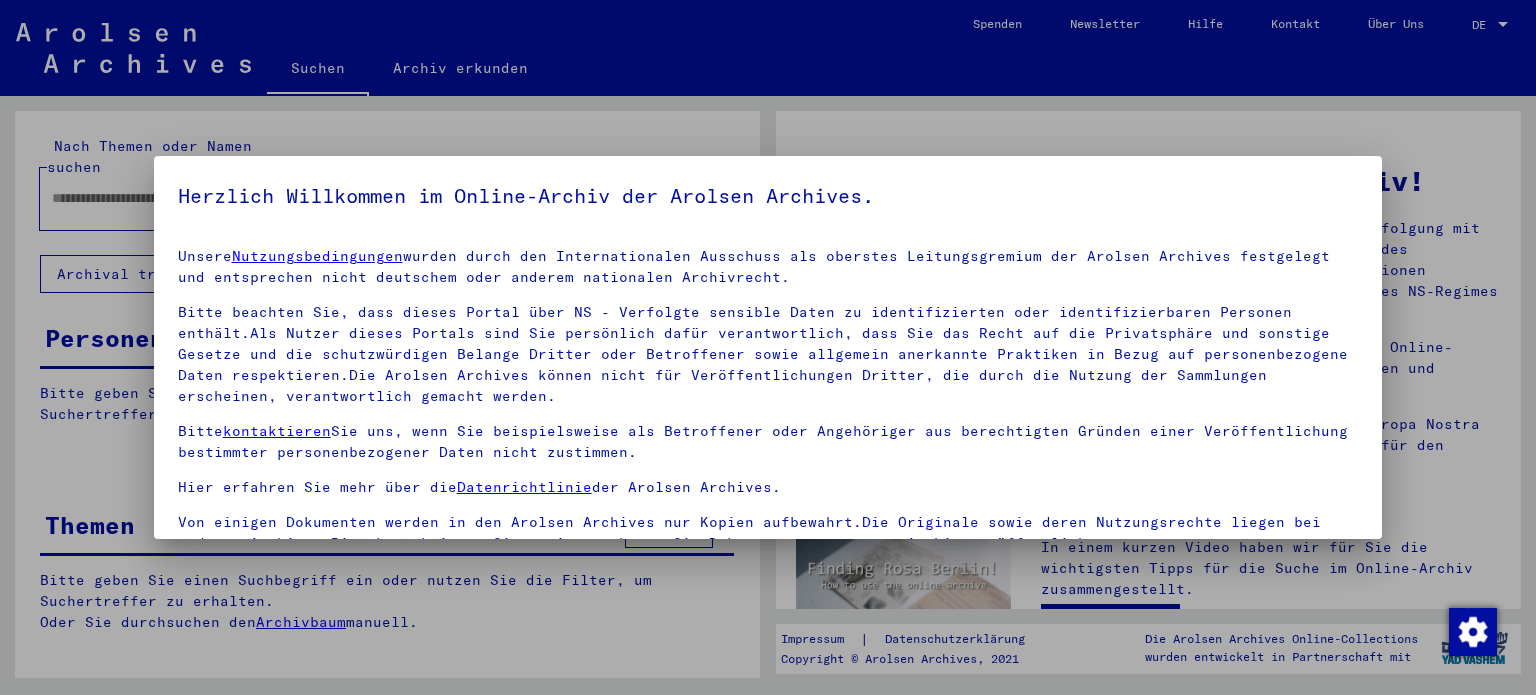 scroll, scrollTop: 0, scrollLeft: 0, axis: both 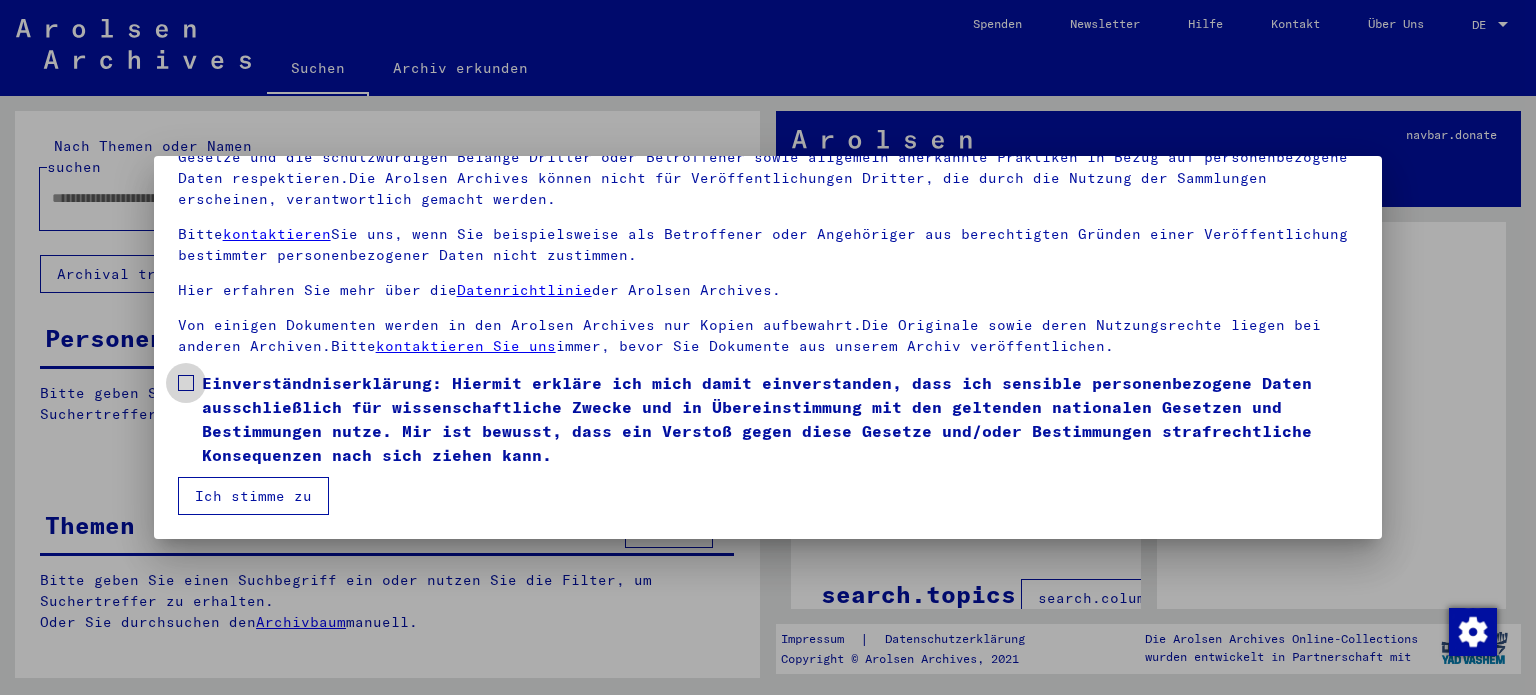 click at bounding box center [186, 383] 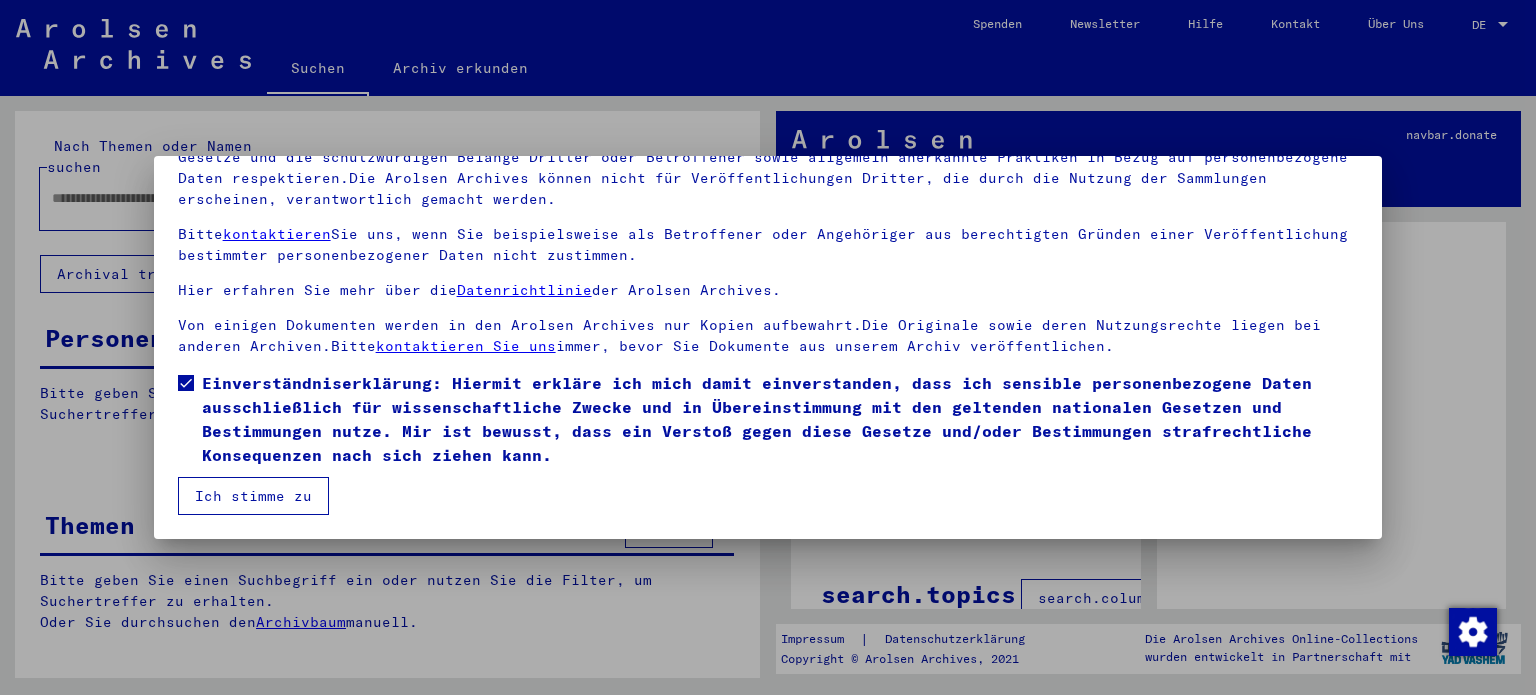 click on "Ich stimme zu" at bounding box center (253, 496) 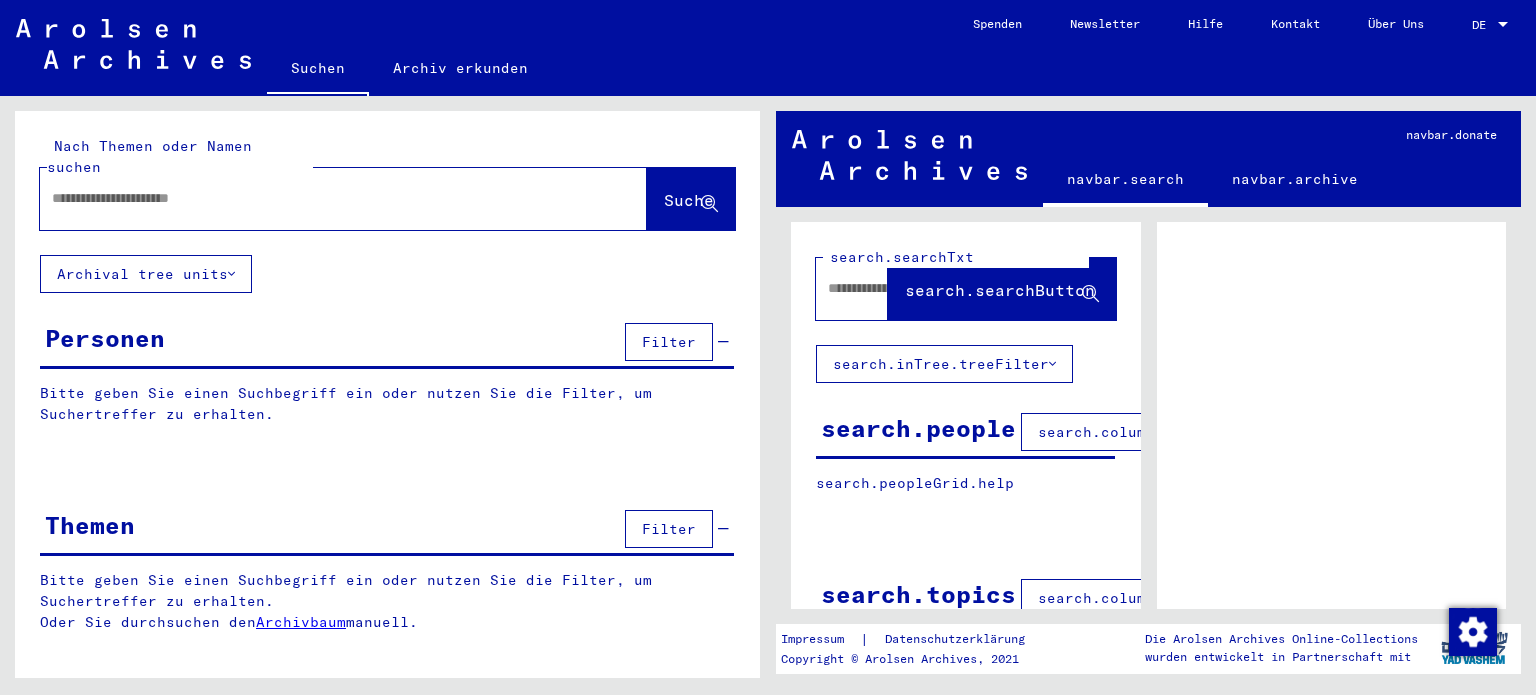 click at bounding box center [325, 198] 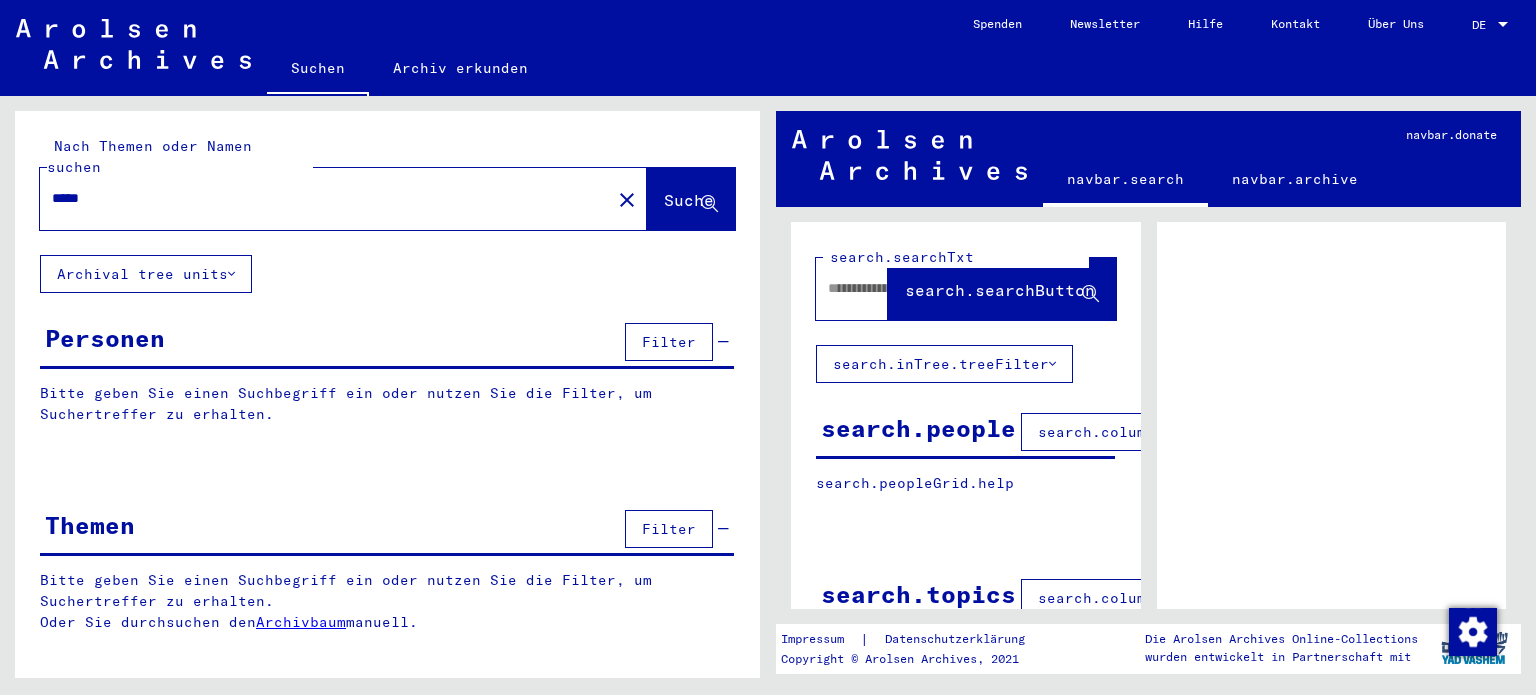click on "Suche" 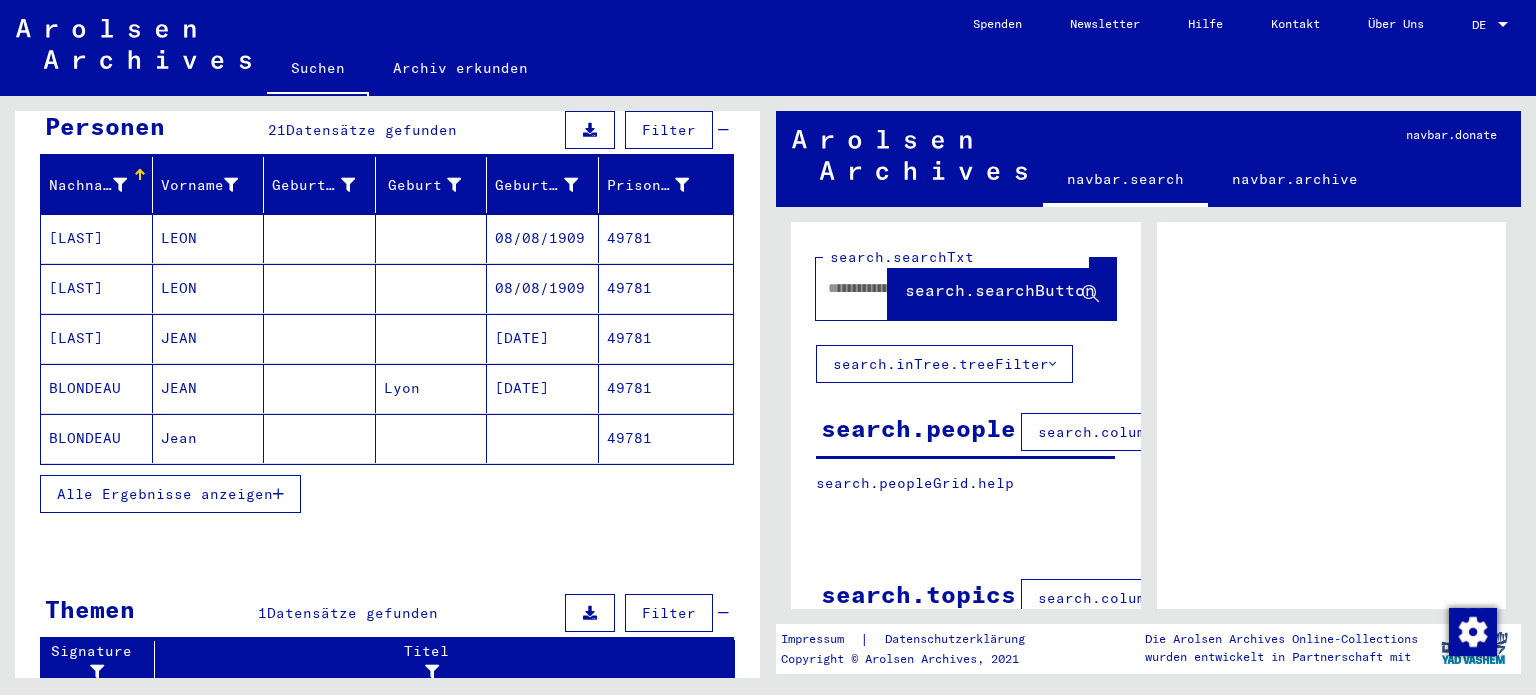 scroll, scrollTop: 300, scrollLeft: 0, axis: vertical 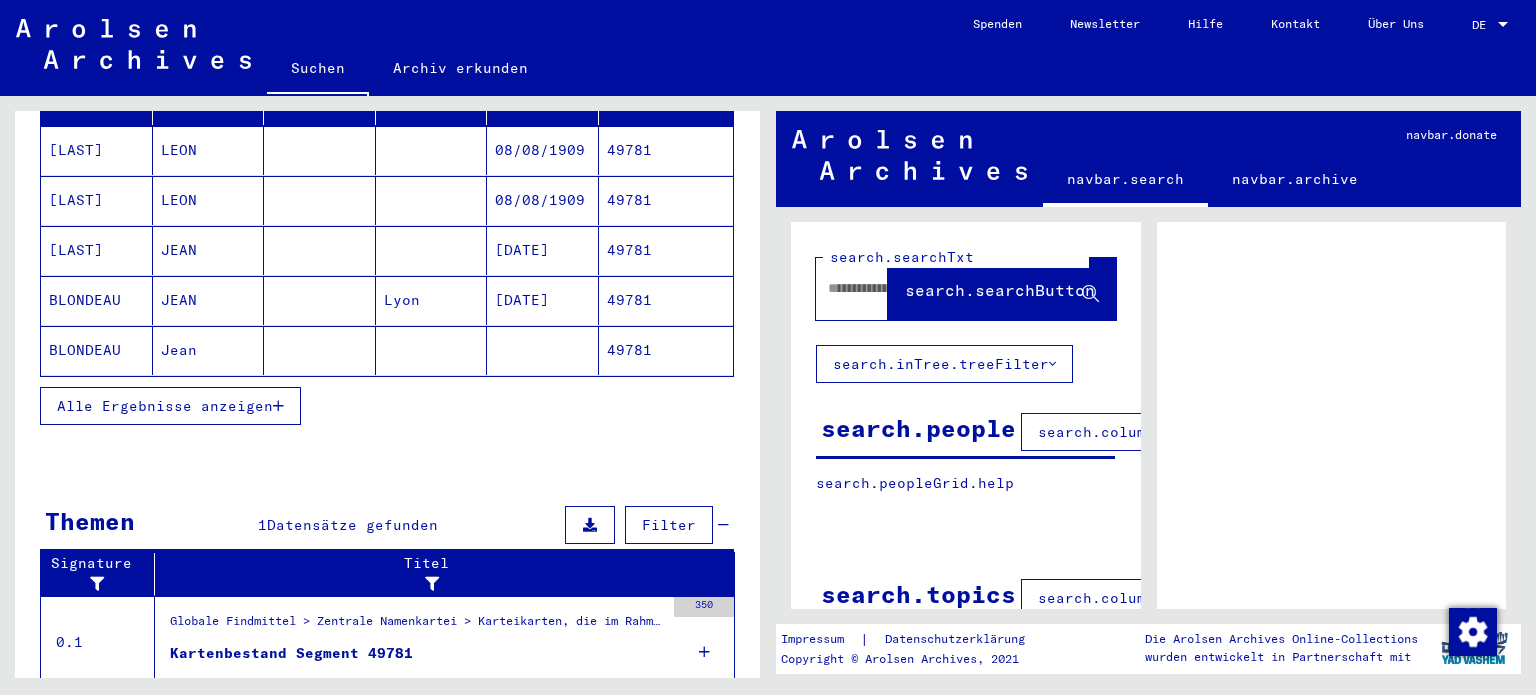 click on "Alle Ergebnisse anzeigen" at bounding box center [170, 406] 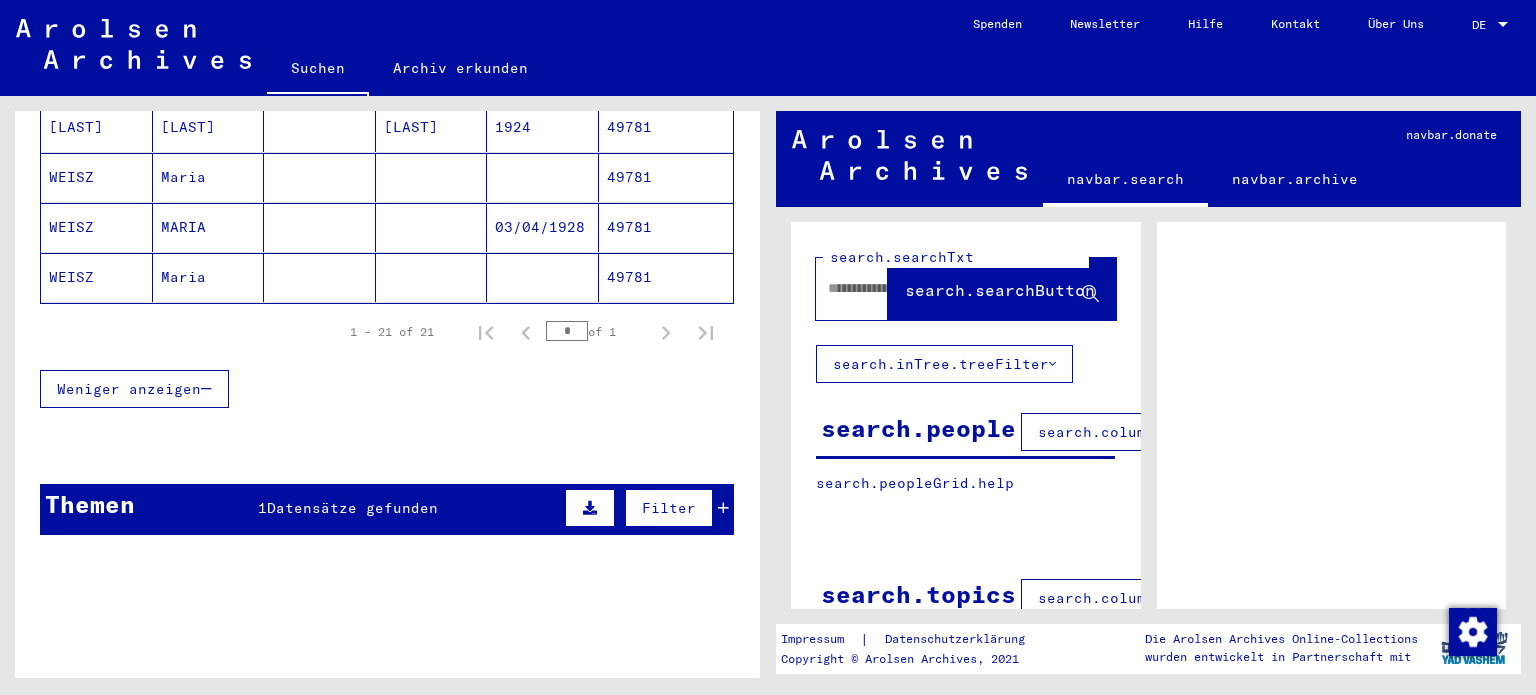 scroll, scrollTop: 1175, scrollLeft: 0, axis: vertical 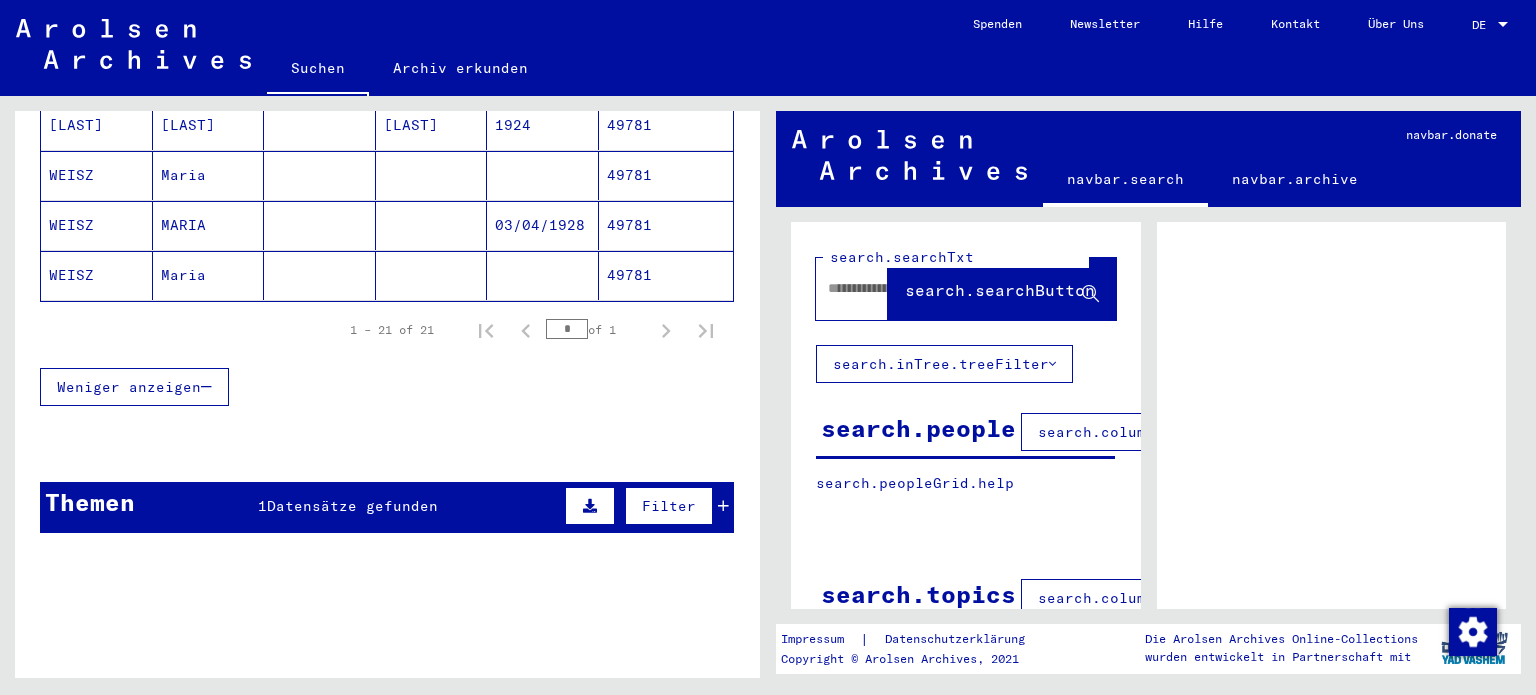 click on "Datensätze gefunden" at bounding box center [352, 506] 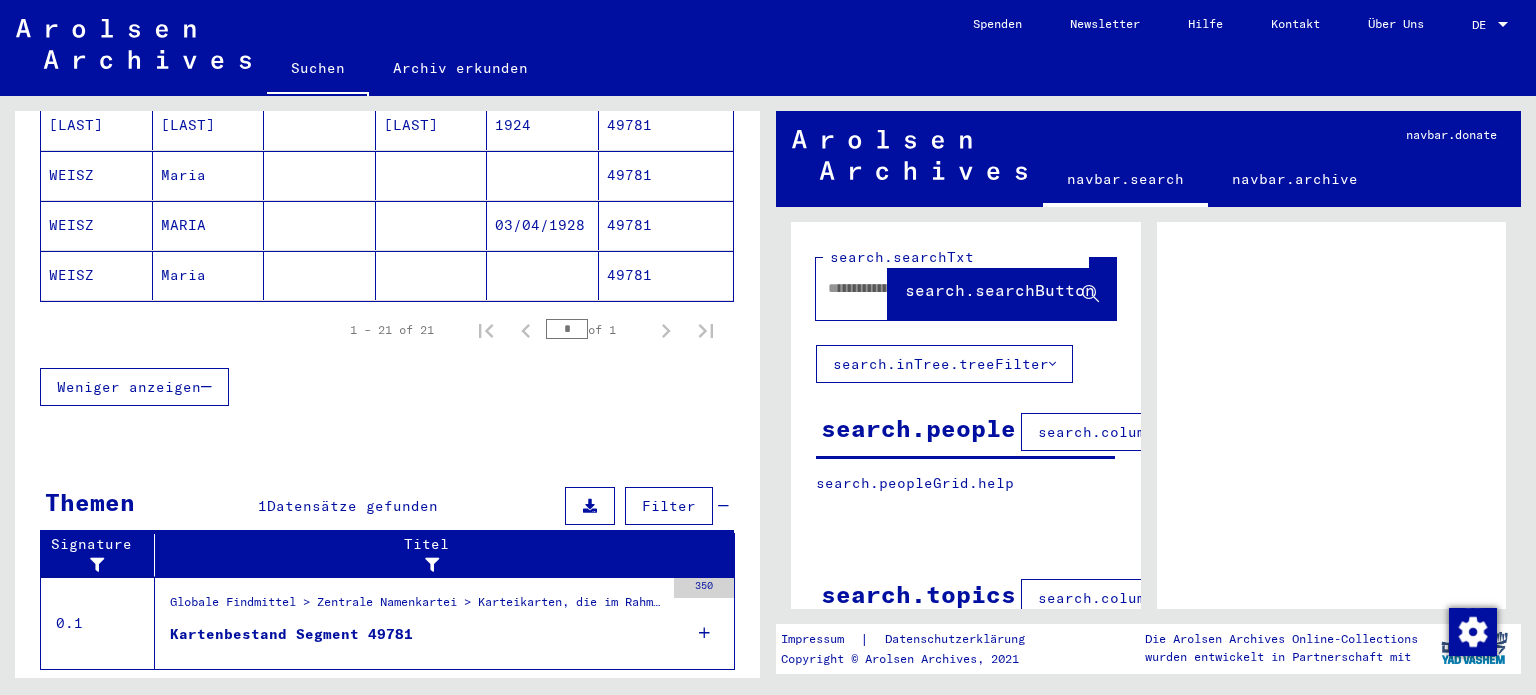 click at bounding box center [1503, 25] 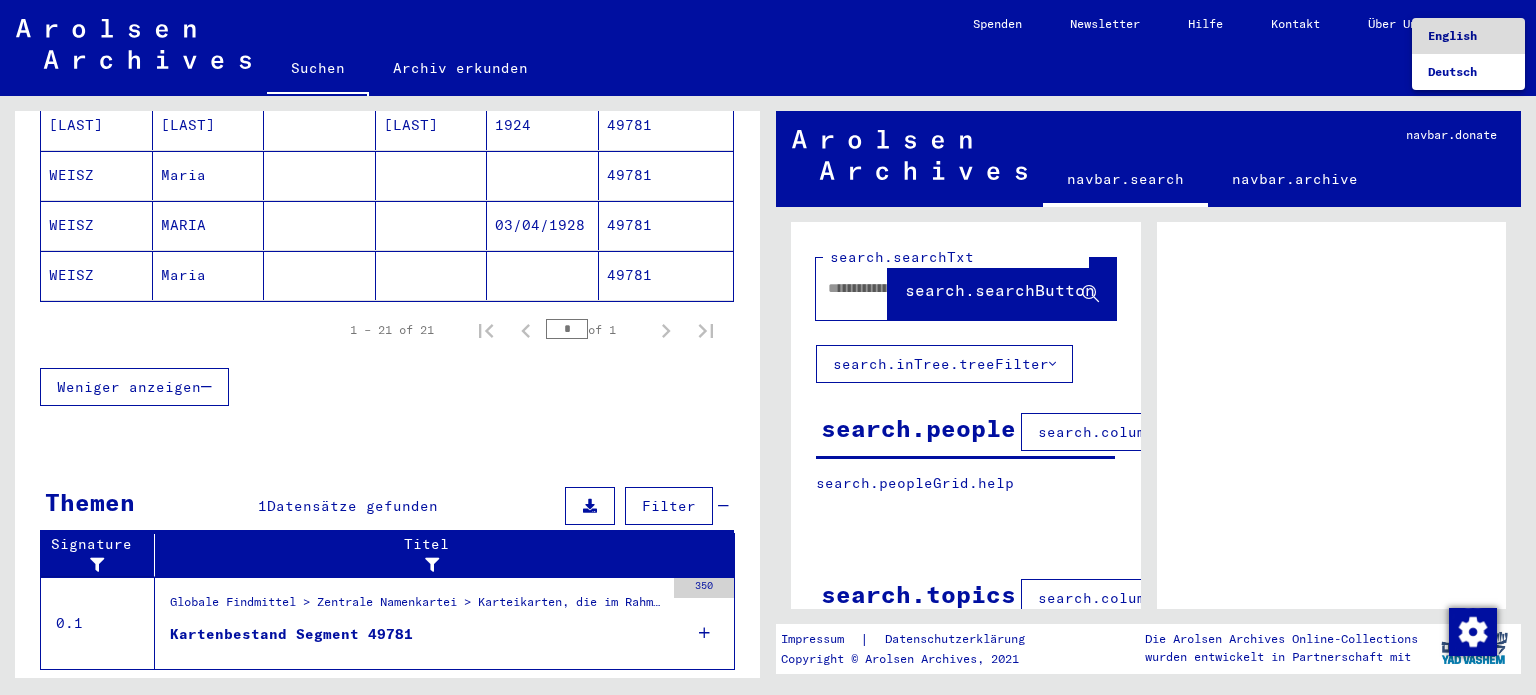 click on "English" at bounding box center [1468, 36] 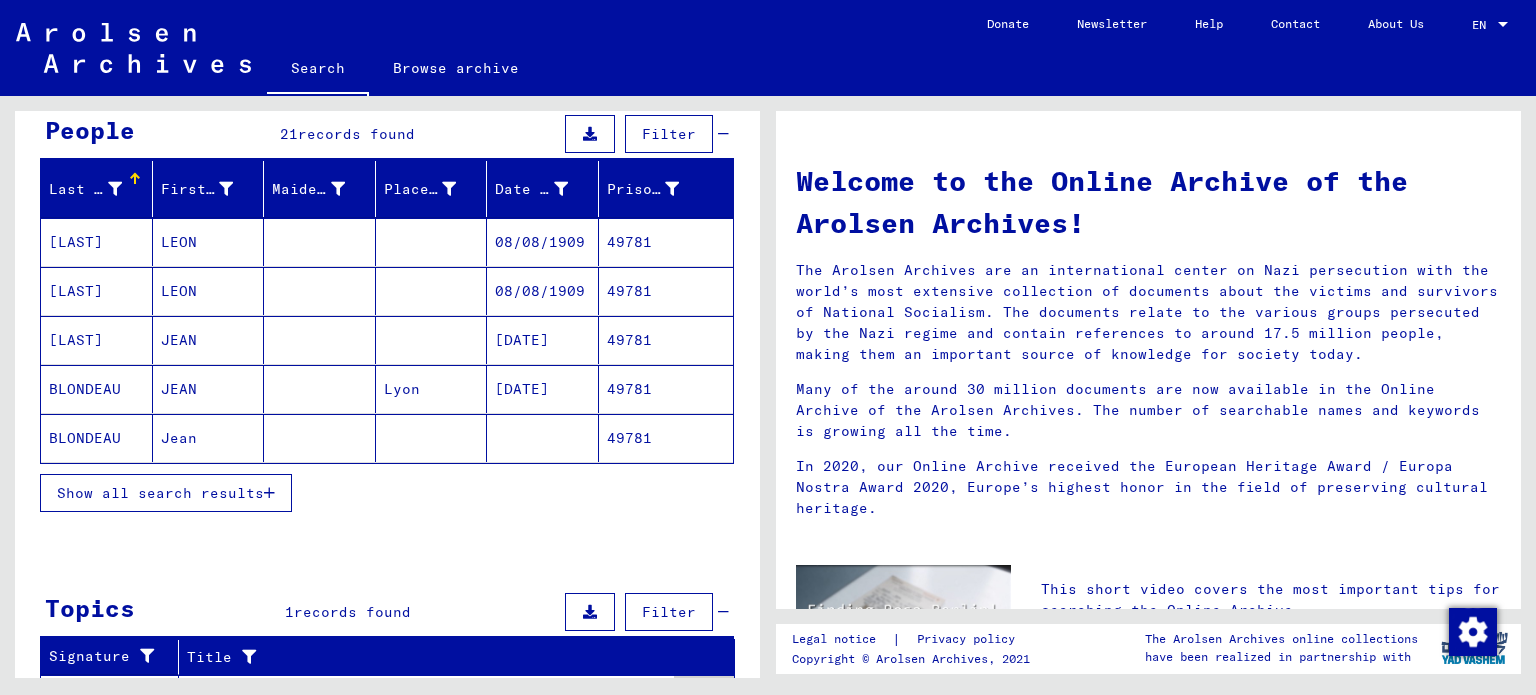 scroll, scrollTop: 200, scrollLeft: 0, axis: vertical 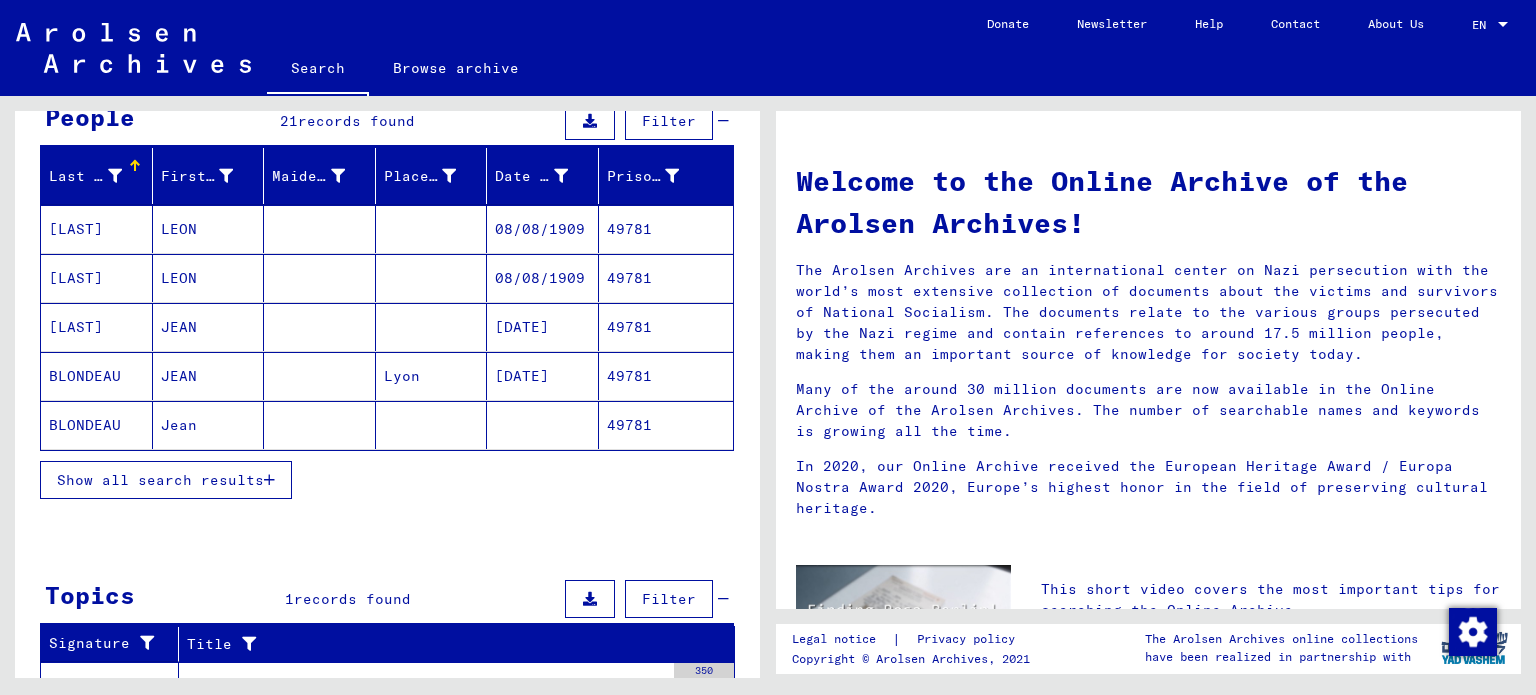 click on "Show all search results" at bounding box center [160, 480] 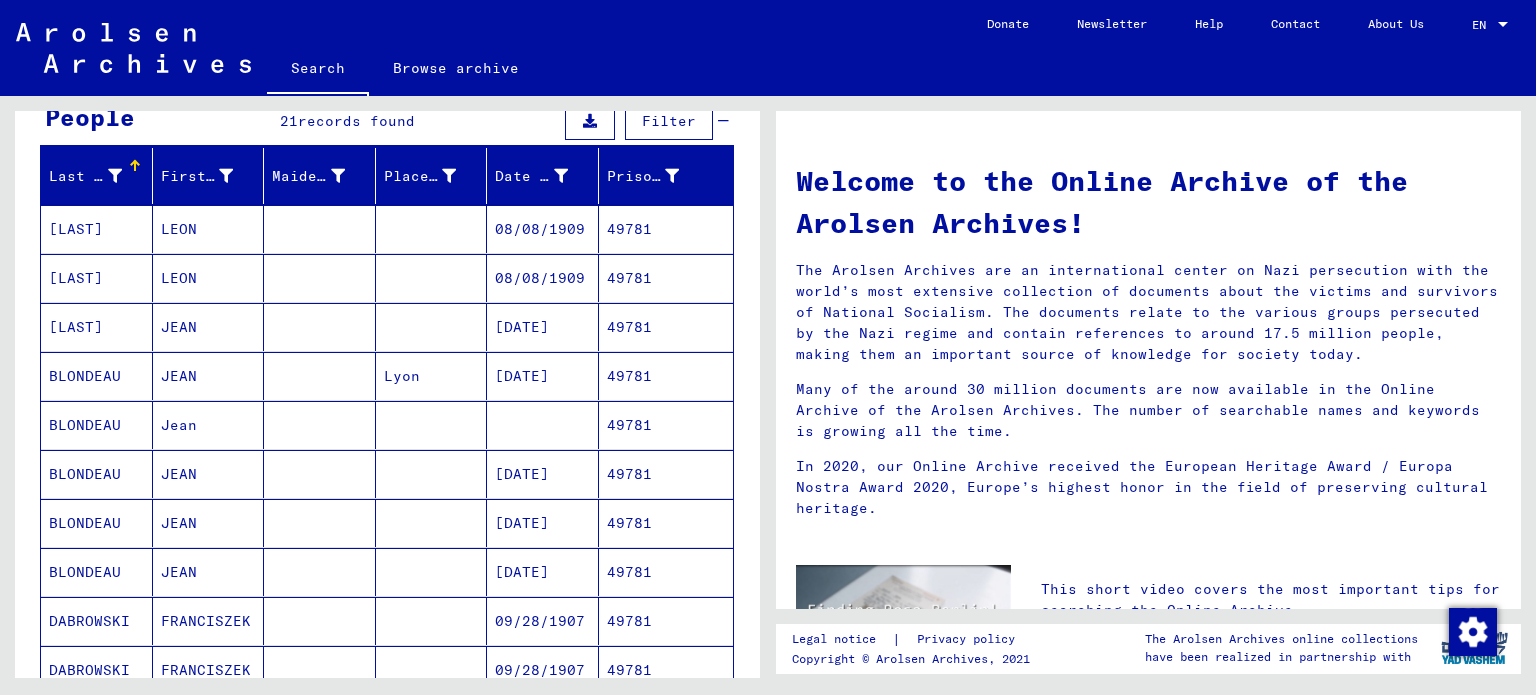 click on "JEAN" at bounding box center (209, 425) 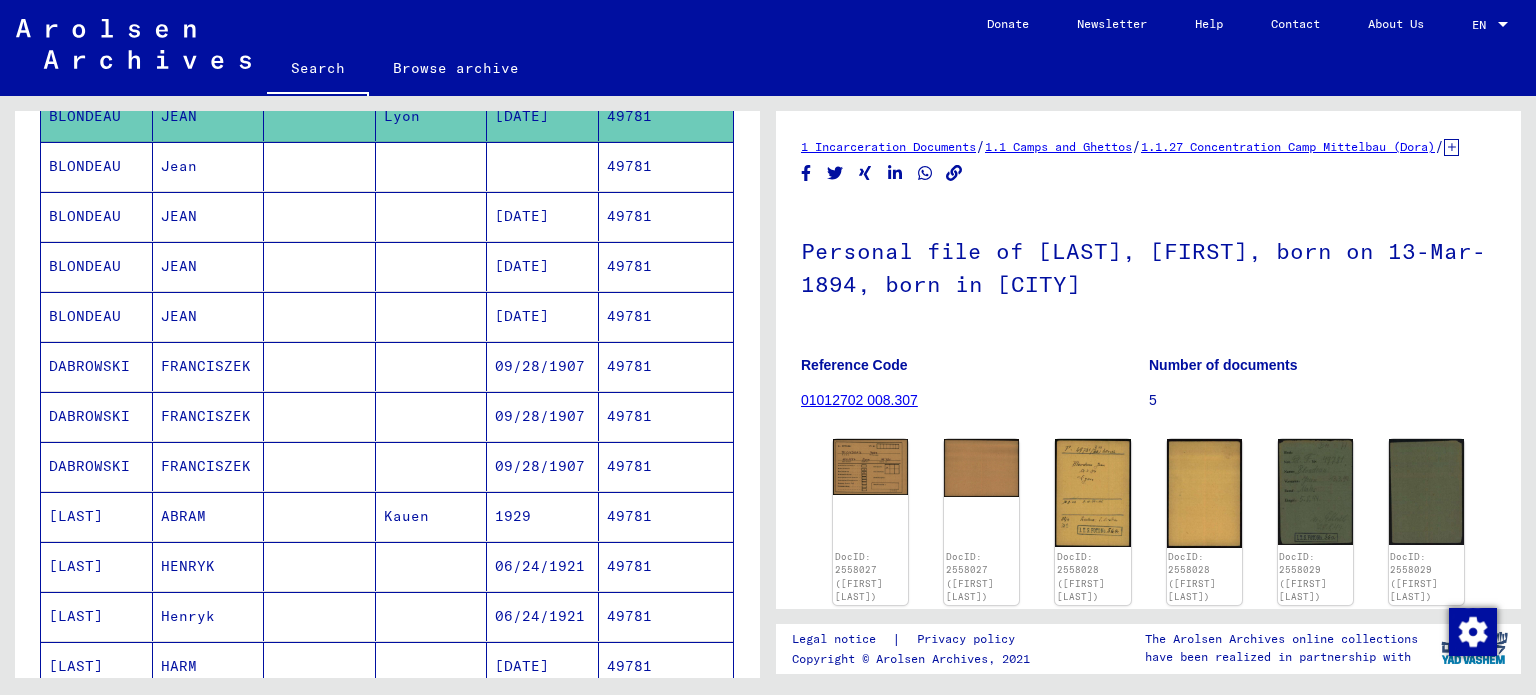 scroll, scrollTop: 500, scrollLeft: 0, axis: vertical 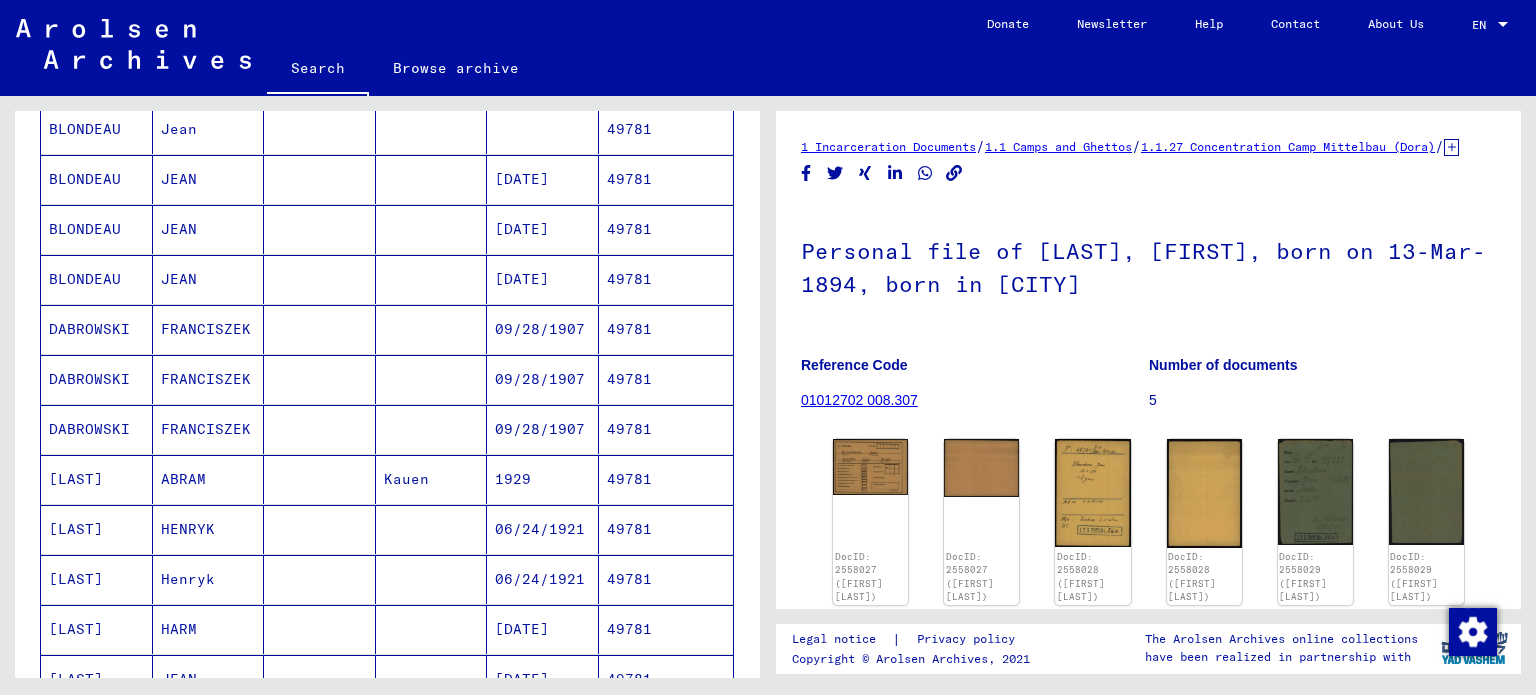 click on "FRANCISZEK" at bounding box center (209, 379) 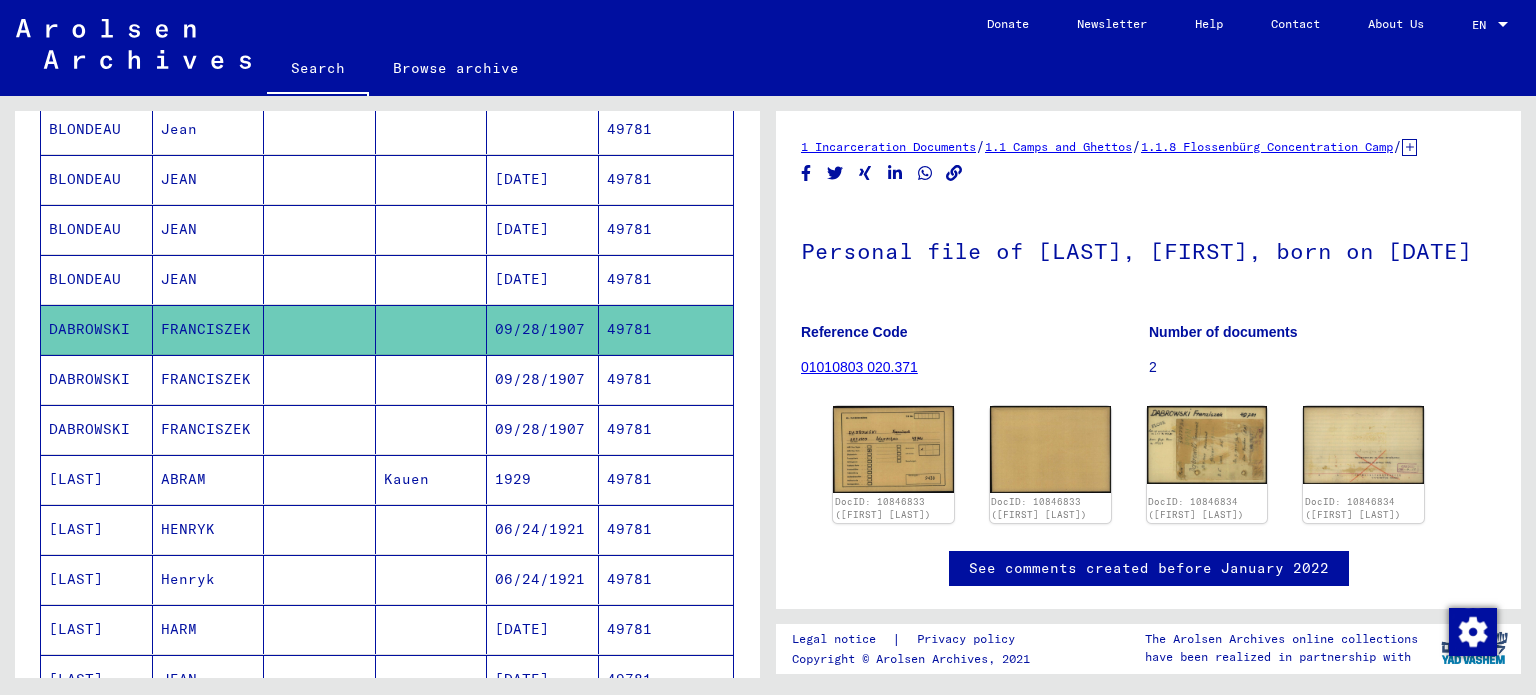 scroll, scrollTop: 0, scrollLeft: 0, axis: both 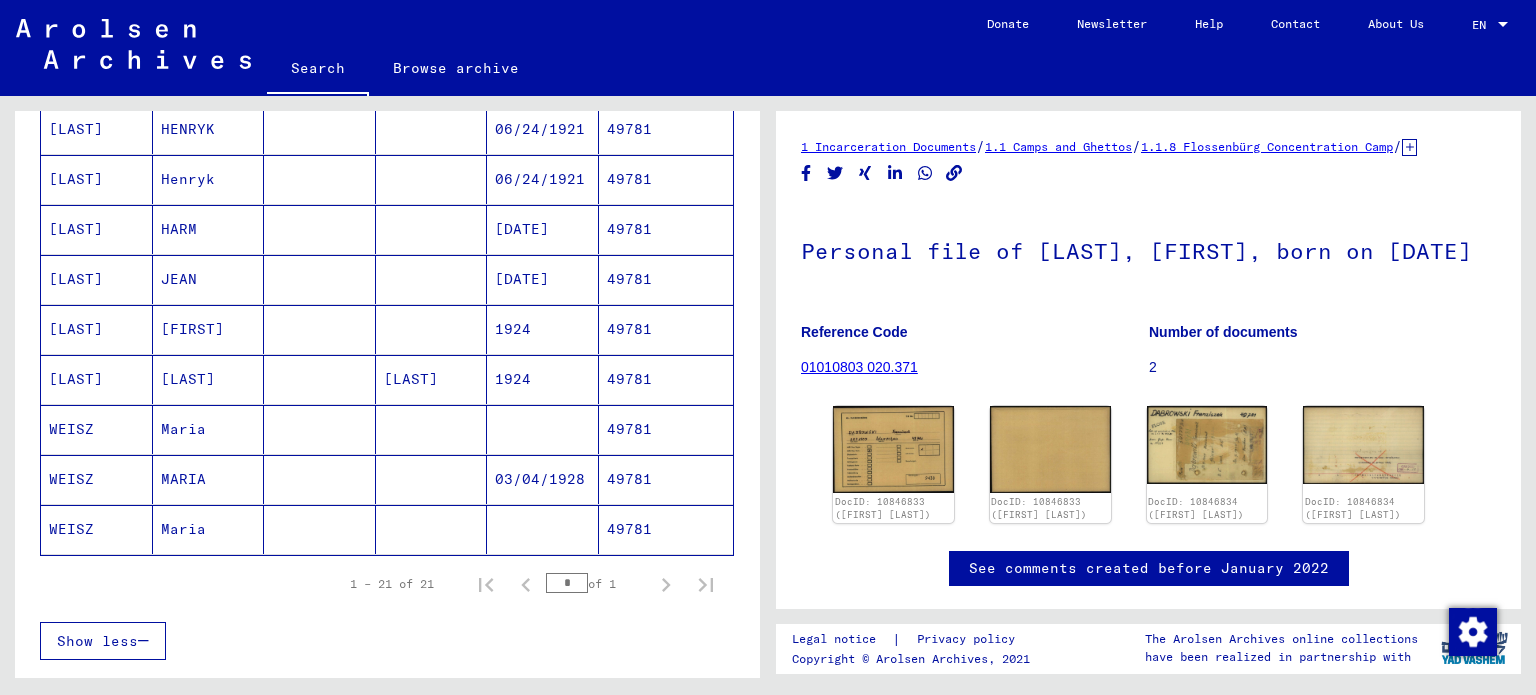 click on "Maria" at bounding box center [209, 479] 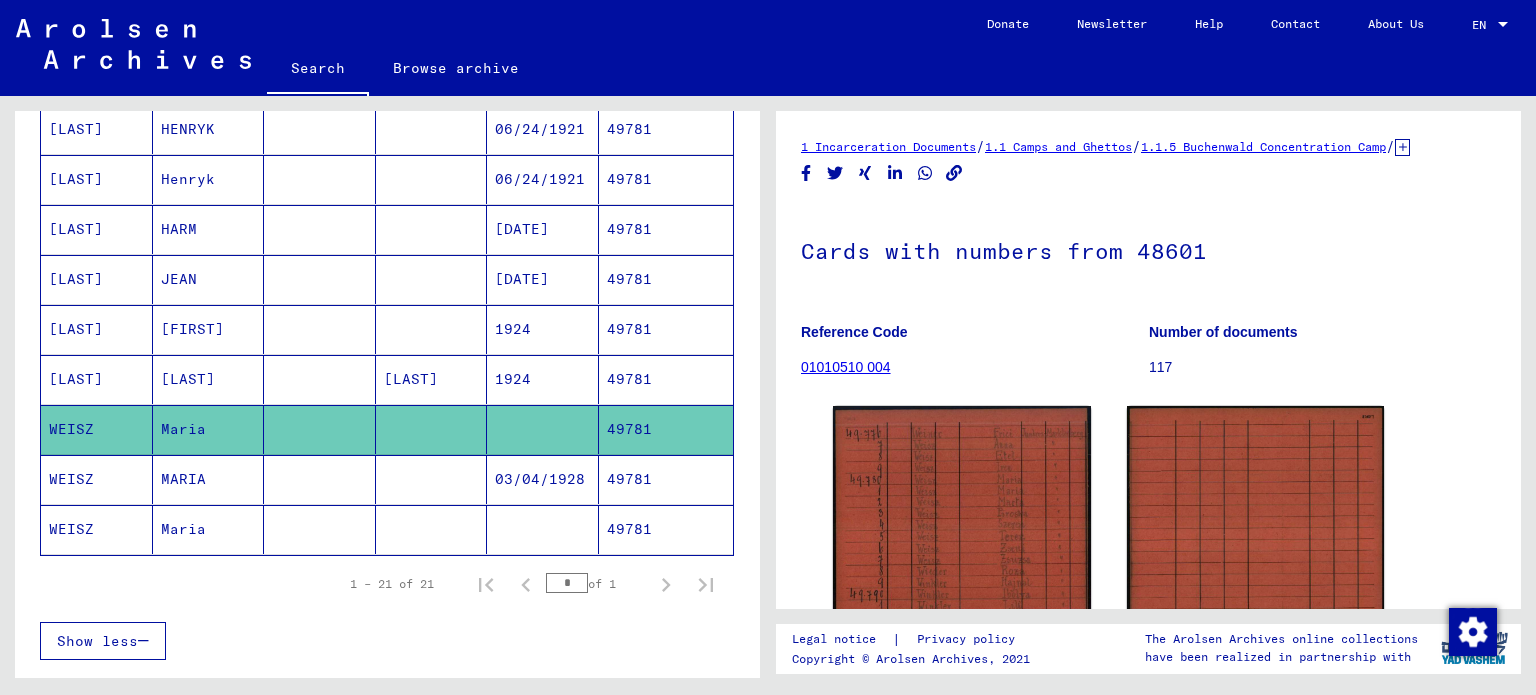scroll, scrollTop: 0, scrollLeft: 0, axis: both 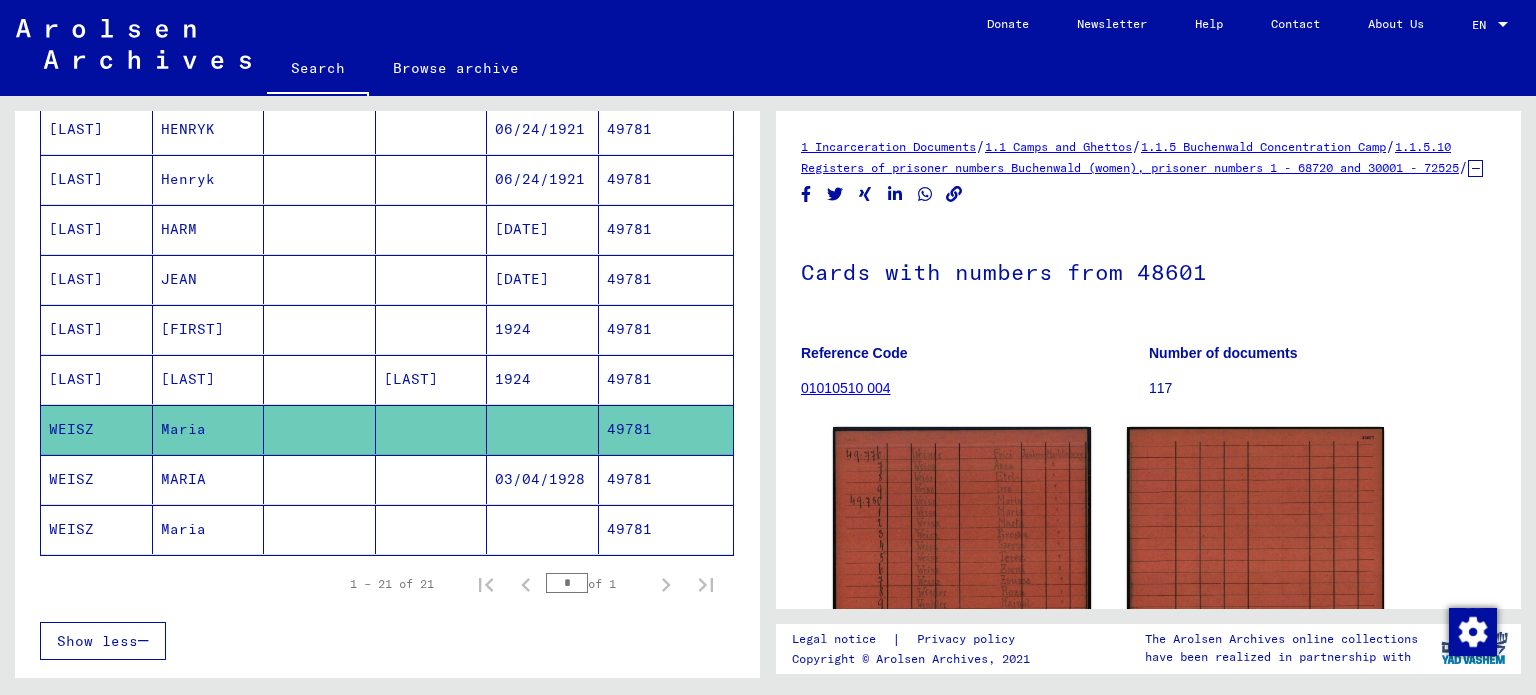 click on "MARIA" at bounding box center [209, 529] 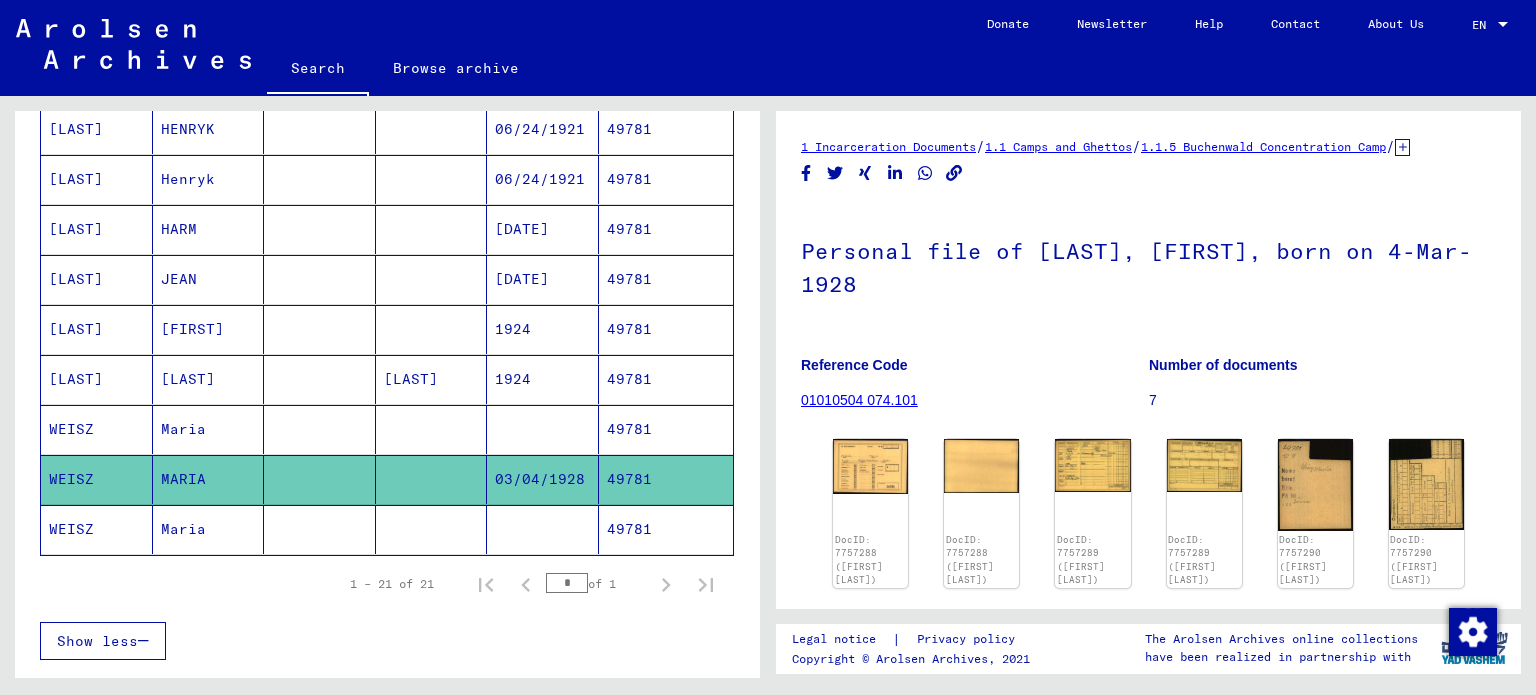 click on "Maria" 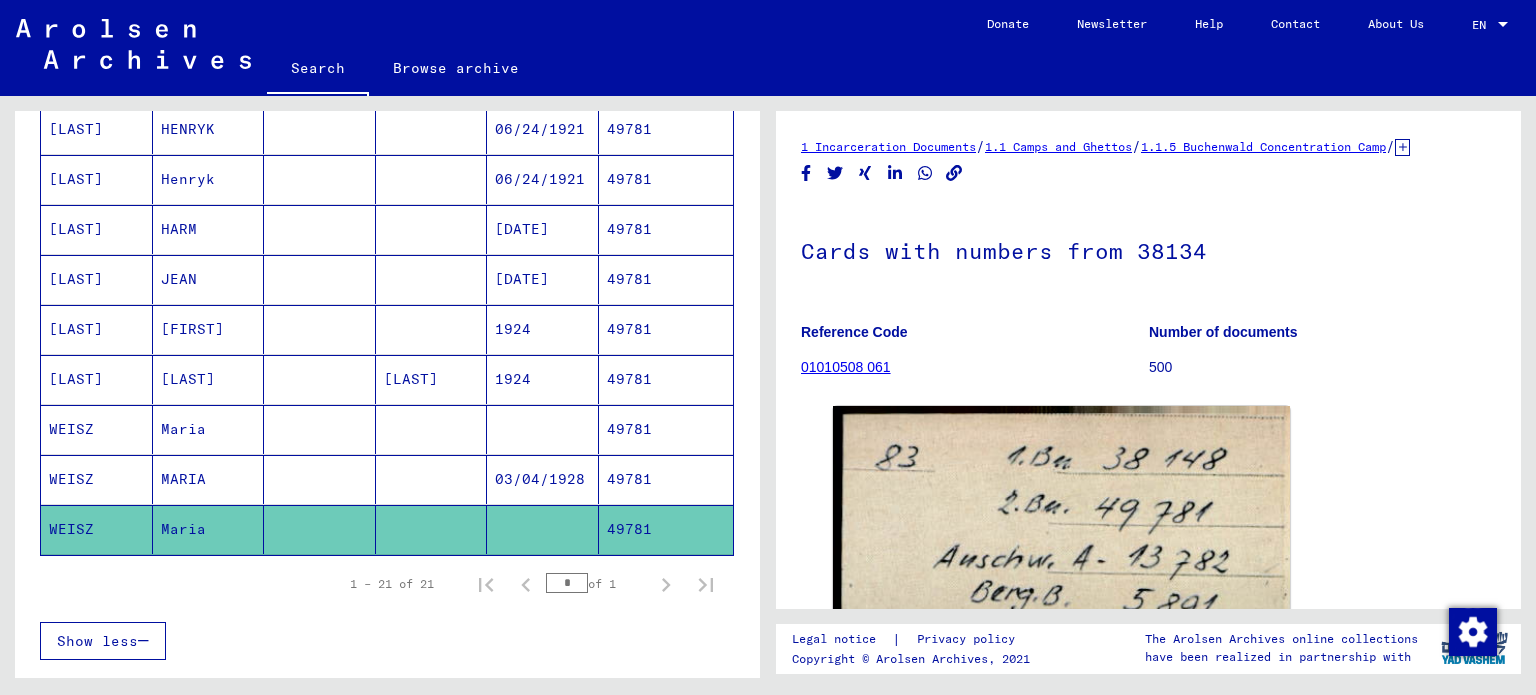 scroll, scrollTop: 0, scrollLeft: 0, axis: both 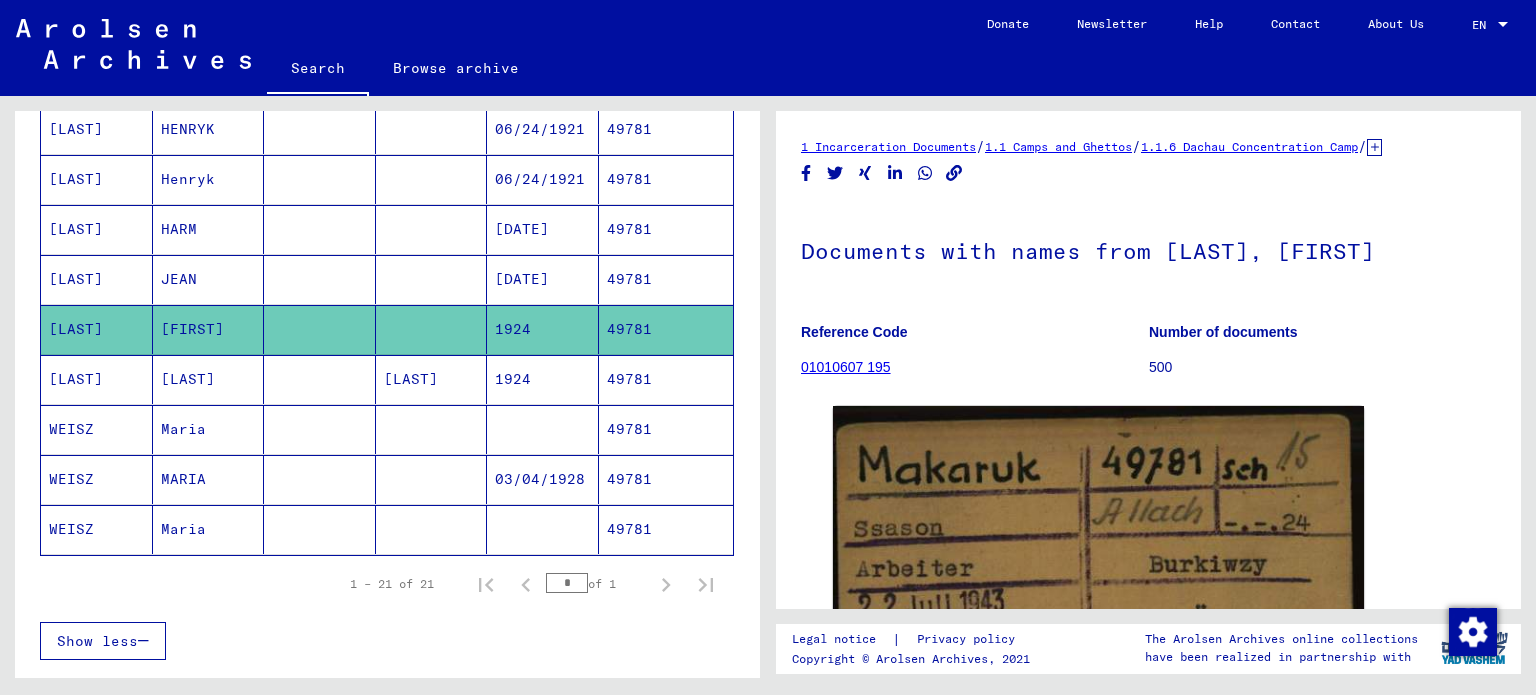 click on "JEAN" at bounding box center (209, 329) 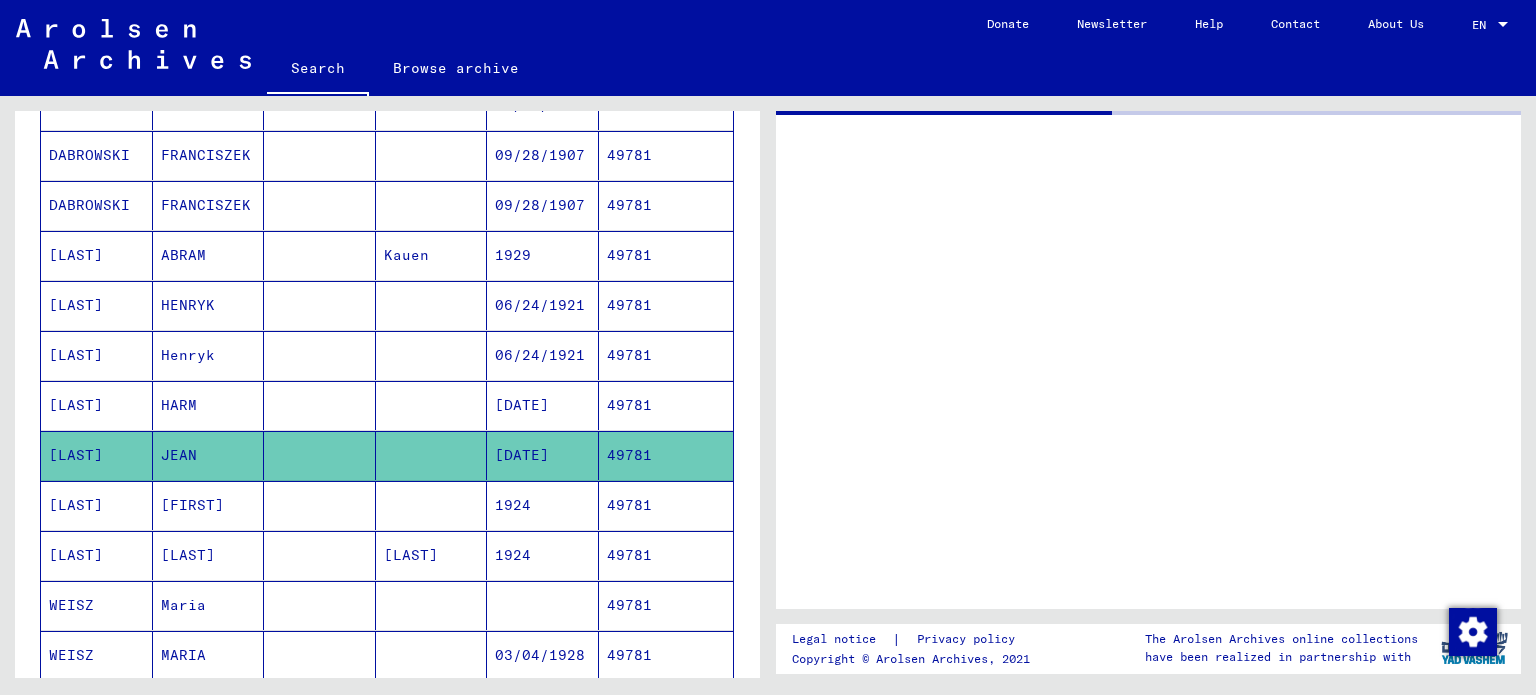 scroll, scrollTop: 700, scrollLeft: 0, axis: vertical 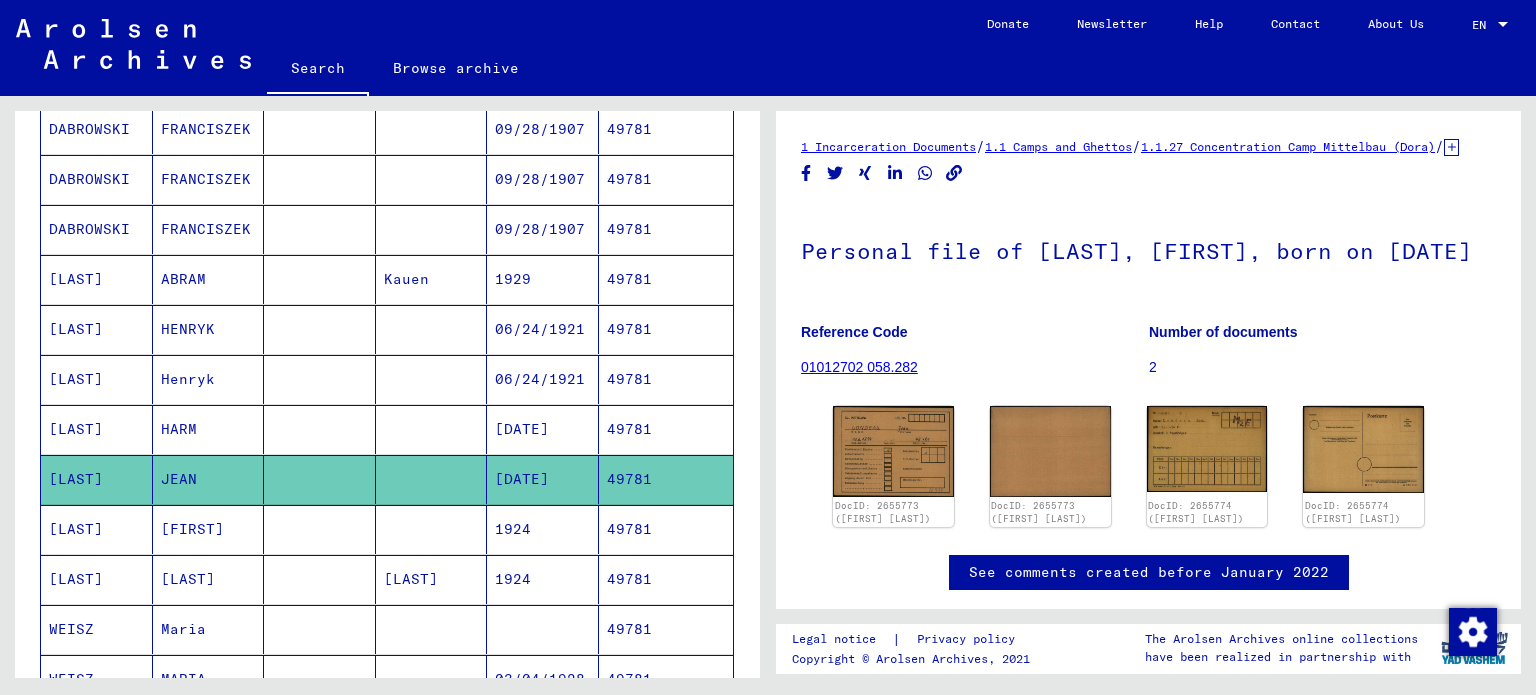 click on "HARM" at bounding box center [209, 479] 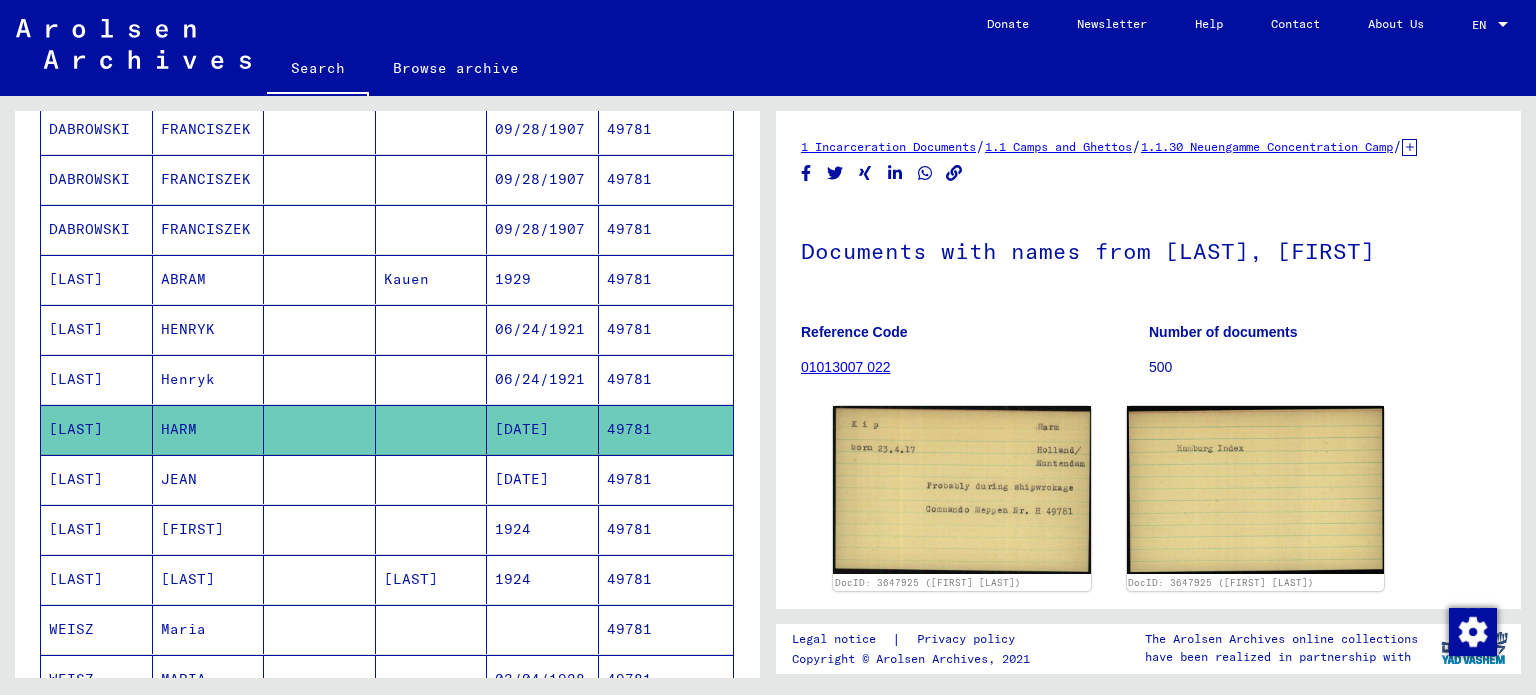 click on "Henryk" at bounding box center (209, 429) 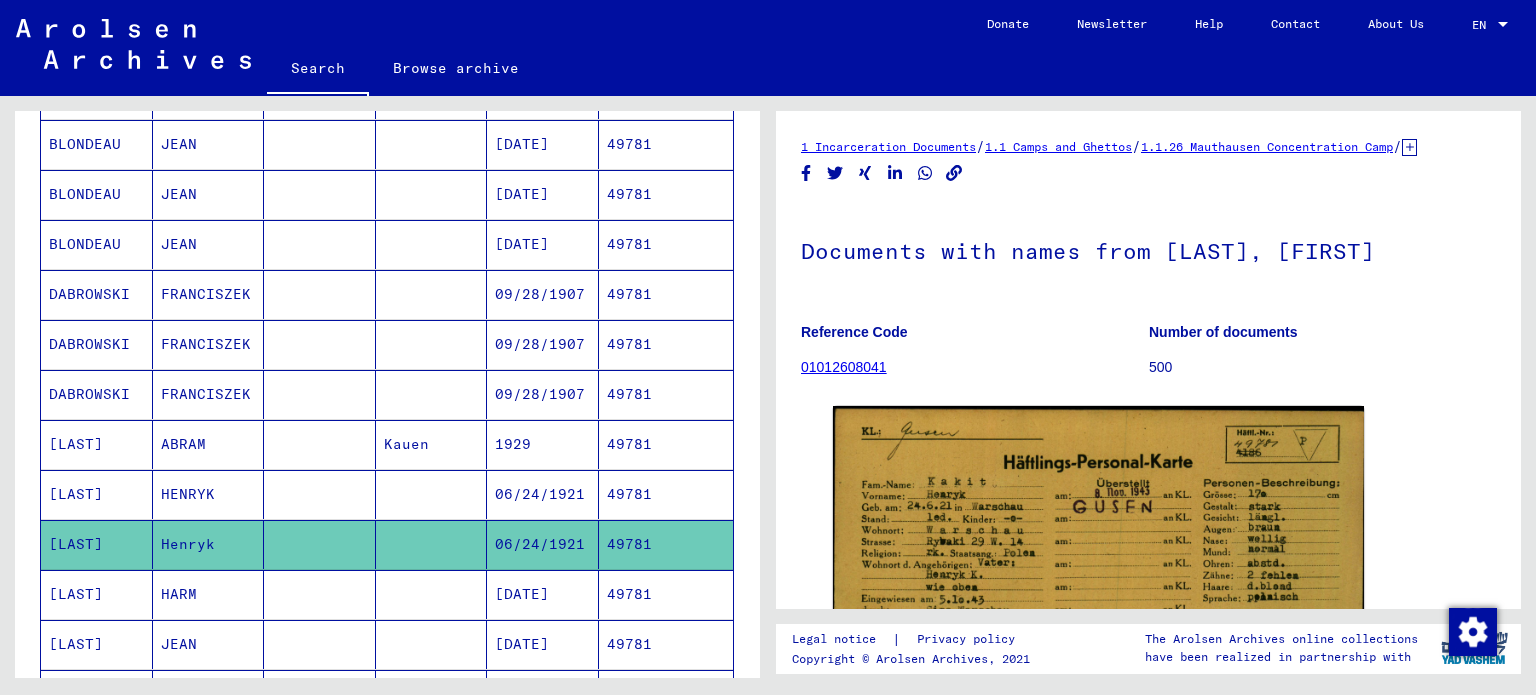 scroll, scrollTop: 500, scrollLeft: 0, axis: vertical 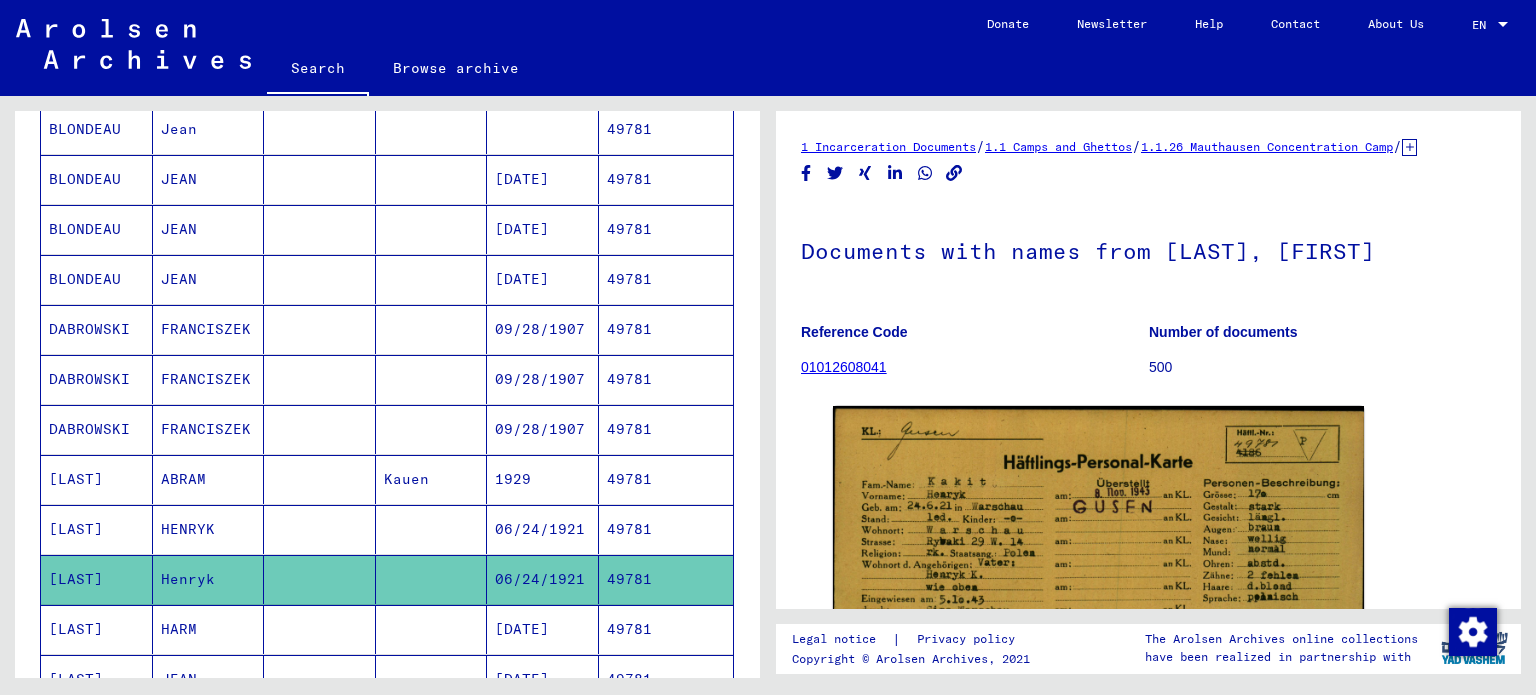 click on "HENRYK" at bounding box center (209, 579) 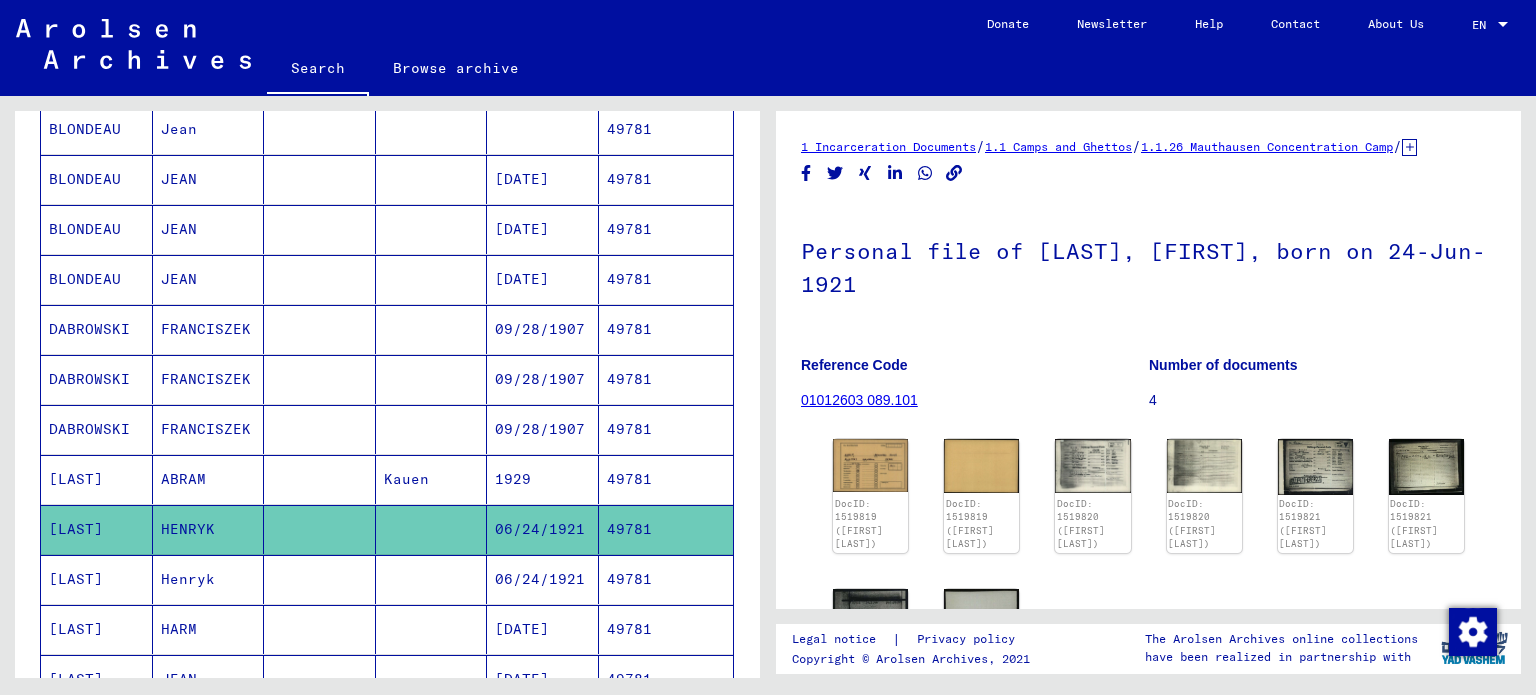 click on "ABRAM" at bounding box center [209, 529] 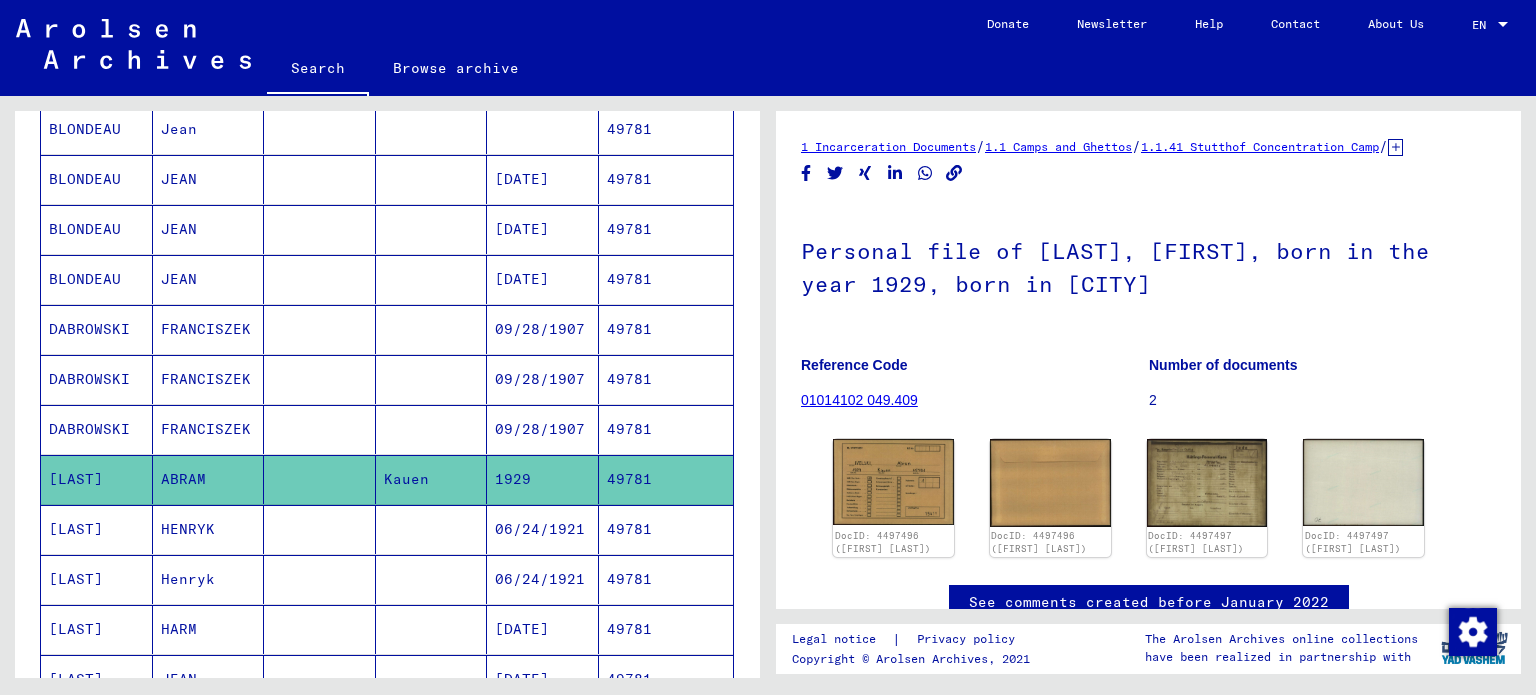click on "FRANCISZEK" at bounding box center [209, 479] 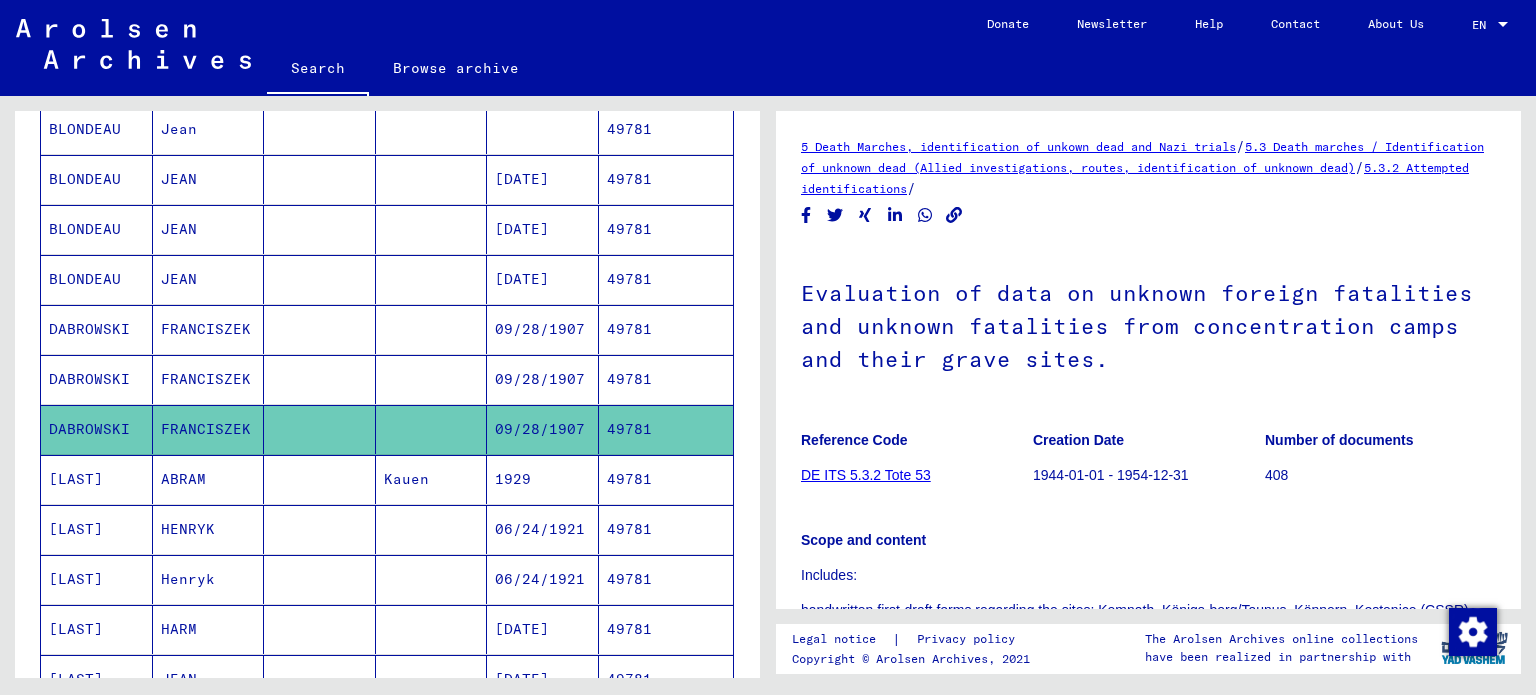 click on "FRANCISZEK" at bounding box center [209, 429] 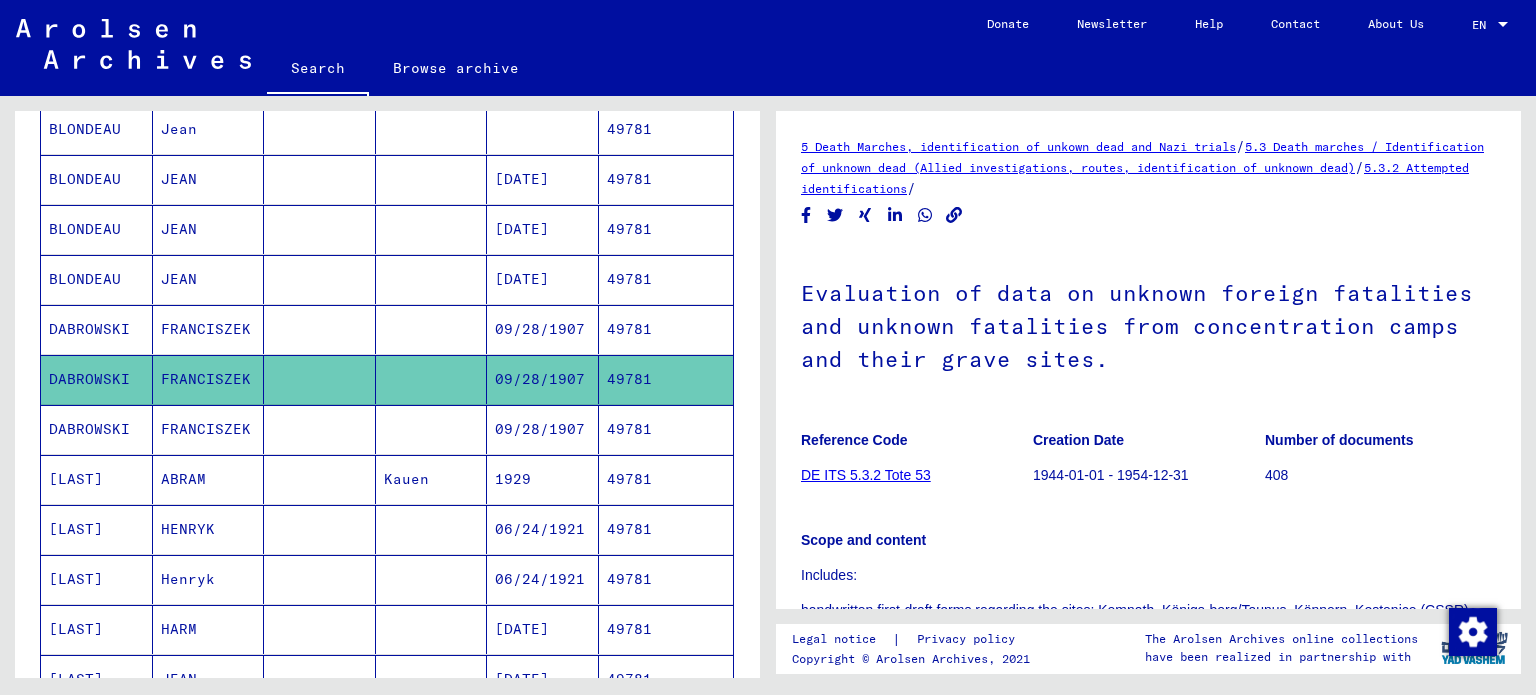 click on "FRANCISZEK" at bounding box center (209, 379) 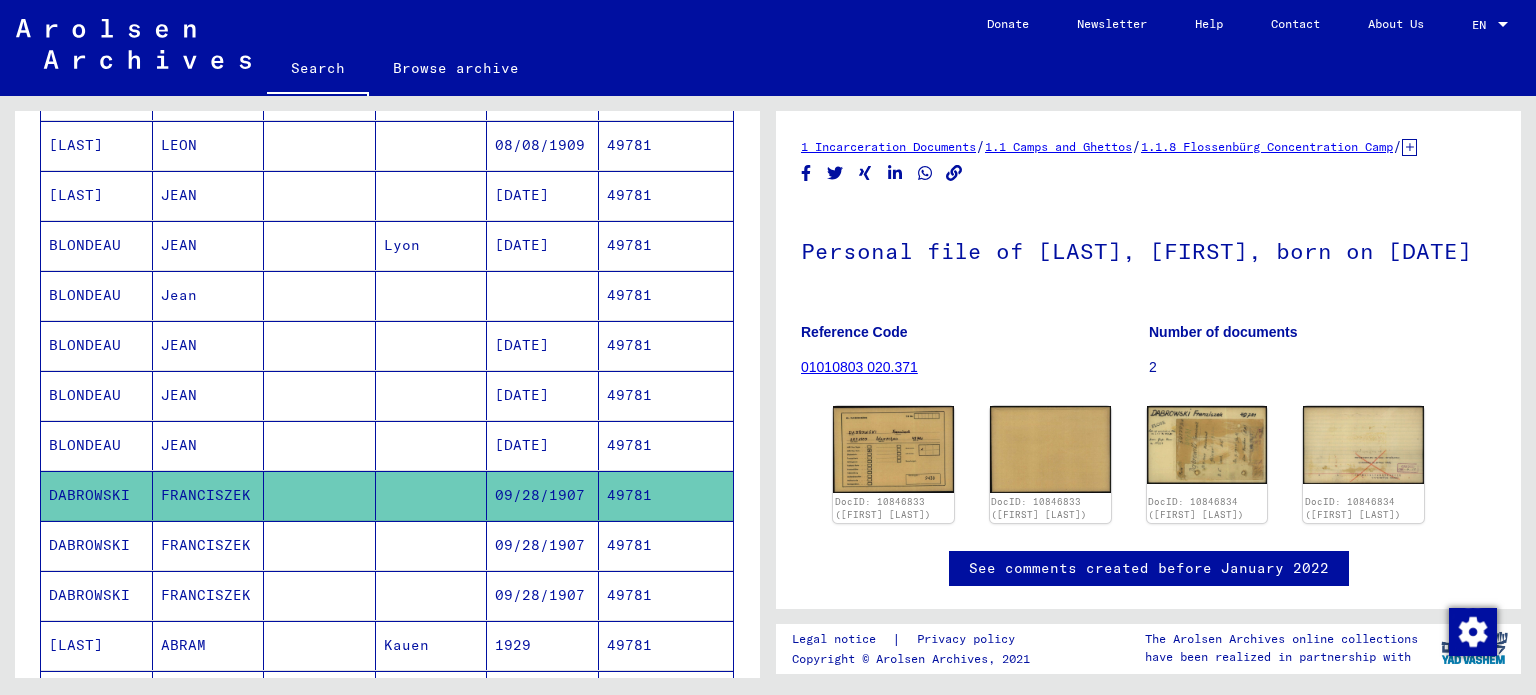 scroll, scrollTop: 300, scrollLeft: 0, axis: vertical 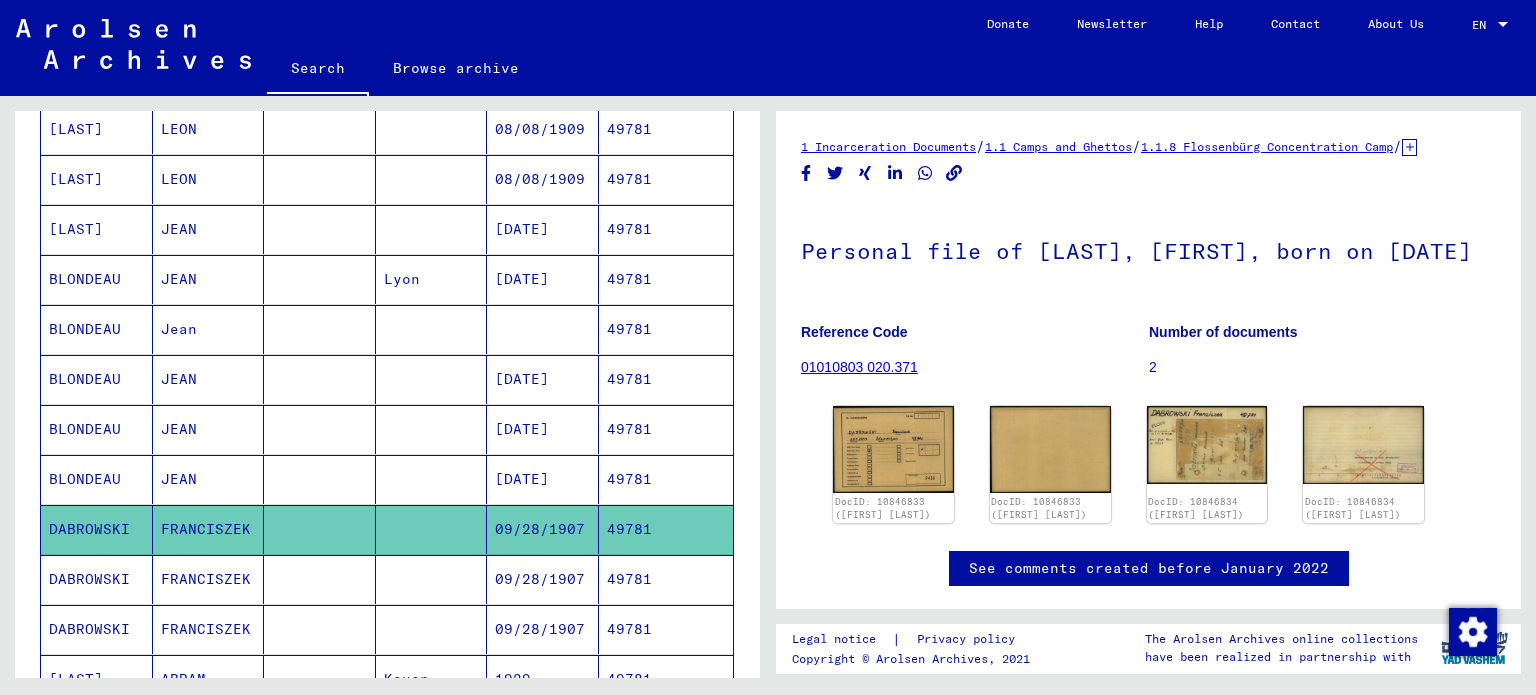 click on "JEAN" at bounding box center [209, 529] 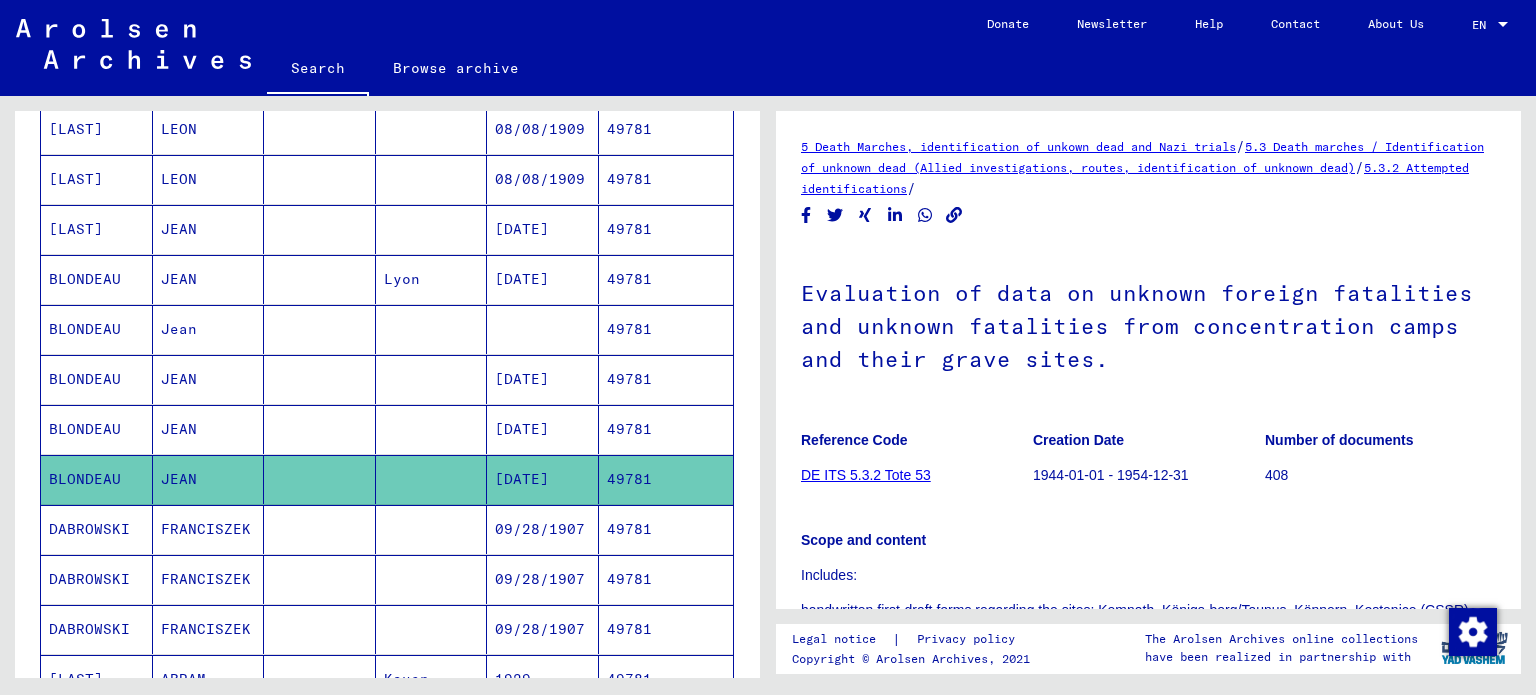 click on "JEAN" at bounding box center (209, 479) 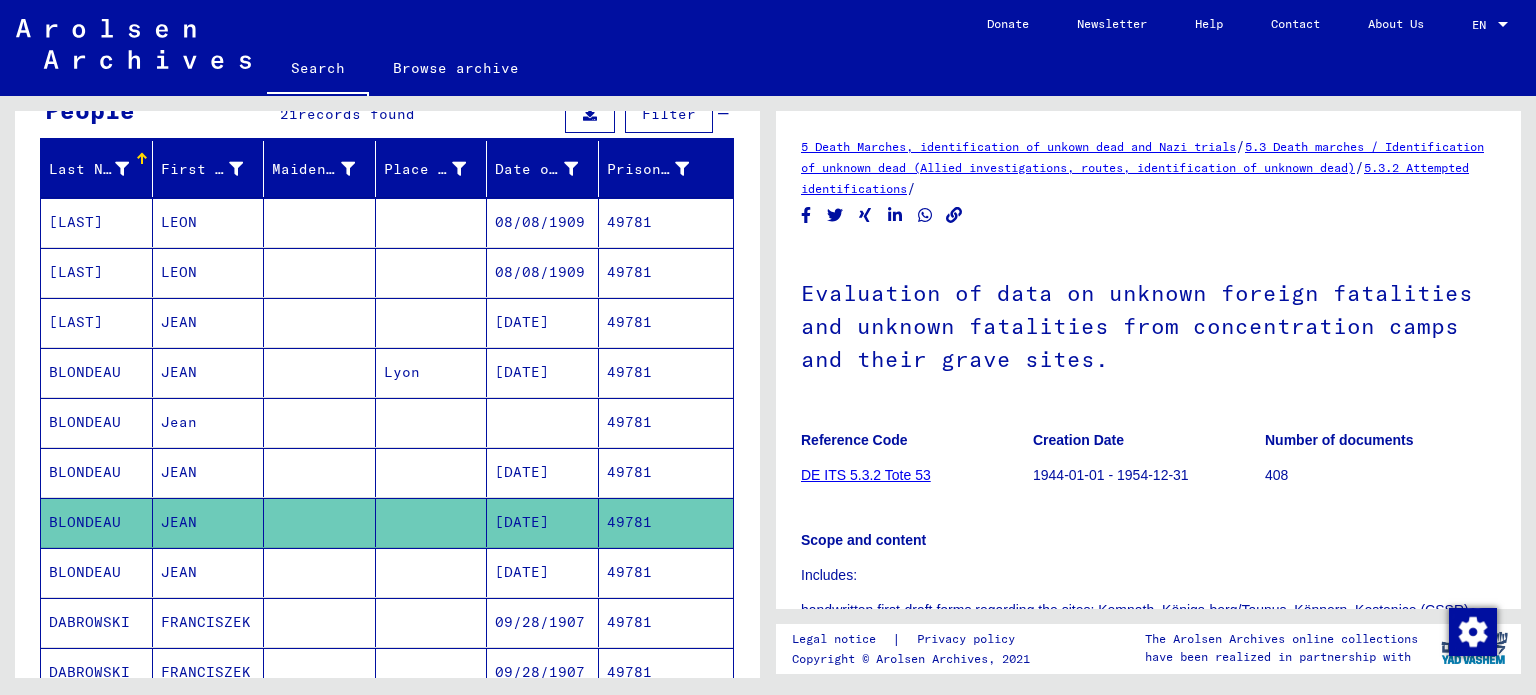 scroll, scrollTop: 200, scrollLeft: 0, axis: vertical 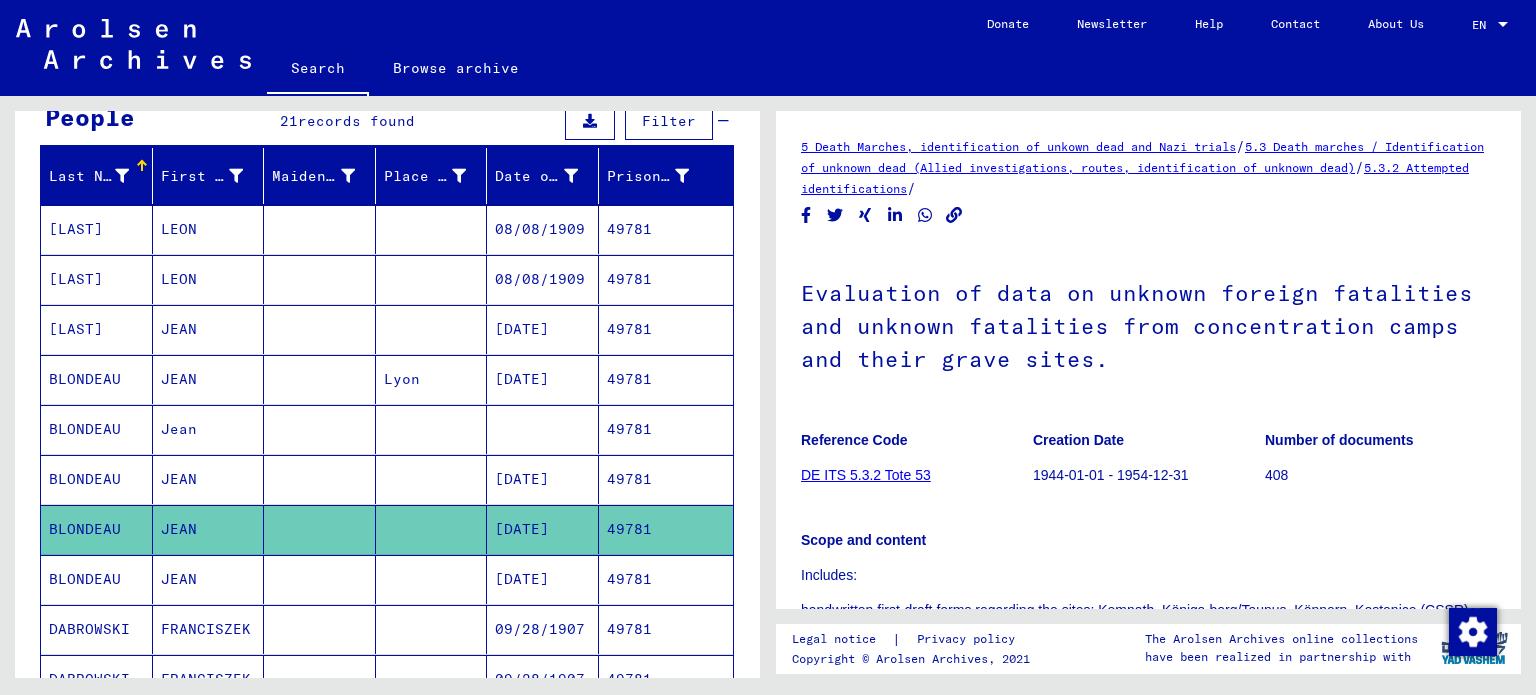 click on "JEAN" at bounding box center (209, 529) 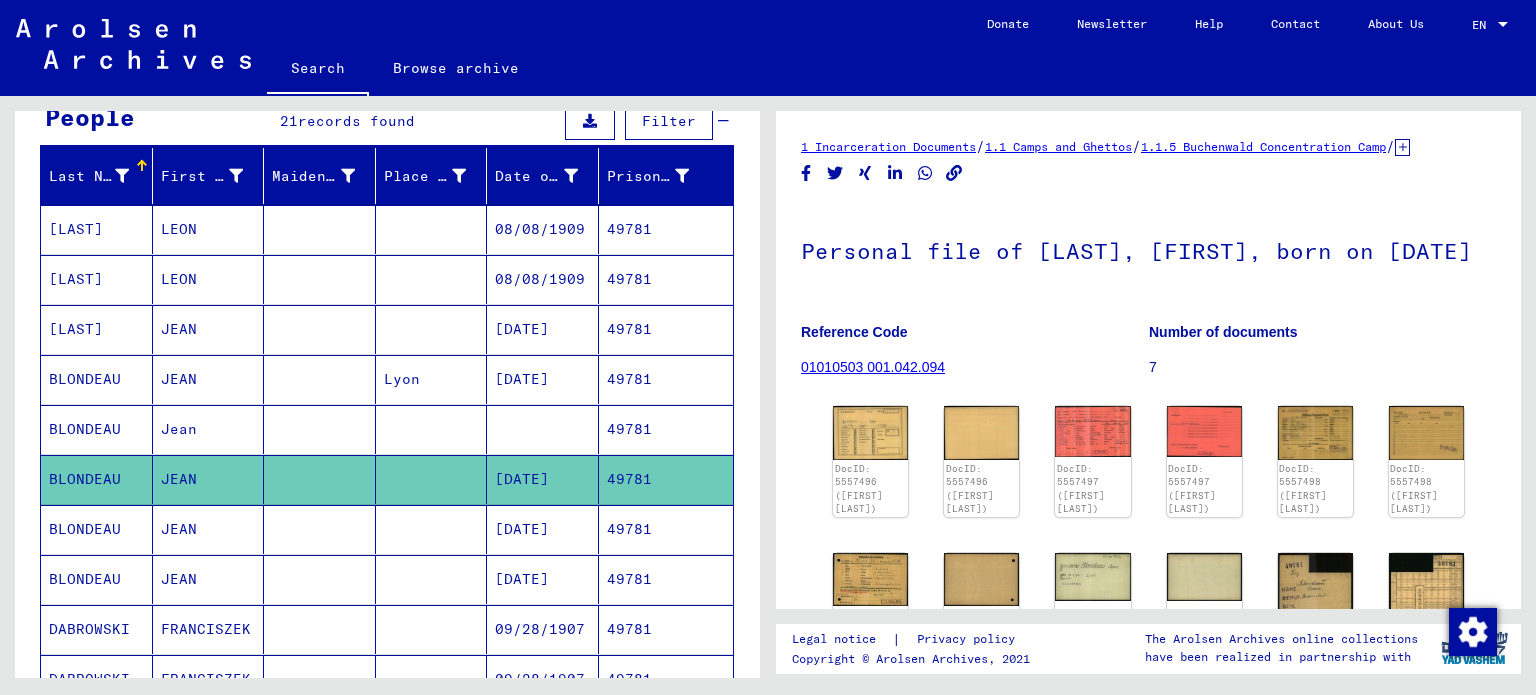 click on "Jean" at bounding box center (209, 479) 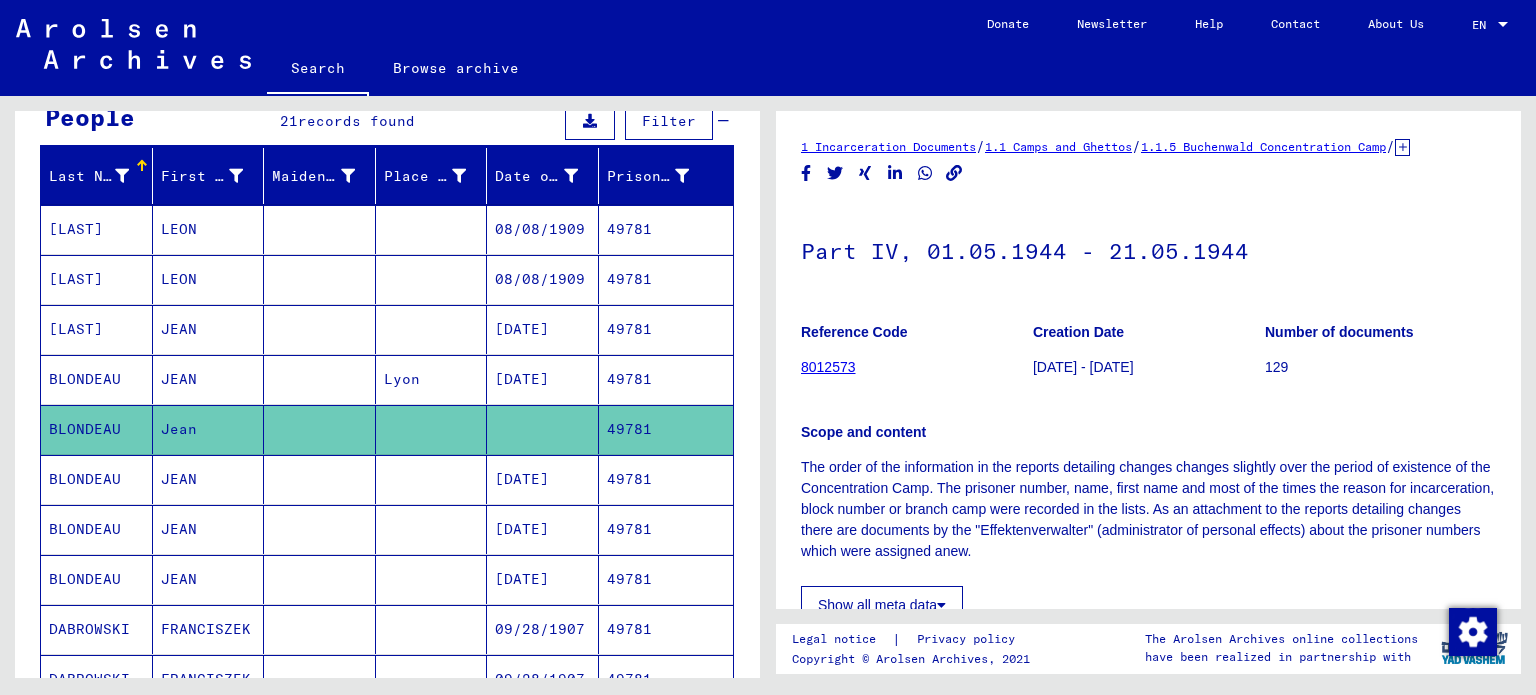 click on "JEAN" at bounding box center [209, 429] 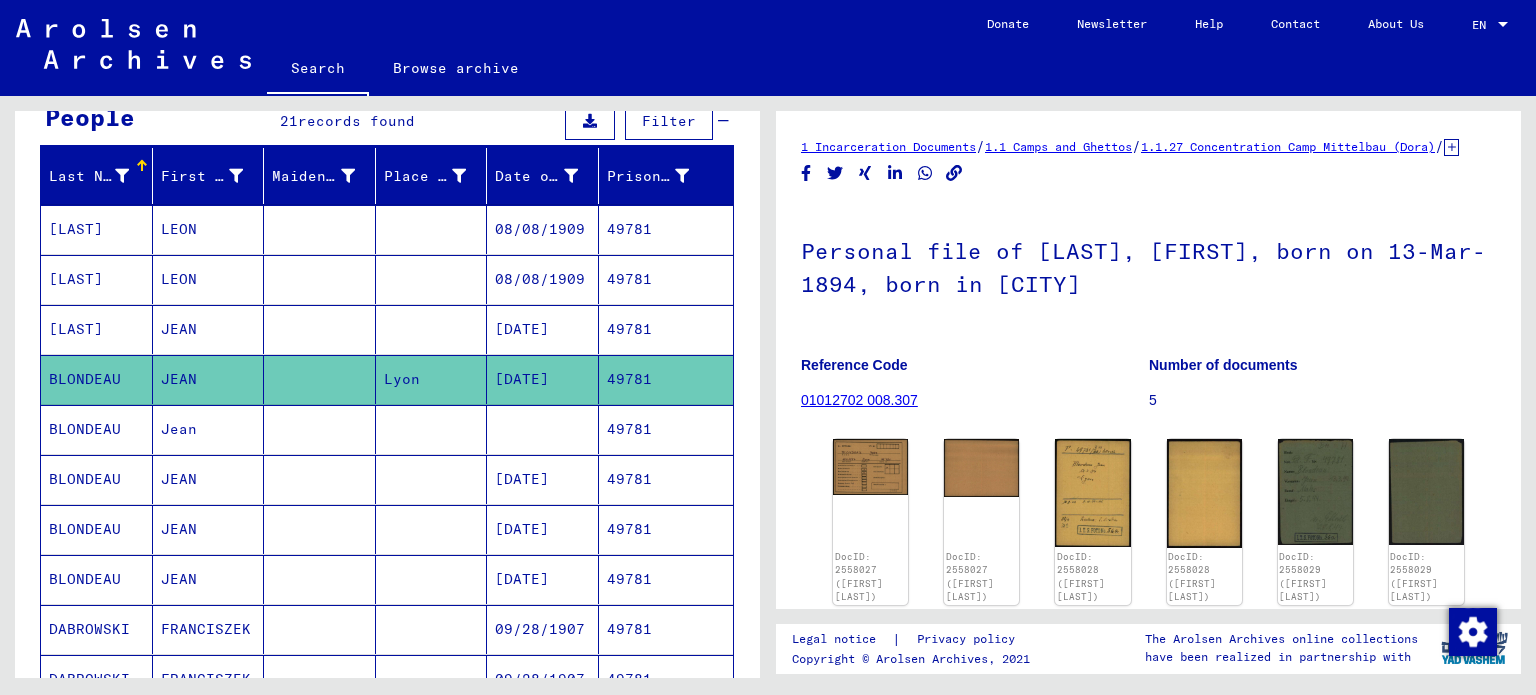 click on "JEAN" at bounding box center [209, 379] 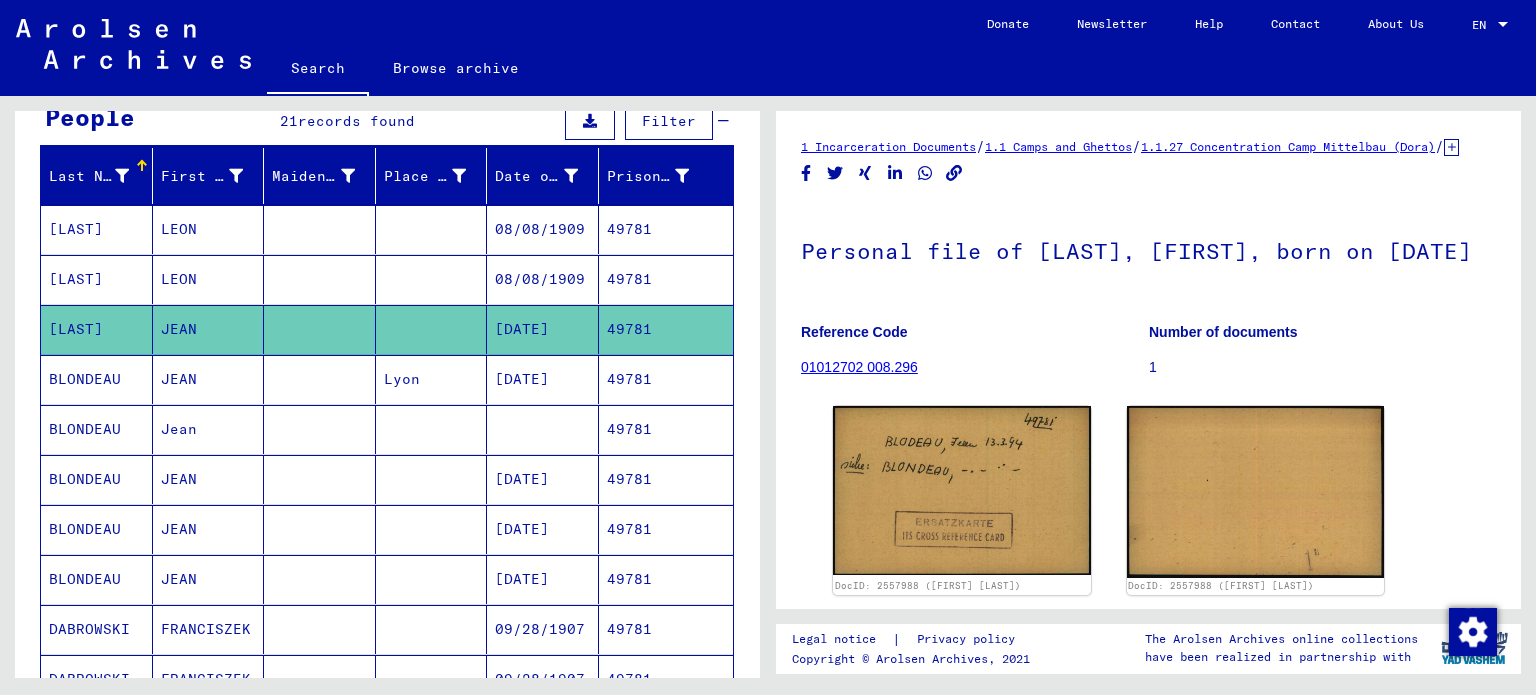 click on "LEON" at bounding box center (209, 329) 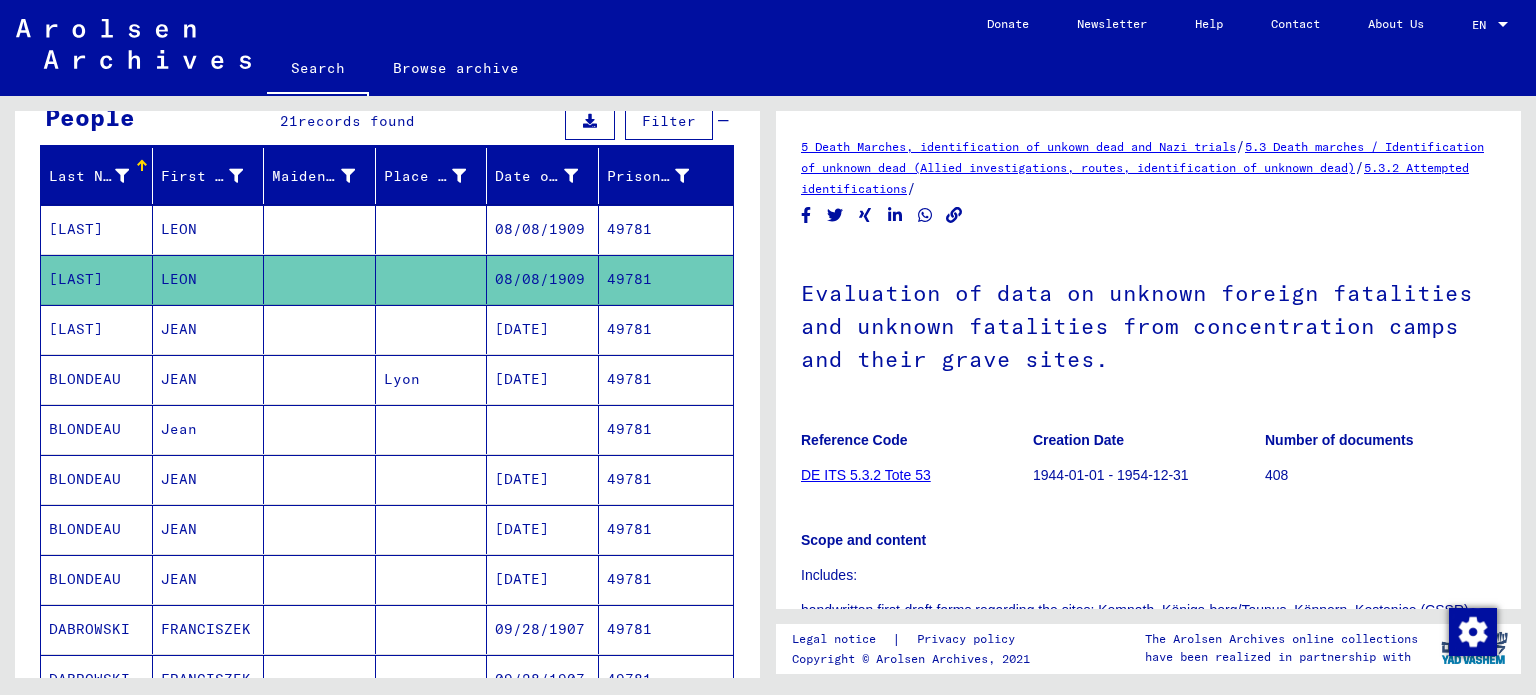 click on "LEON" at bounding box center [209, 279] 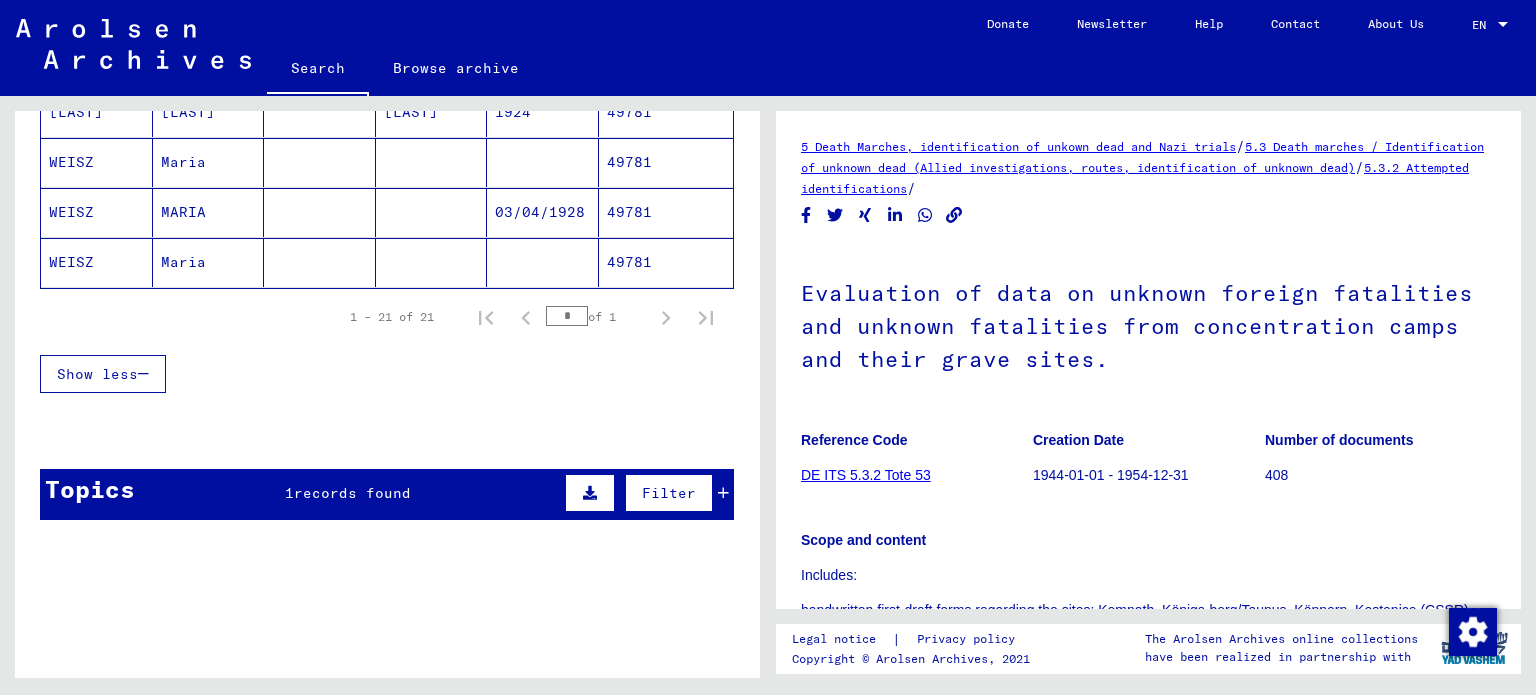 click on "Topics 1  records found  Filter" at bounding box center [387, 494] 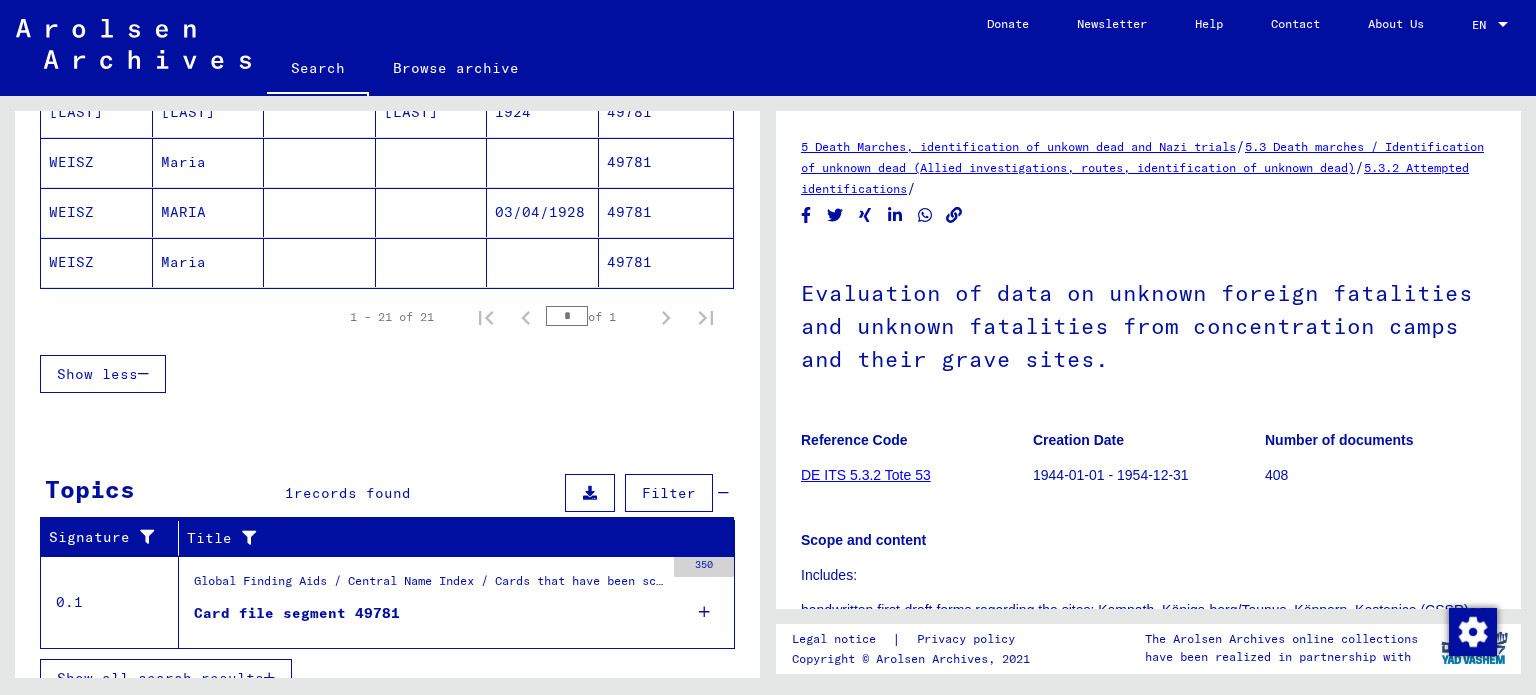 click on "Card file segment 49781" at bounding box center (297, 613) 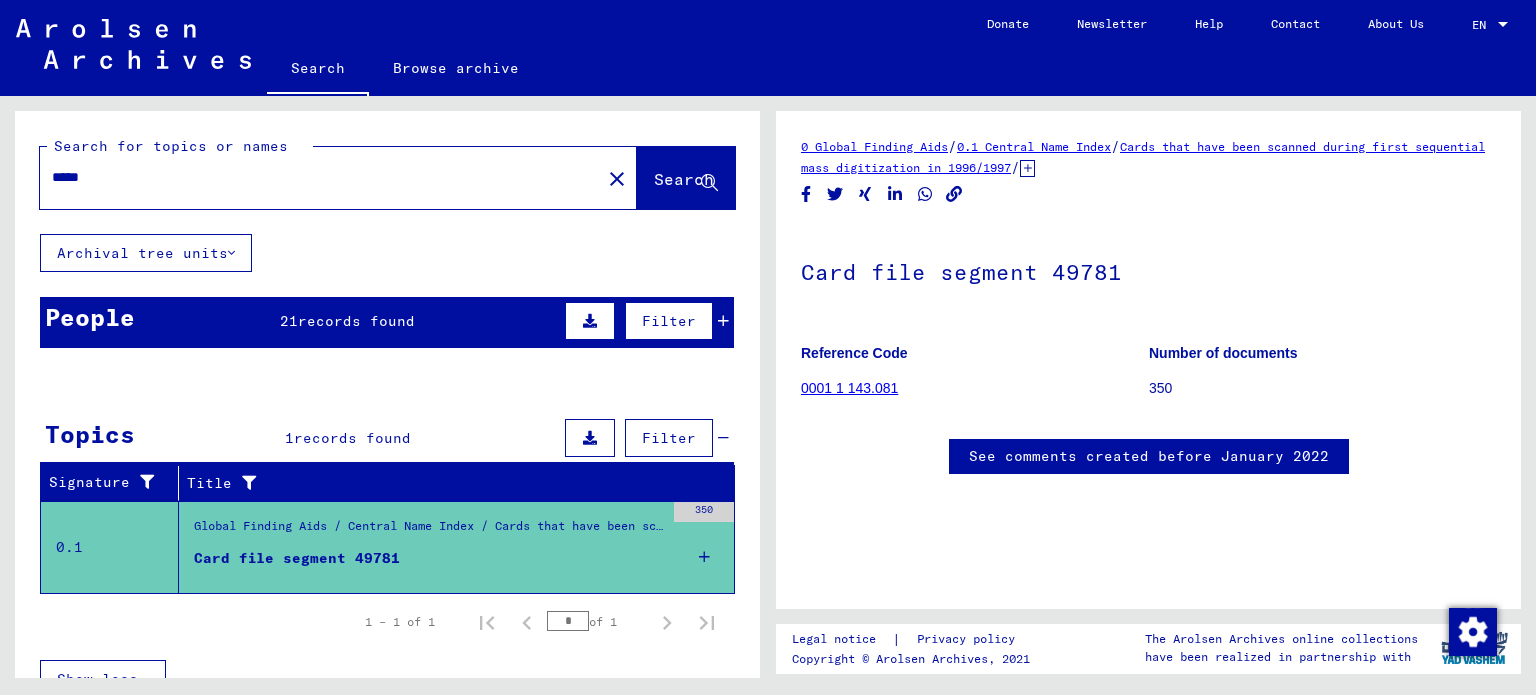 click on "People 21  records found  Filter" at bounding box center (387, 322) 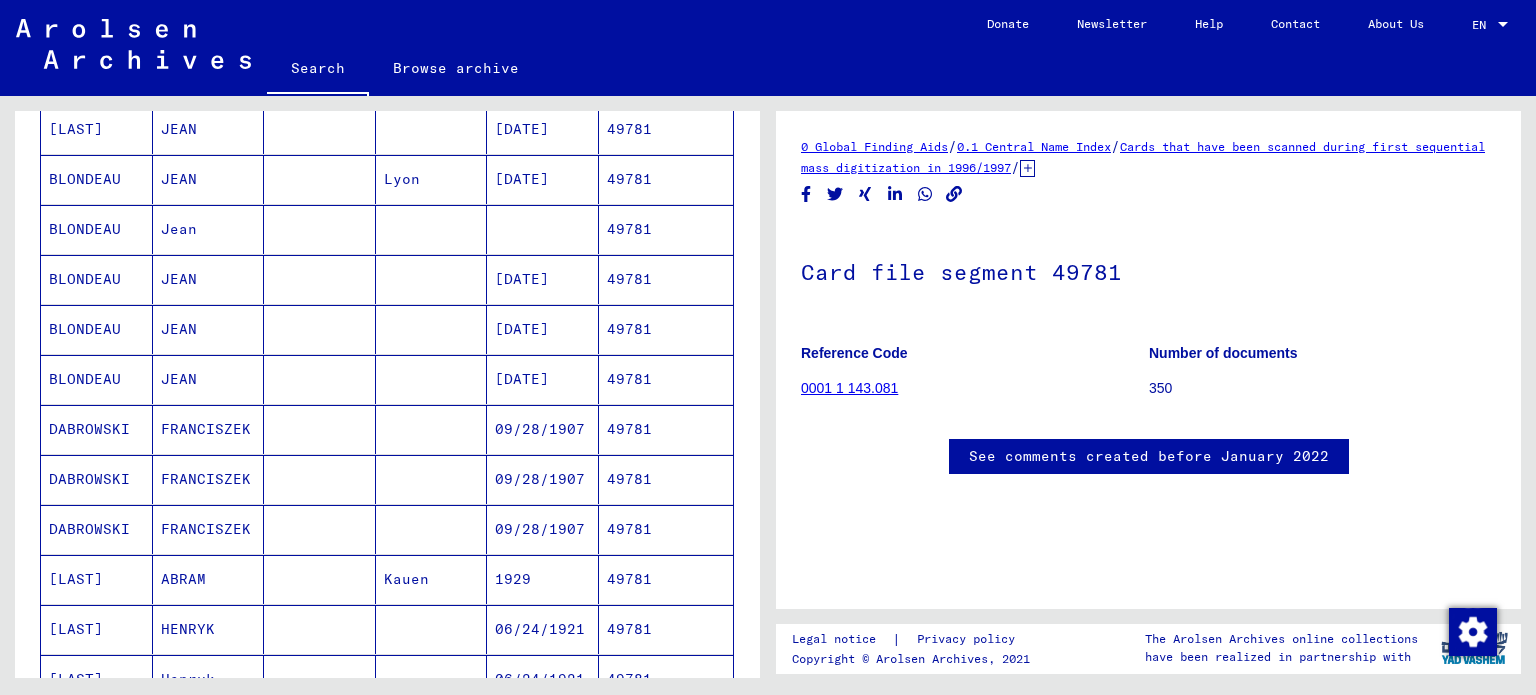 scroll, scrollTop: 0, scrollLeft: 0, axis: both 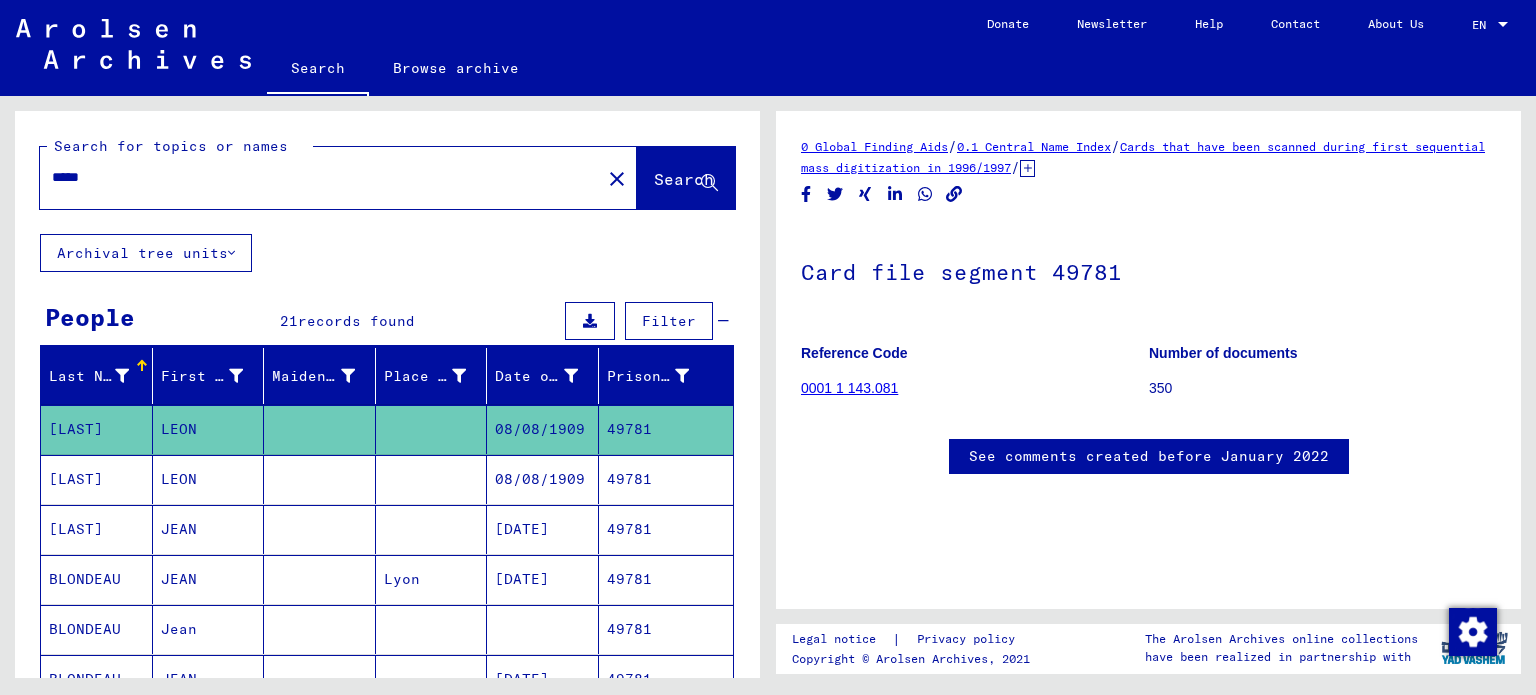 drag, startPoint x: 168, startPoint y: 178, endPoint x: 81, endPoint y: 175, distance: 87.05171 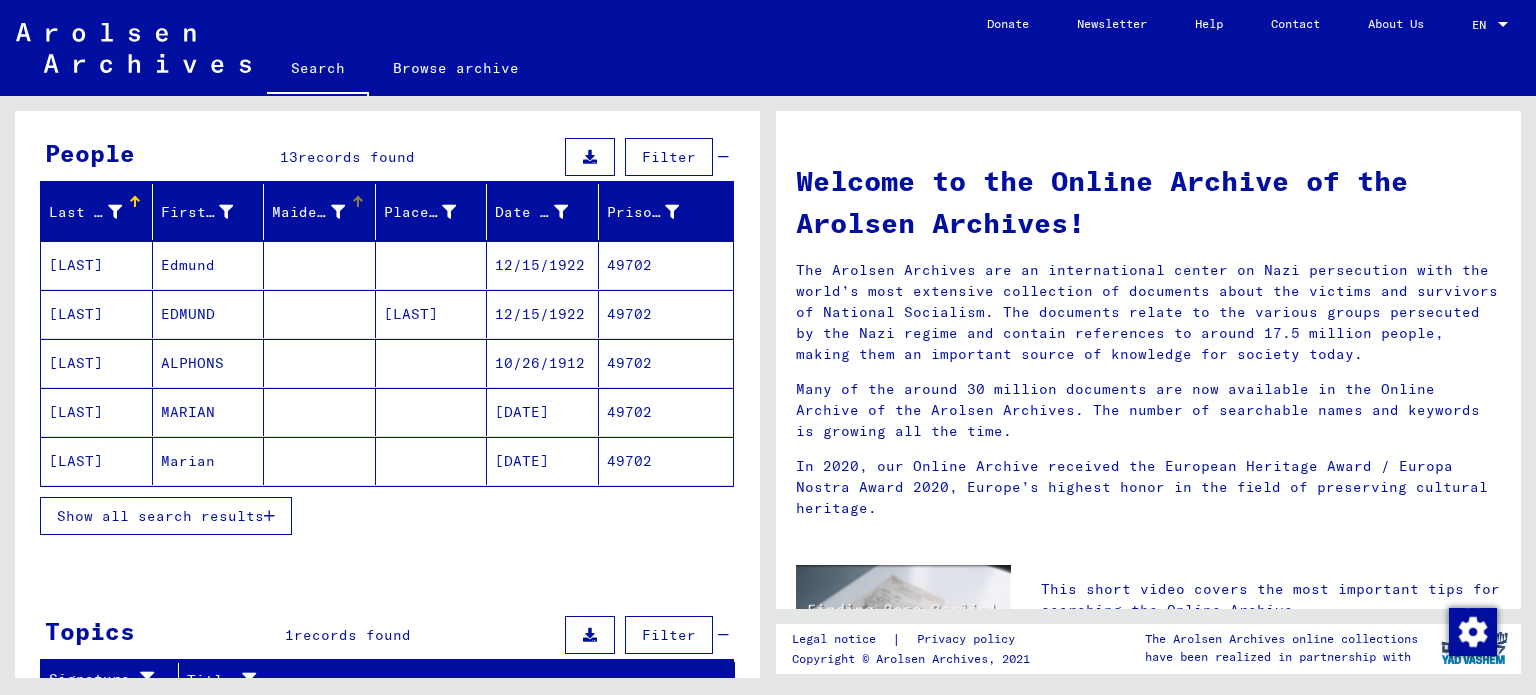 scroll, scrollTop: 200, scrollLeft: 0, axis: vertical 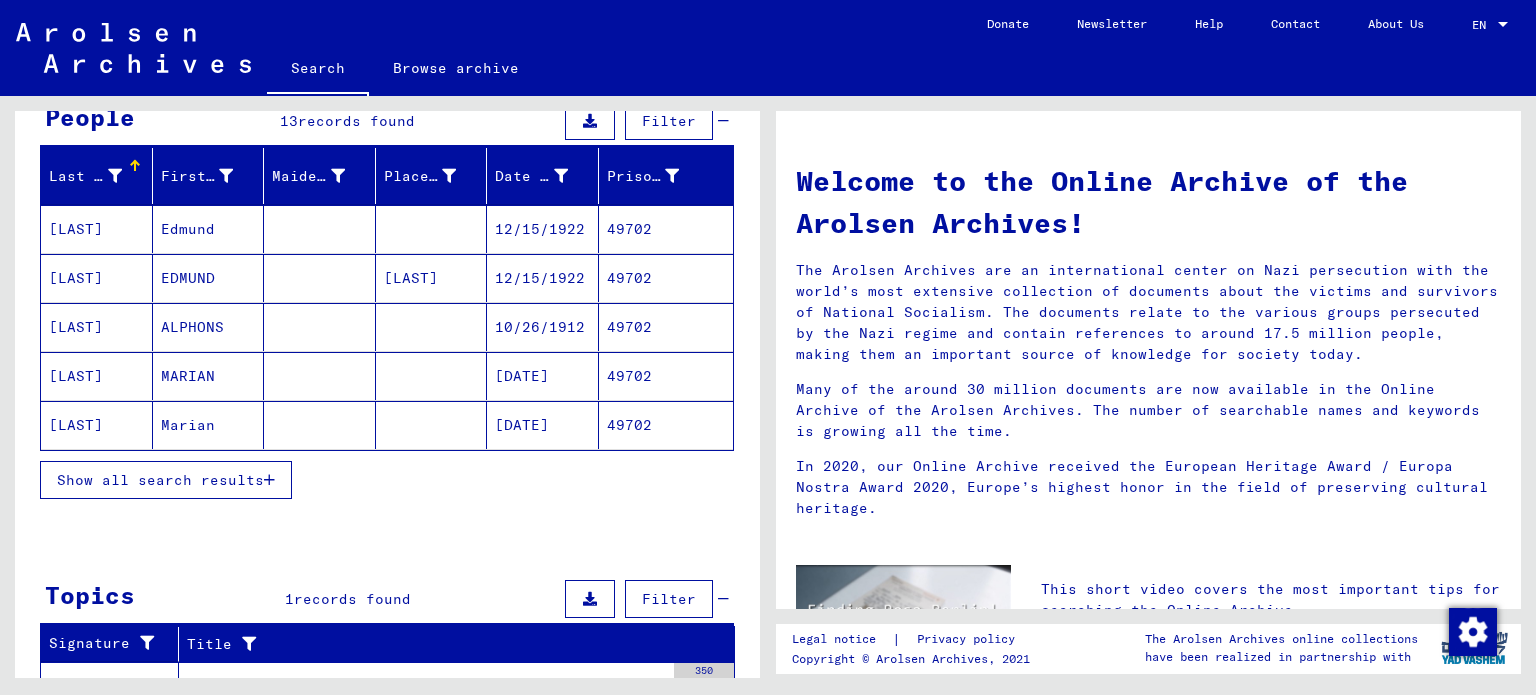 click on "Show all search results" at bounding box center [160, 480] 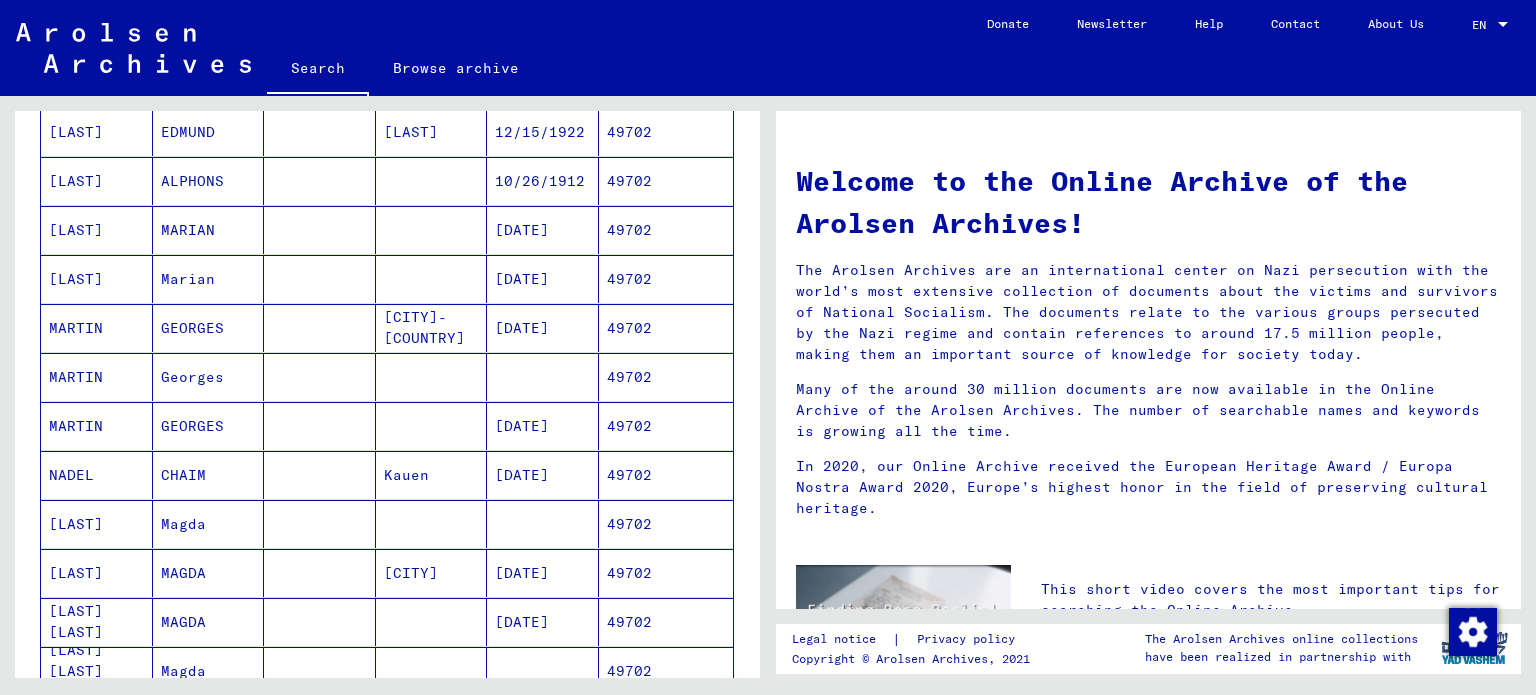 scroll, scrollTop: 400, scrollLeft: 0, axis: vertical 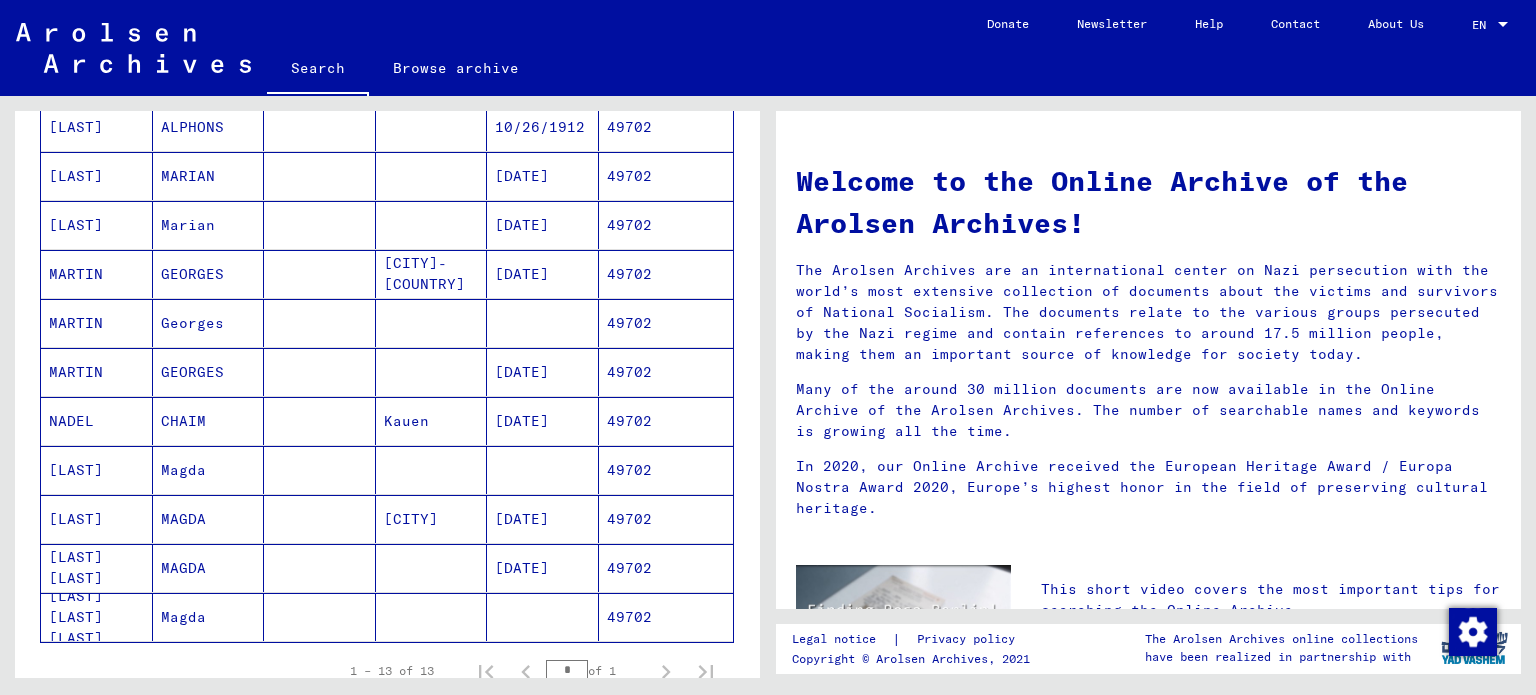 click on "MAGDA" at bounding box center (209, 617) 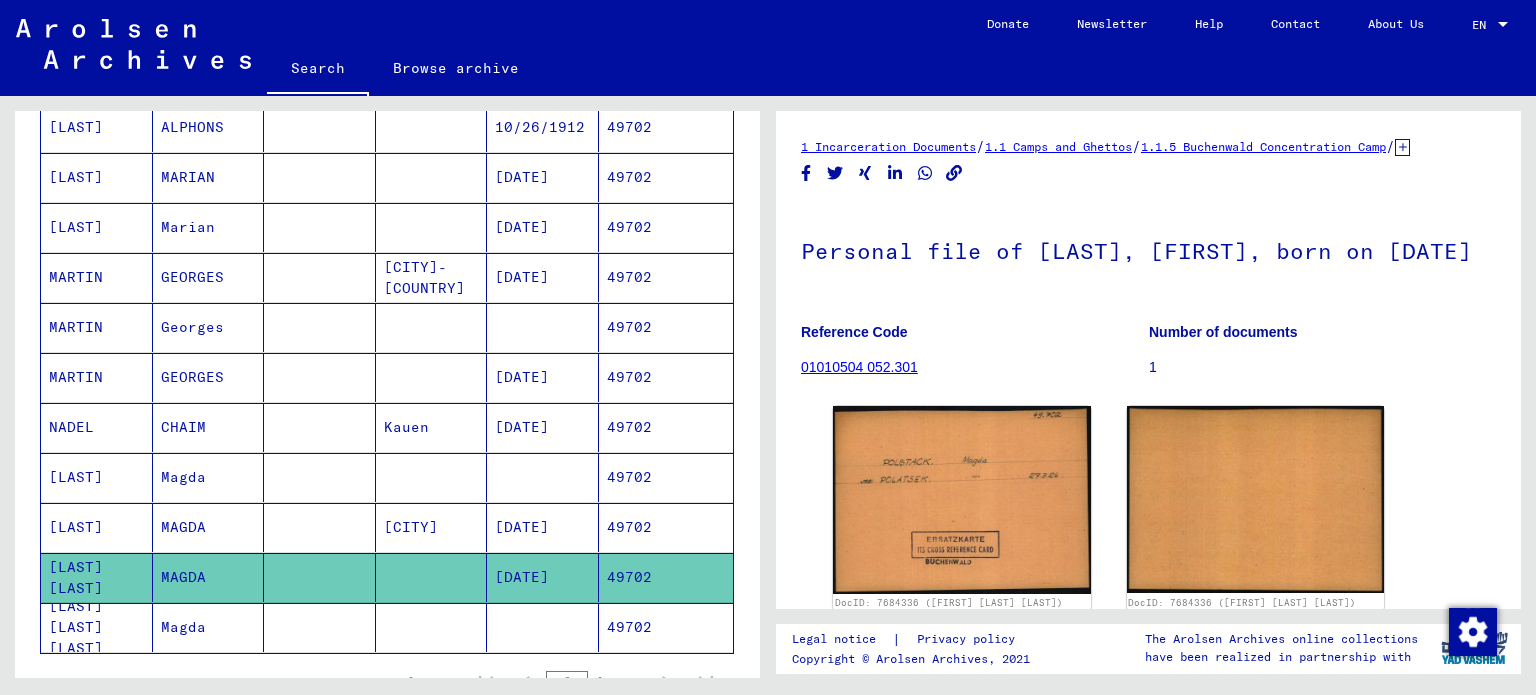 click on "MAGDA" at bounding box center (209, 577) 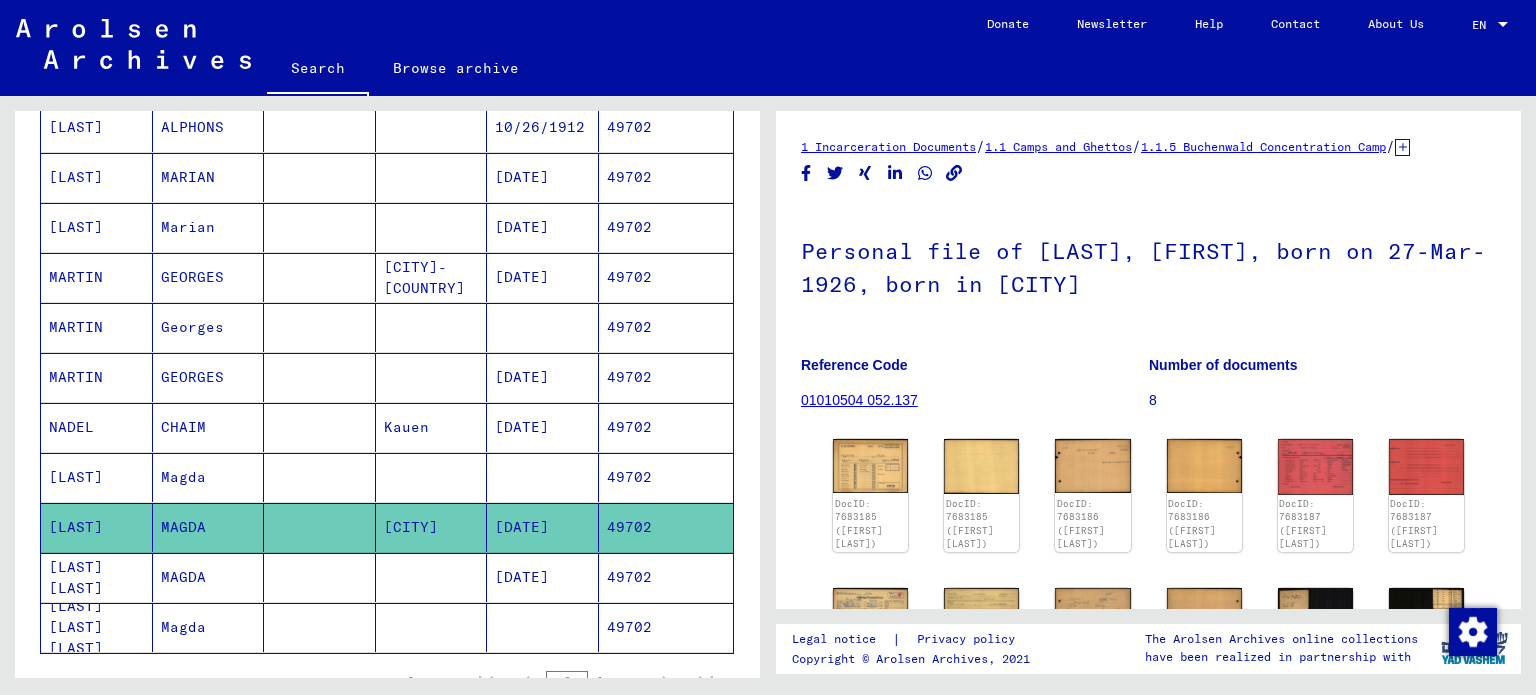 click on "Magda" 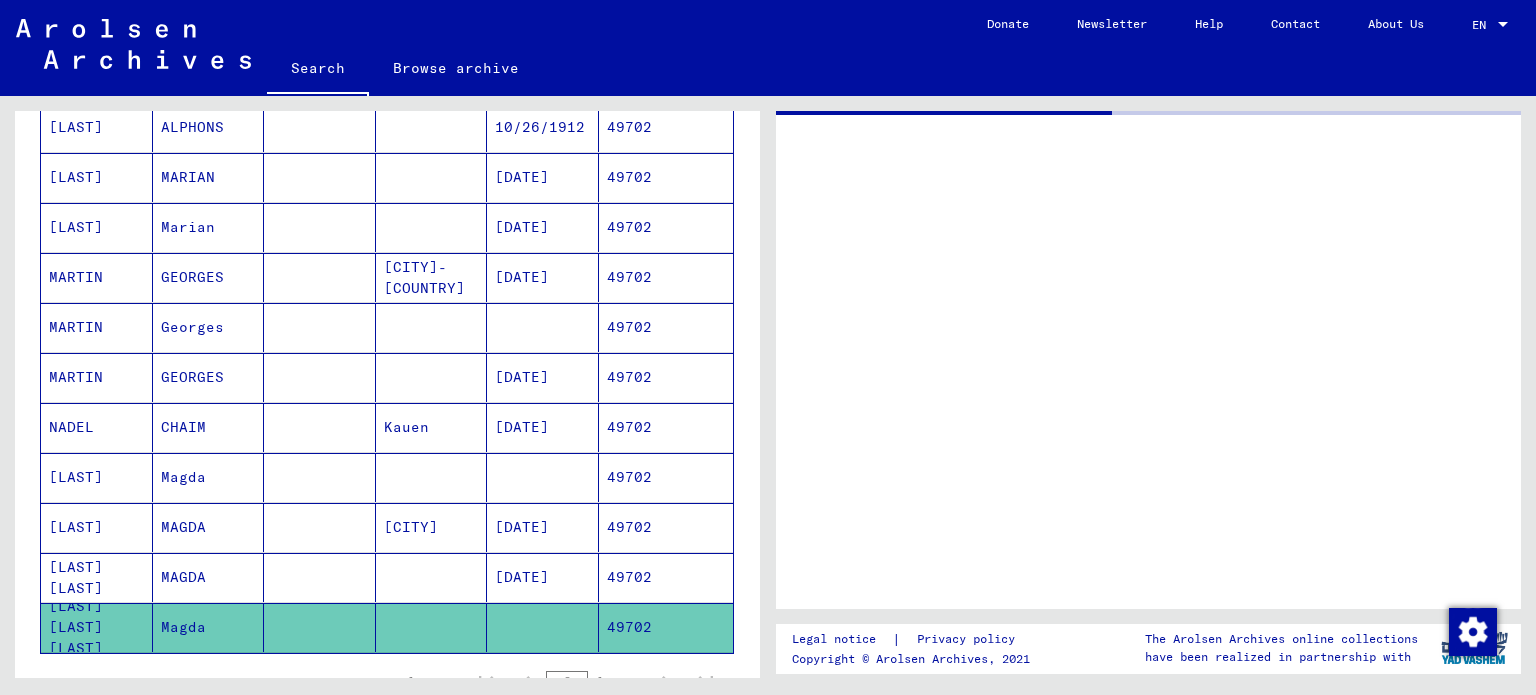 click on "Magda" at bounding box center [209, 527] 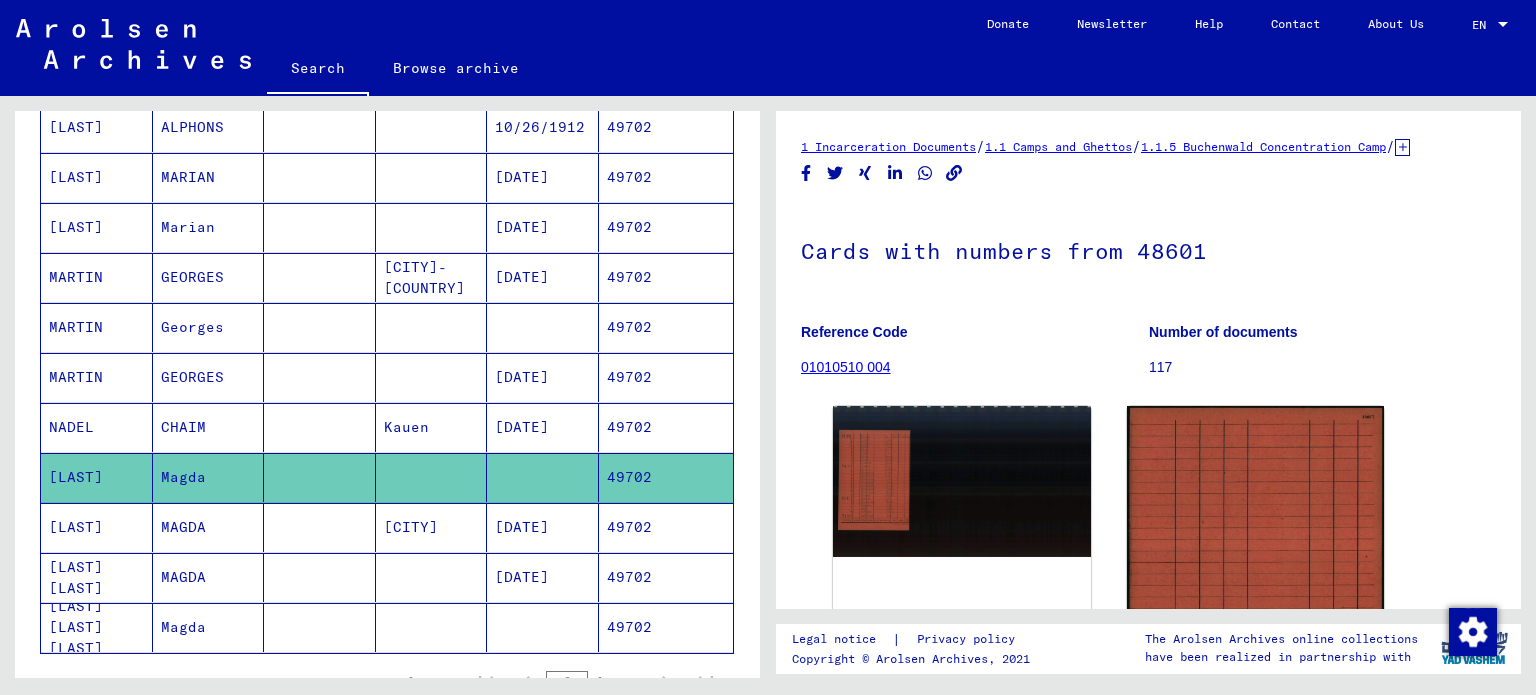 scroll, scrollTop: 0, scrollLeft: 0, axis: both 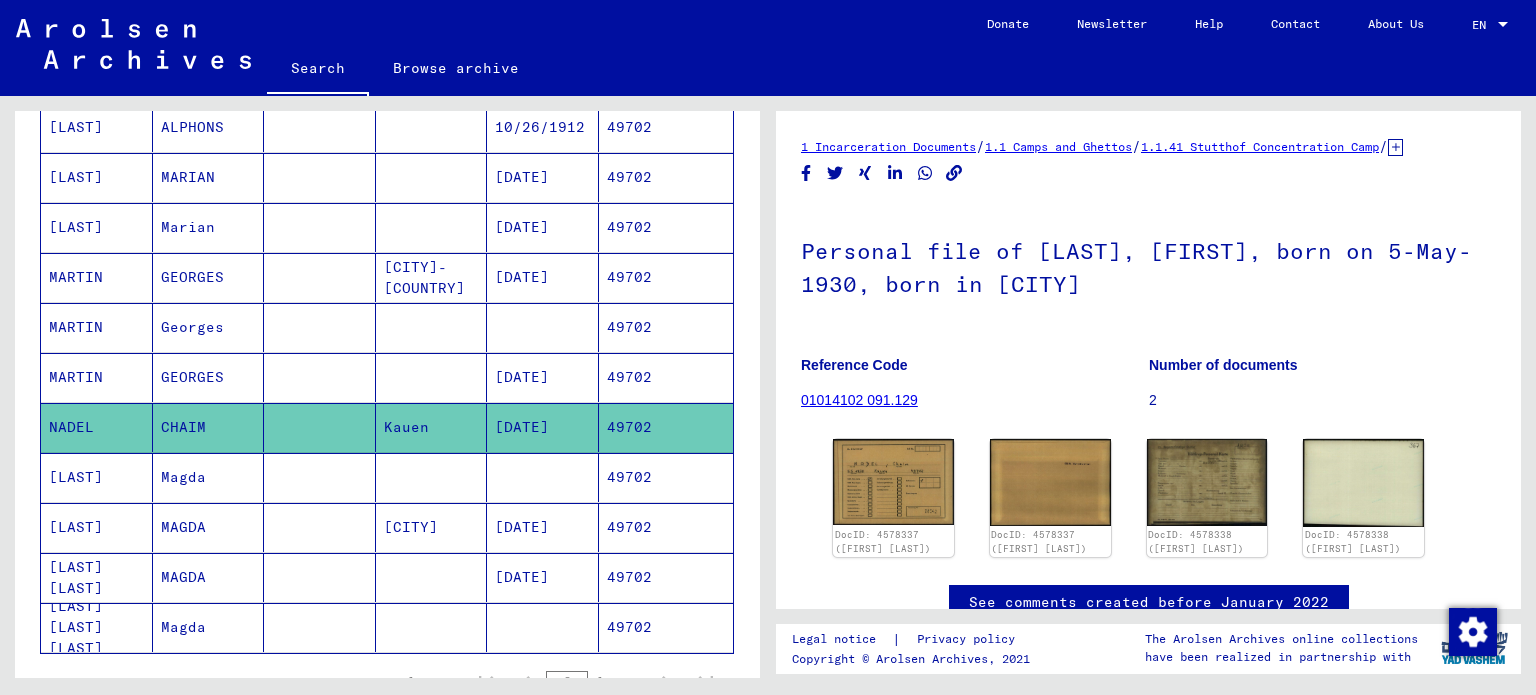 click on "GEORGES" at bounding box center (209, 427) 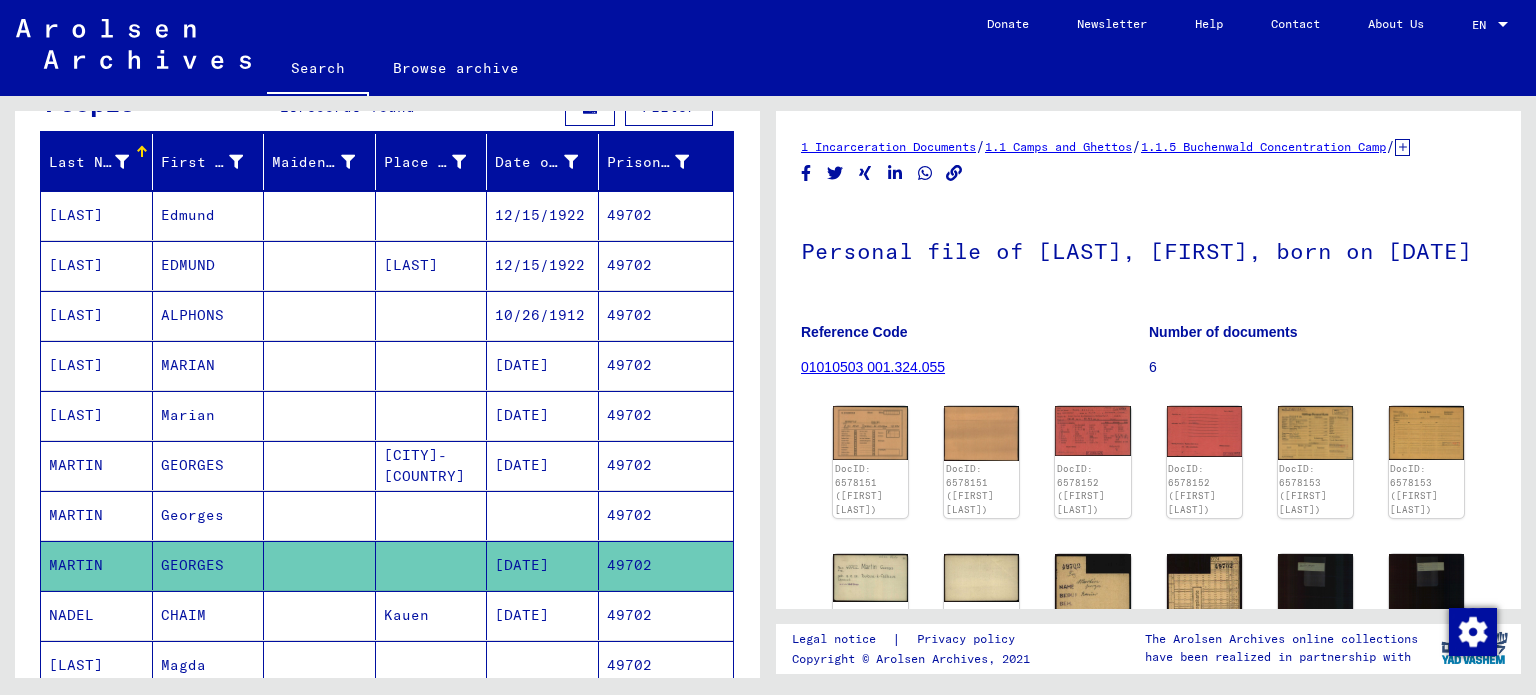 scroll, scrollTop: 202, scrollLeft: 0, axis: vertical 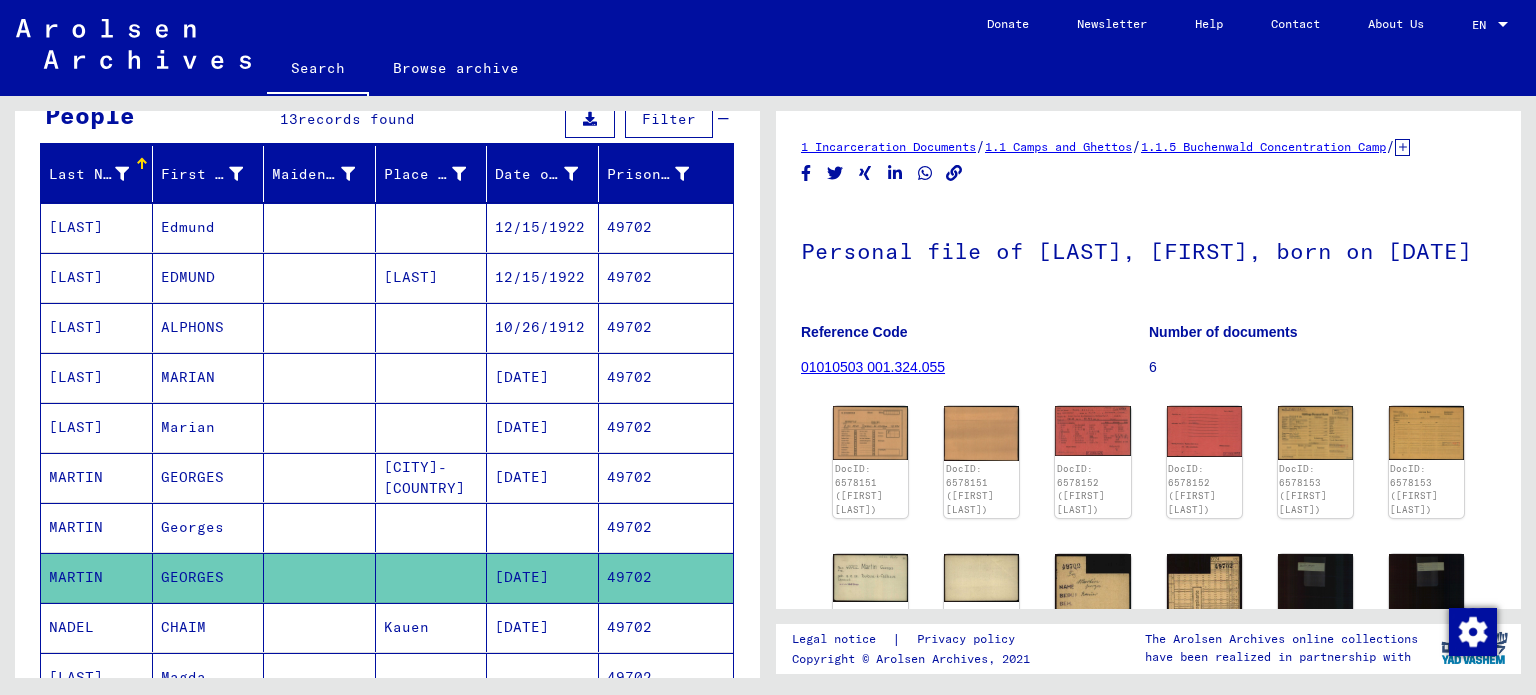 click on "Georges" at bounding box center [209, 577] 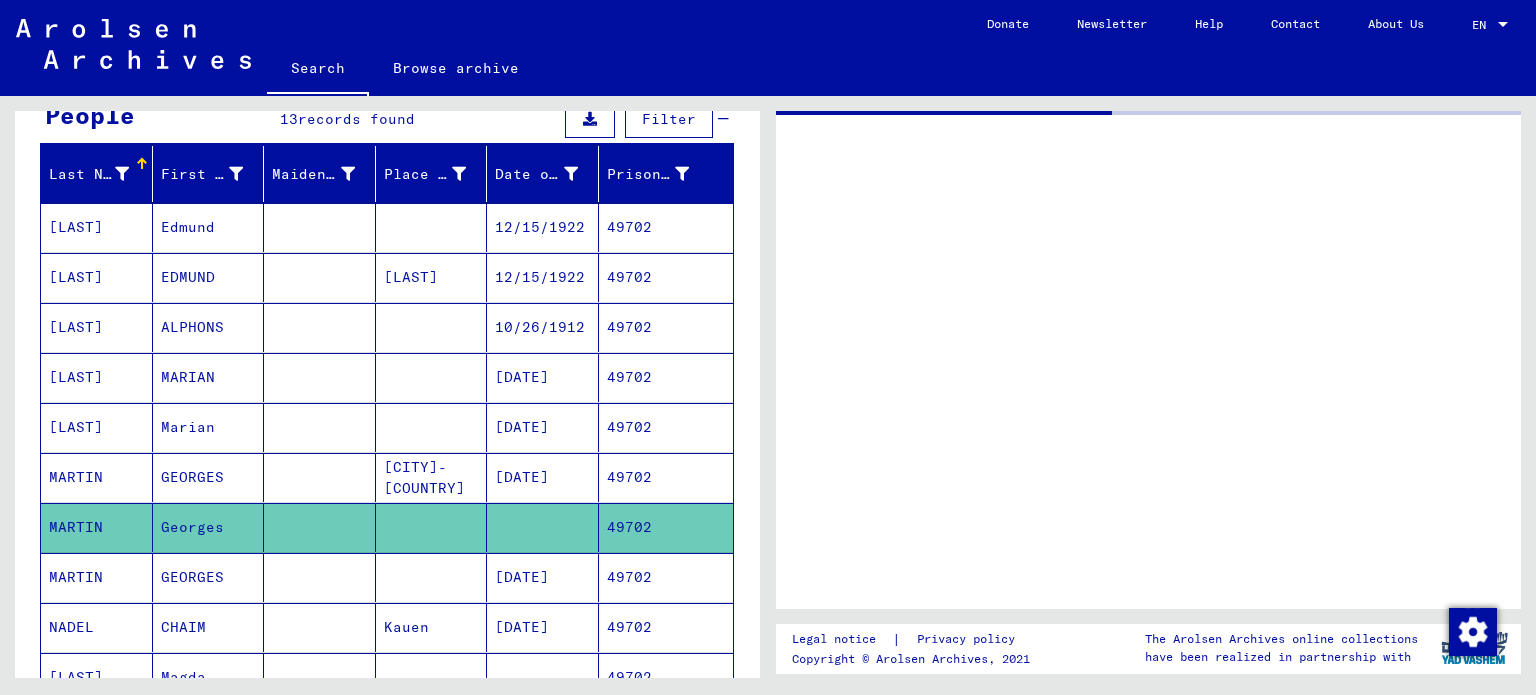 click on "GEORGES" at bounding box center (209, 527) 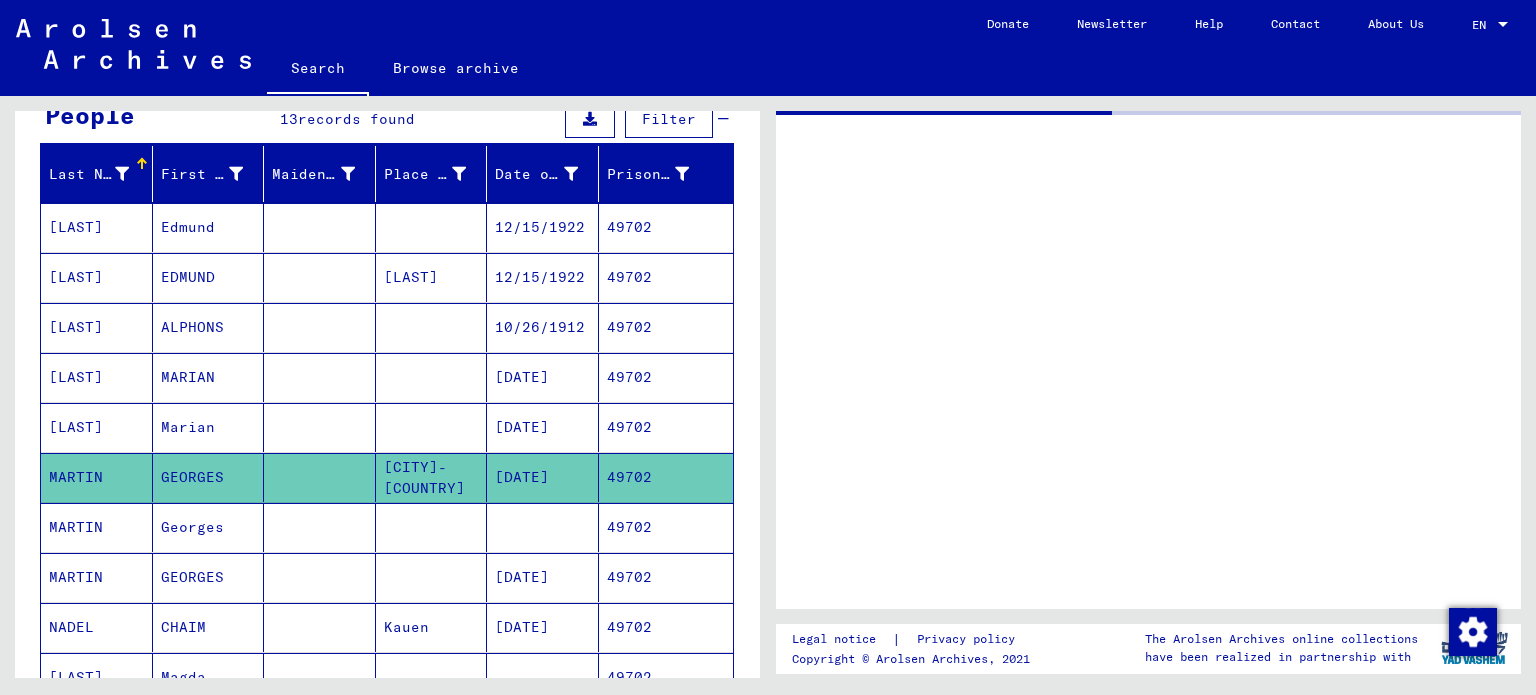 click on "Marian" at bounding box center (209, 477) 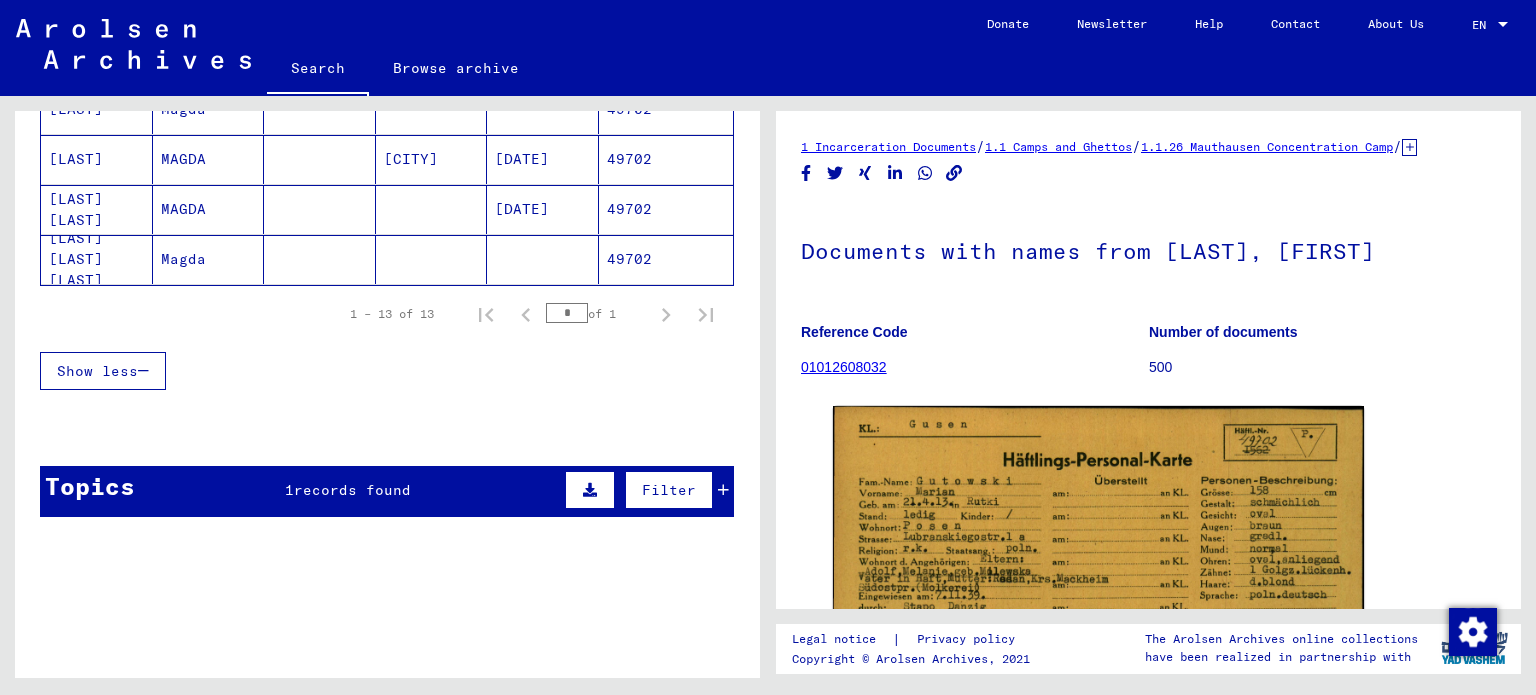 scroll, scrollTop: 513, scrollLeft: 0, axis: vertical 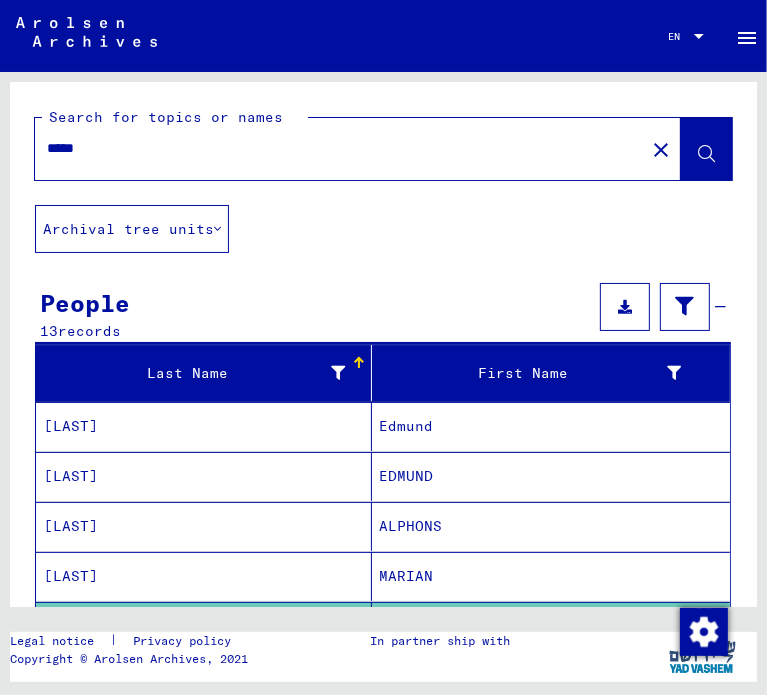 click on "*****" 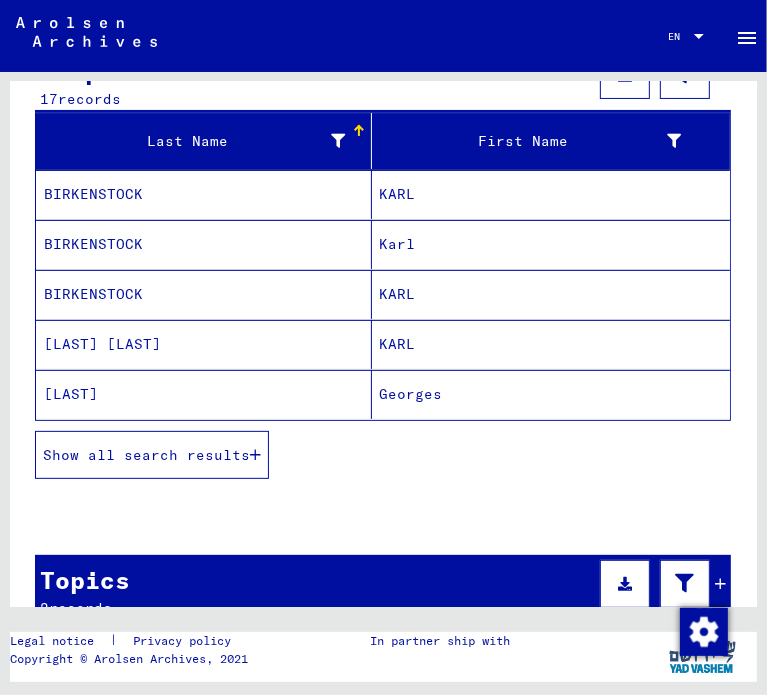 scroll, scrollTop: 300, scrollLeft: 0, axis: vertical 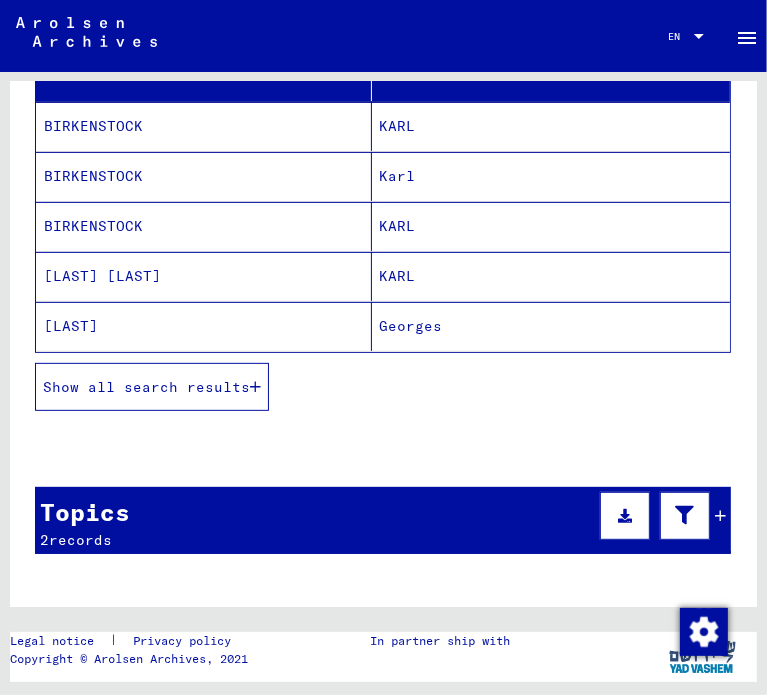 click on "Show all search results" at bounding box center [146, 387] 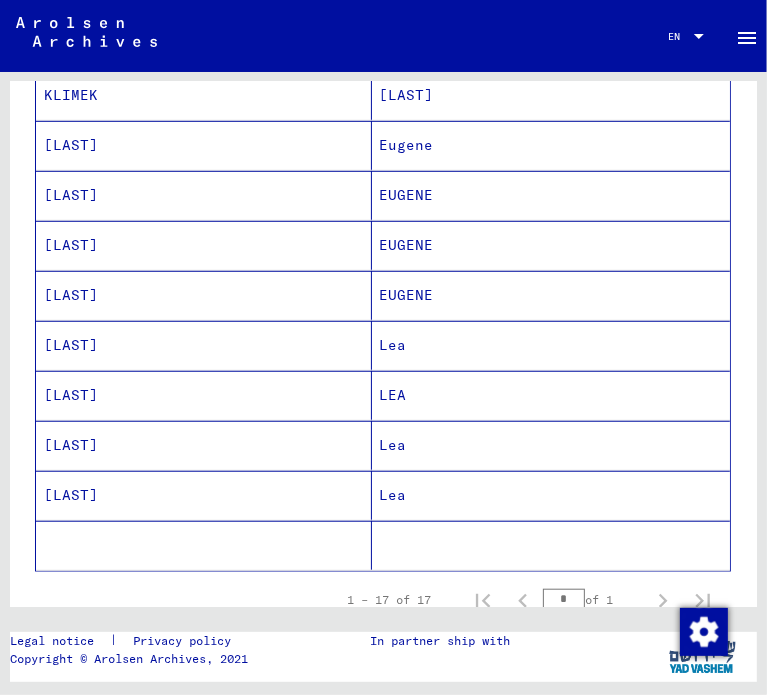 scroll, scrollTop: 700, scrollLeft: 0, axis: vertical 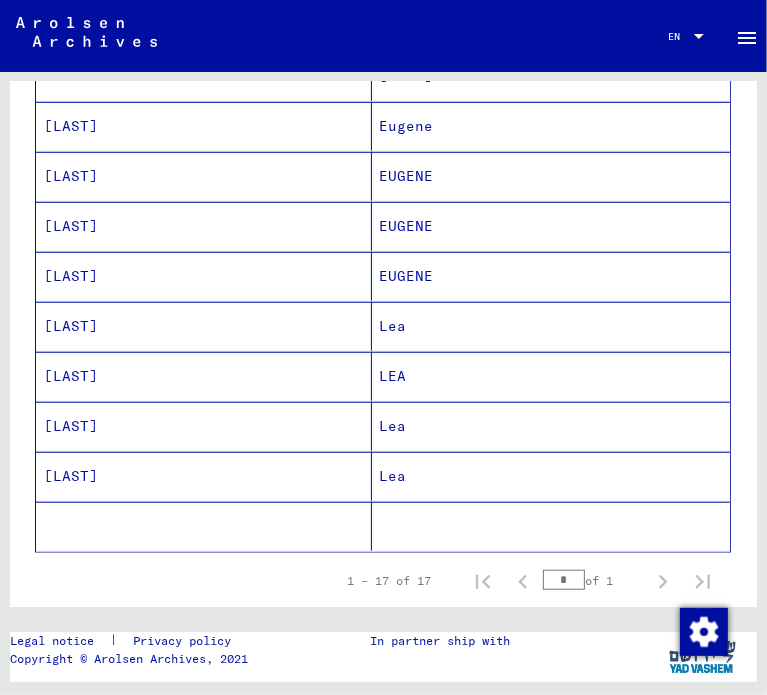 click 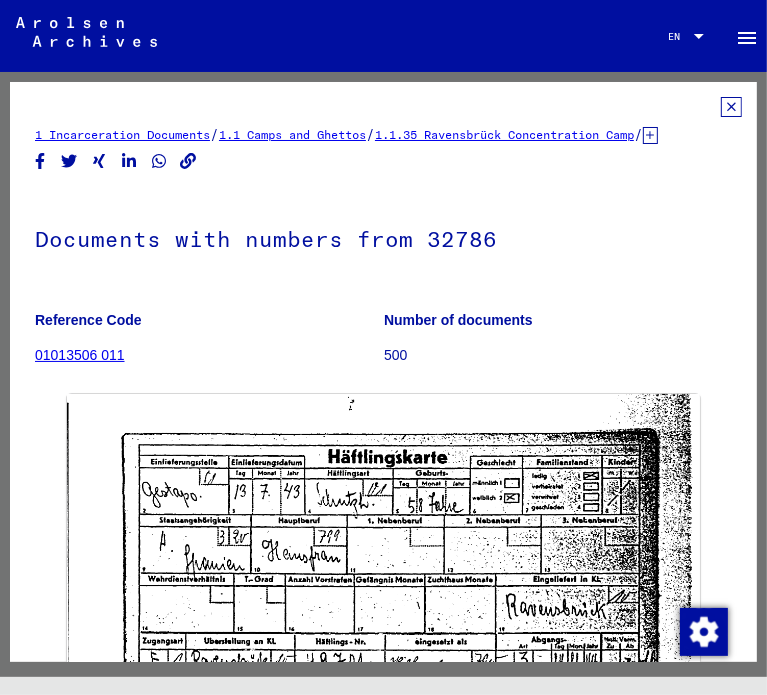 click 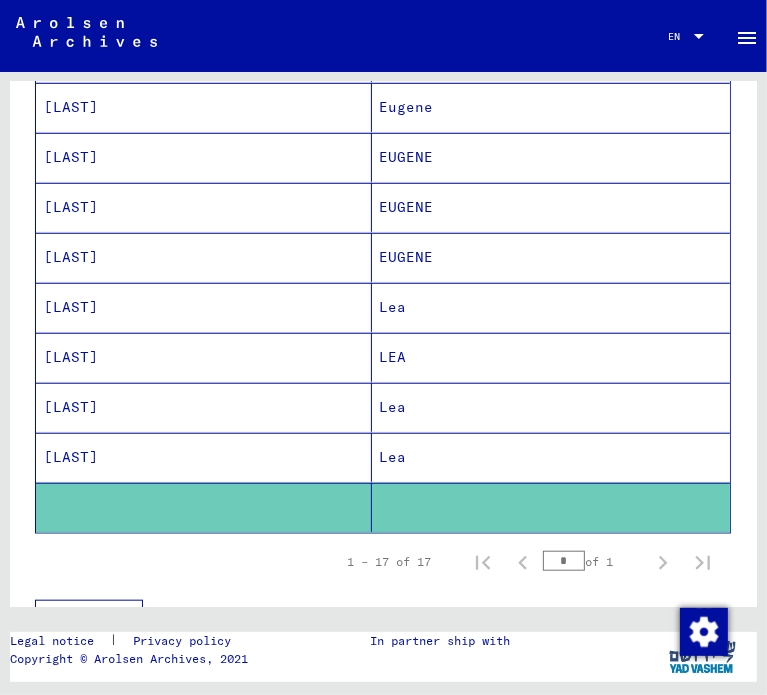 scroll, scrollTop: 800, scrollLeft: 0, axis: vertical 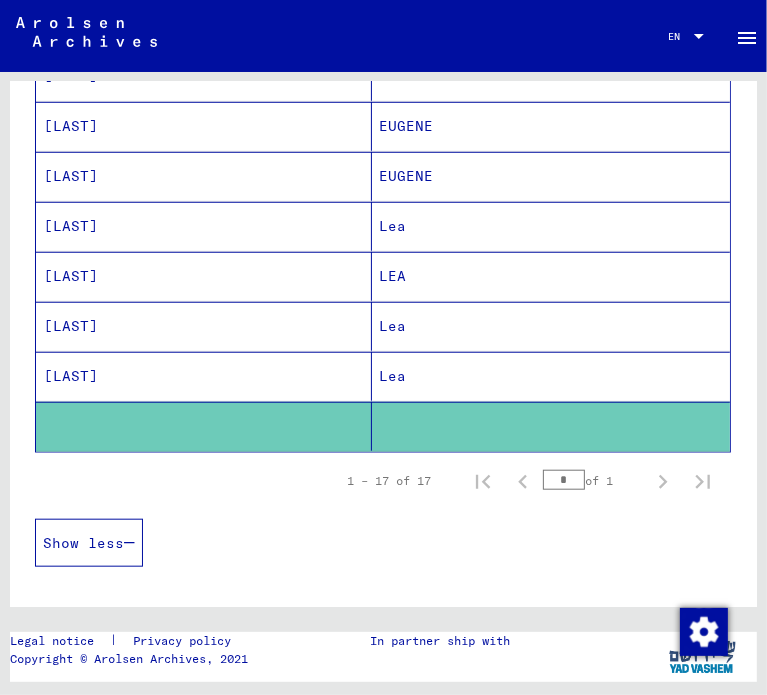 click on "[LAST]" at bounding box center [204, 426] 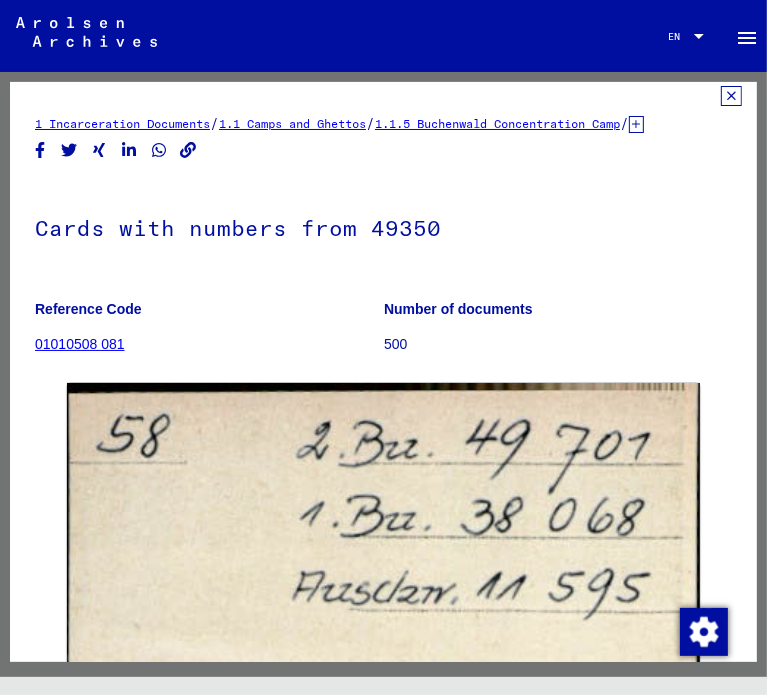 scroll, scrollTop: 0, scrollLeft: 0, axis: both 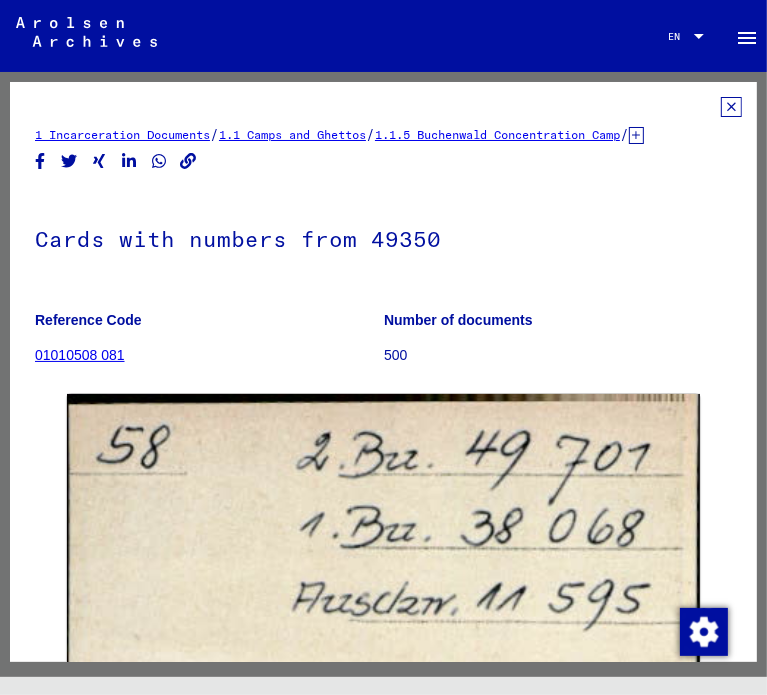 click 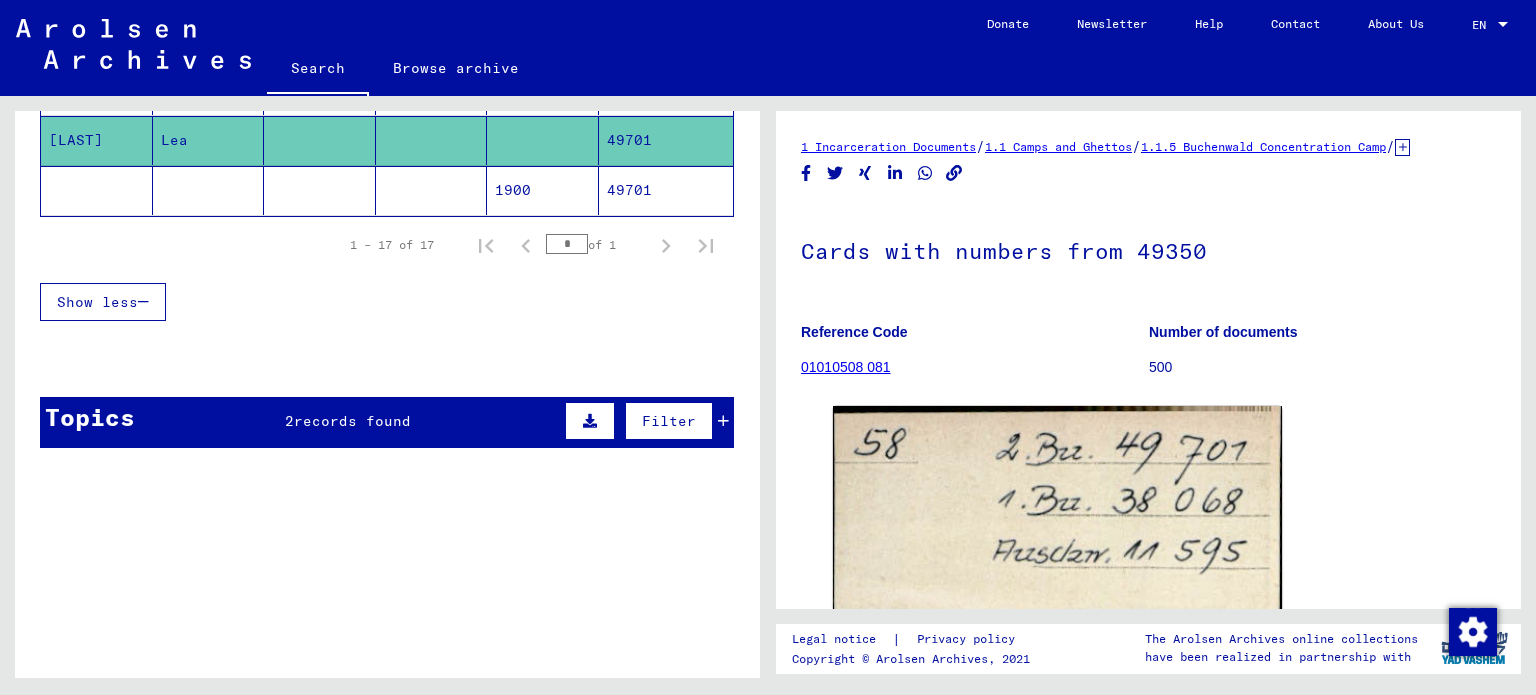 scroll, scrollTop: 1060, scrollLeft: 0, axis: vertical 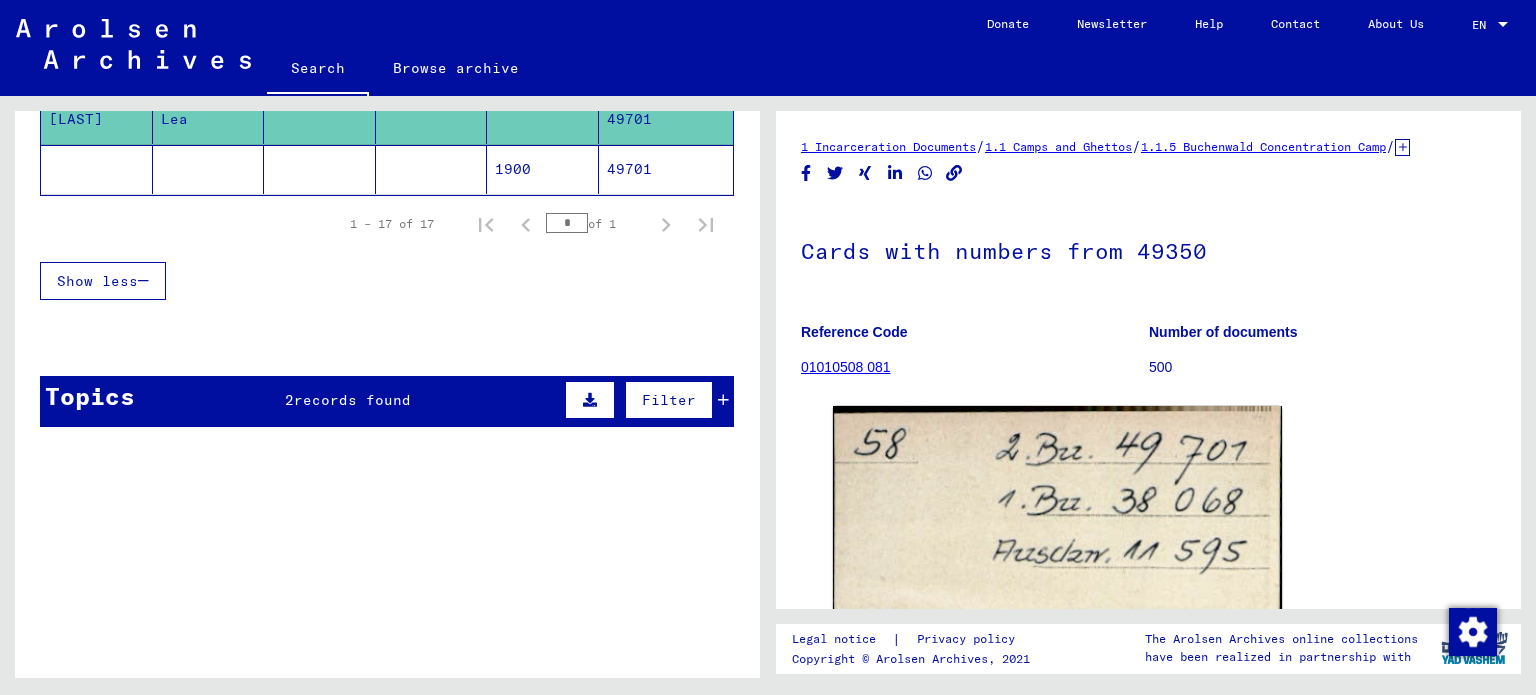 click on "Topics 2  records found  Filter" at bounding box center [387, 401] 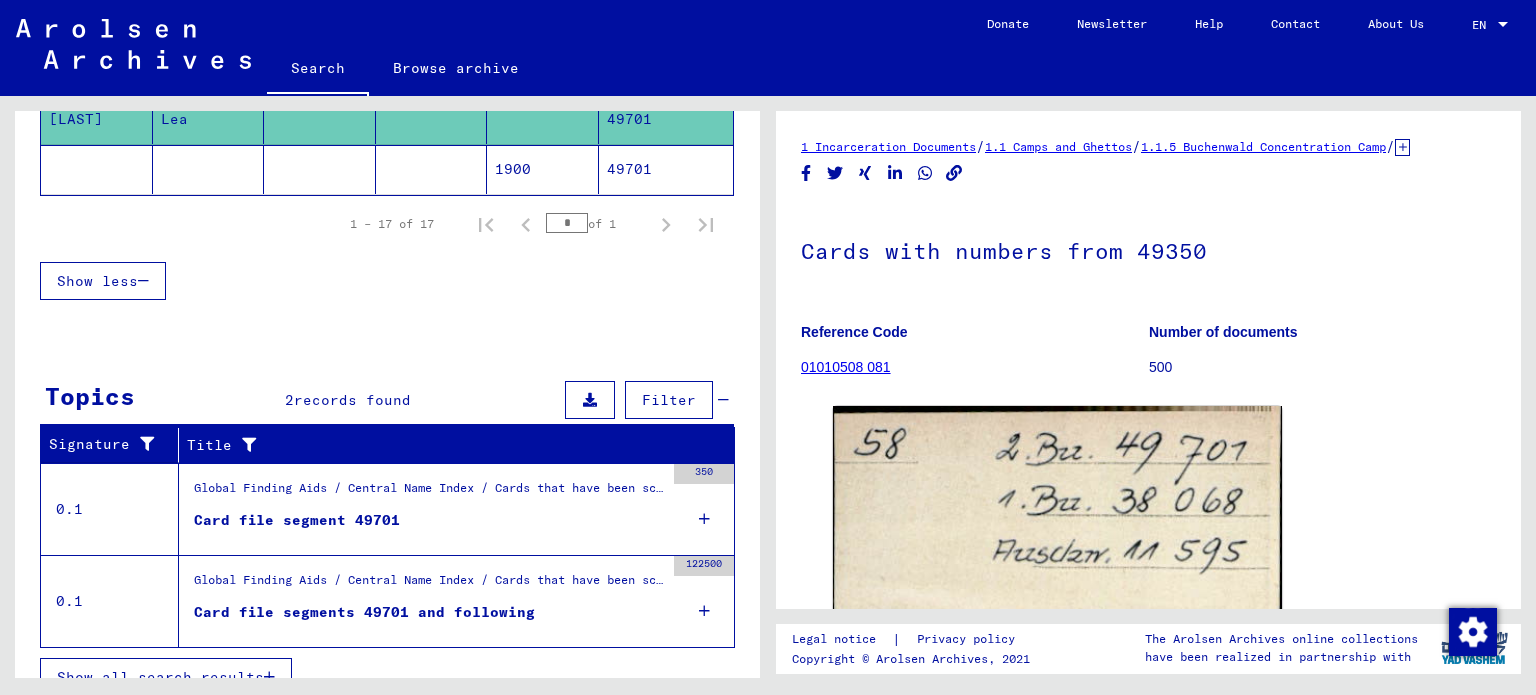 click on "Card file segment 49701" at bounding box center [297, 520] 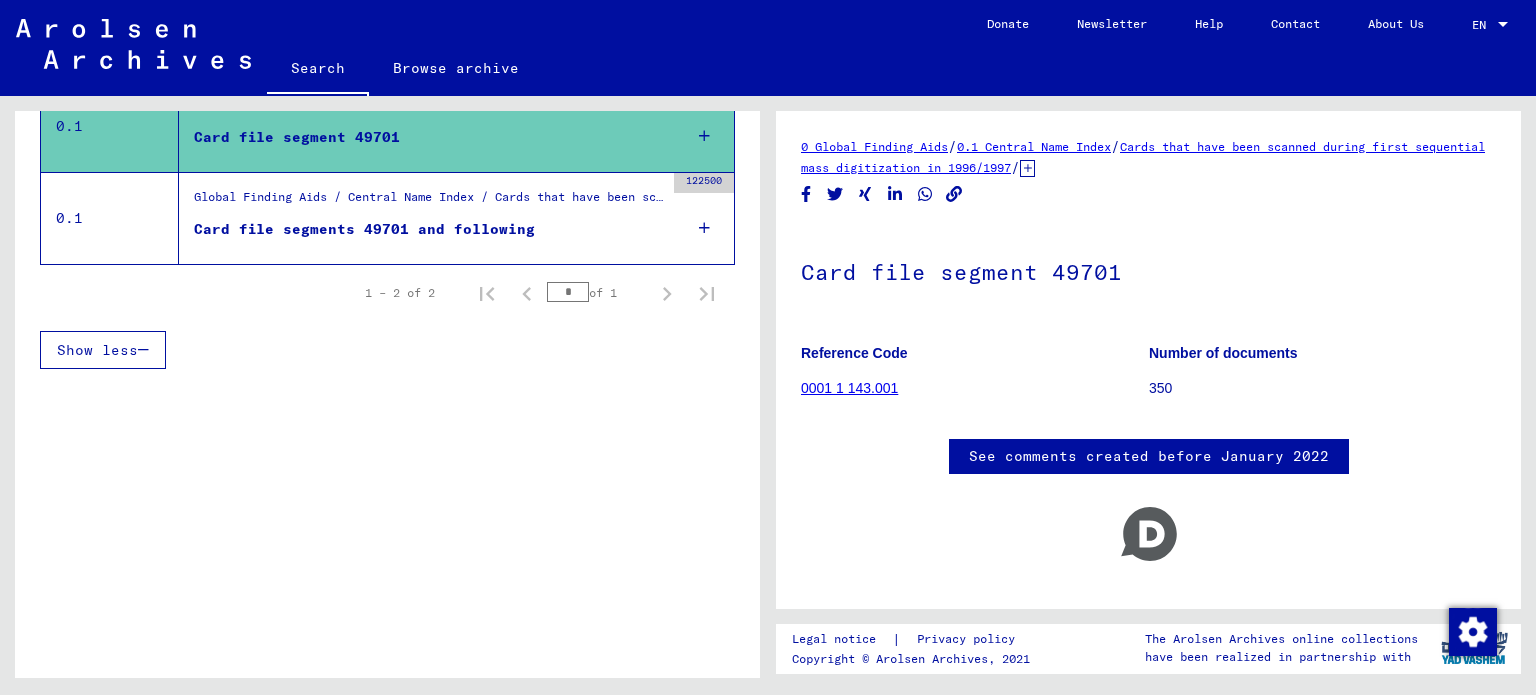 scroll, scrollTop: 367, scrollLeft: 0, axis: vertical 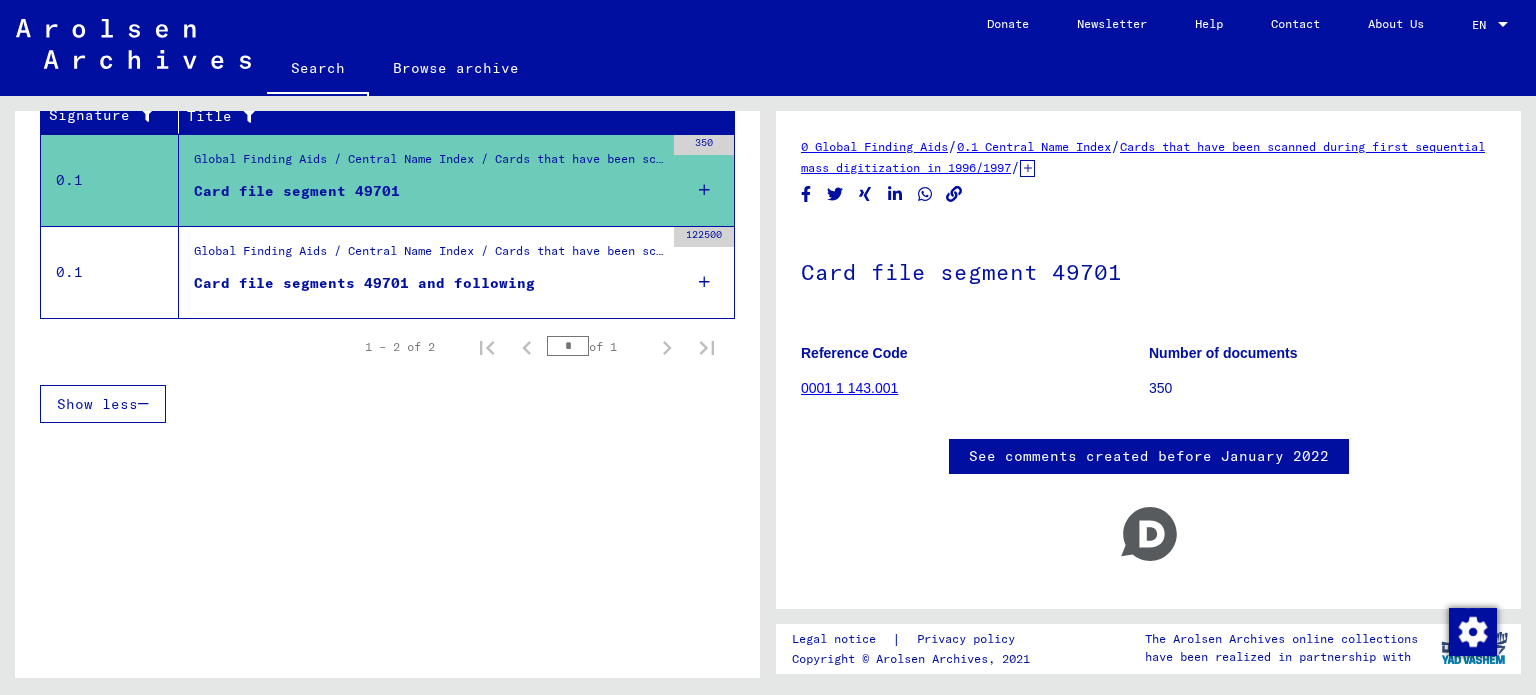 click on "Card file segments 49701 and following" at bounding box center [364, 283] 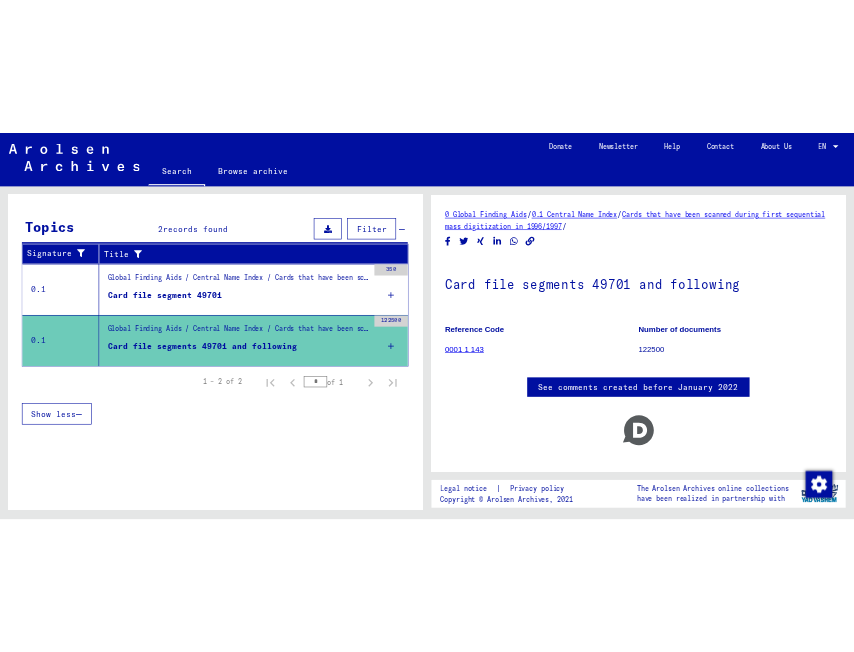 scroll, scrollTop: 0, scrollLeft: 0, axis: both 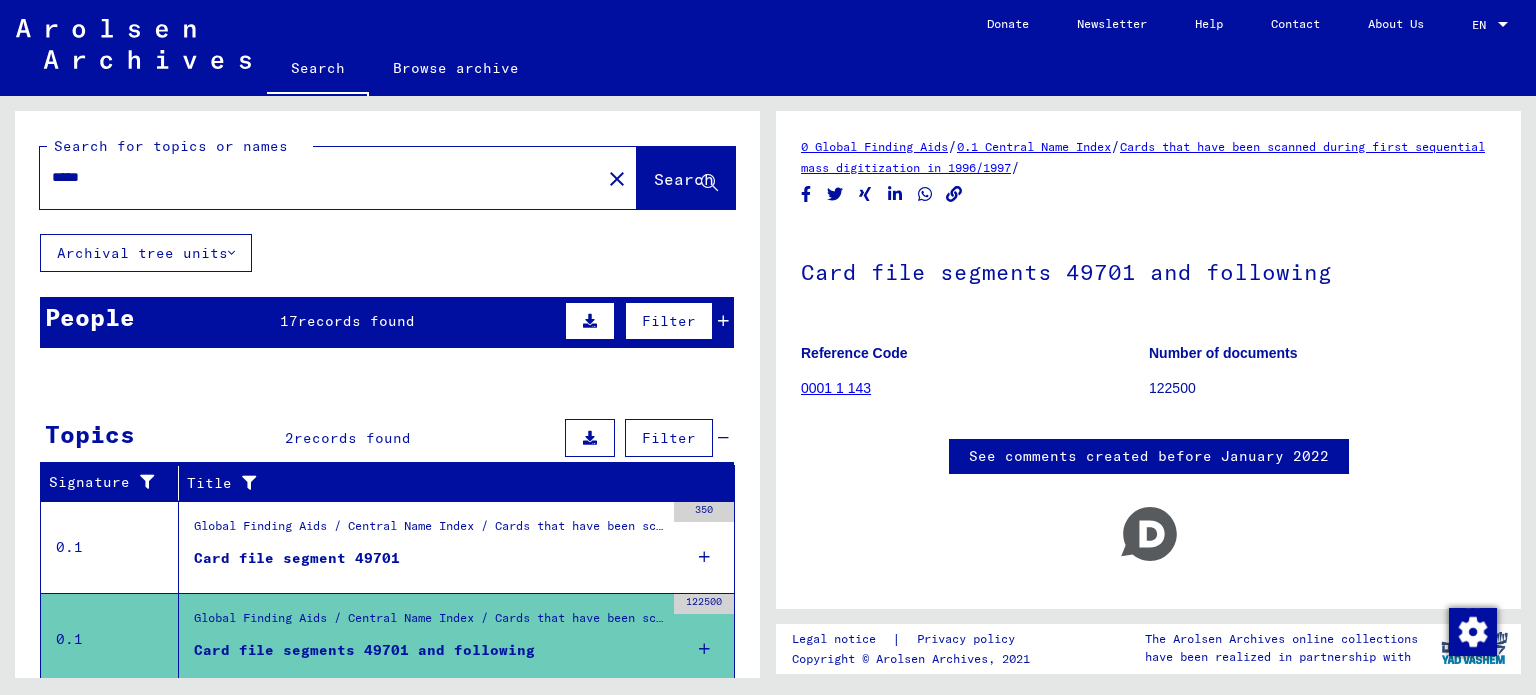 click on "*****" 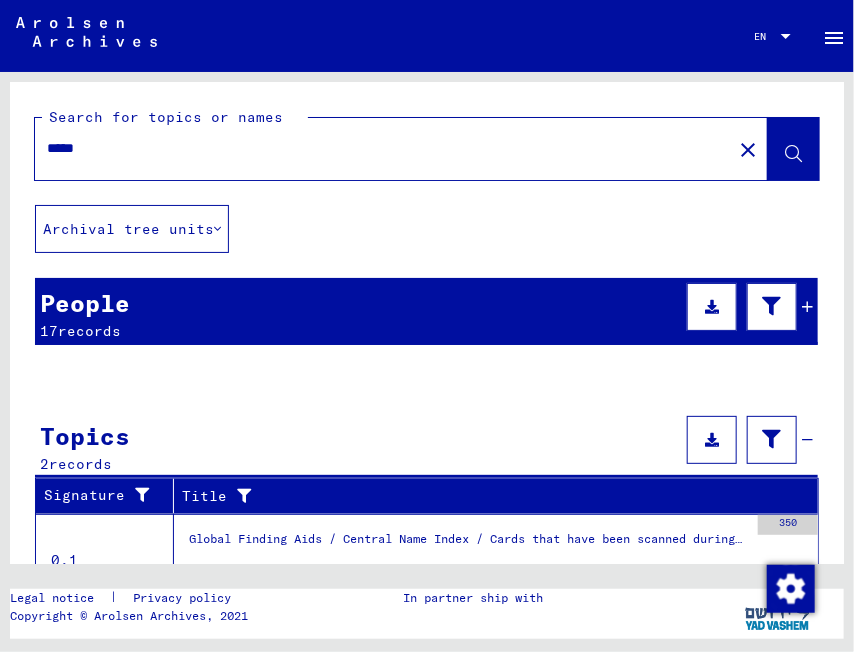click on "*****" at bounding box center (383, 148) 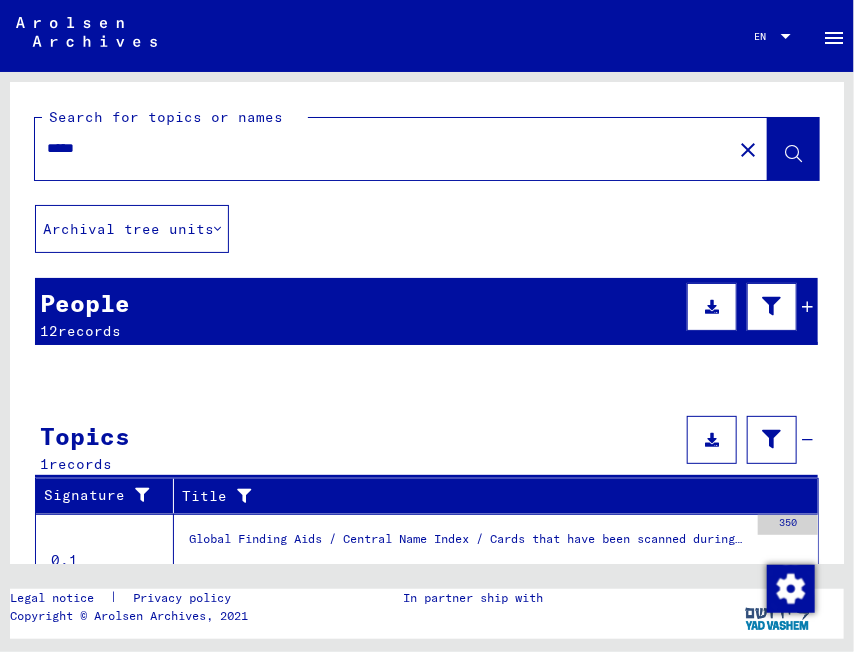 click on "People 12  records" at bounding box center (426, 311) 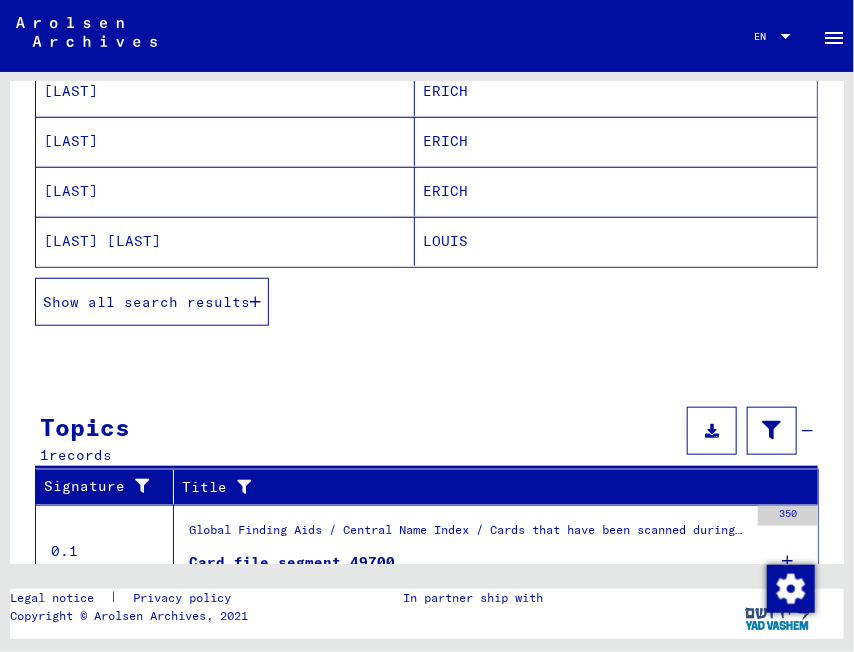 scroll, scrollTop: 400, scrollLeft: 0, axis: vertical 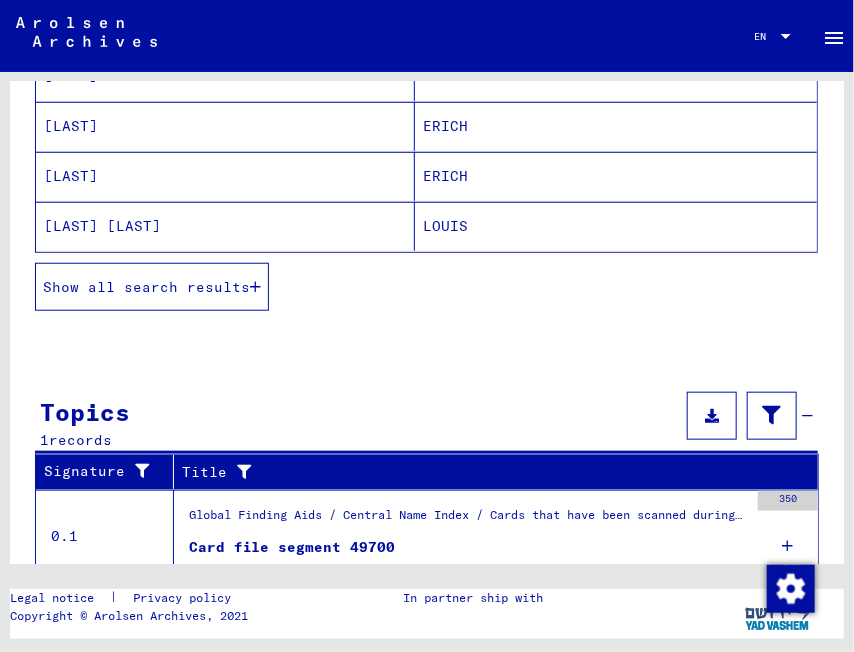 click on "Show all search results" at bounding box center [146, 287] 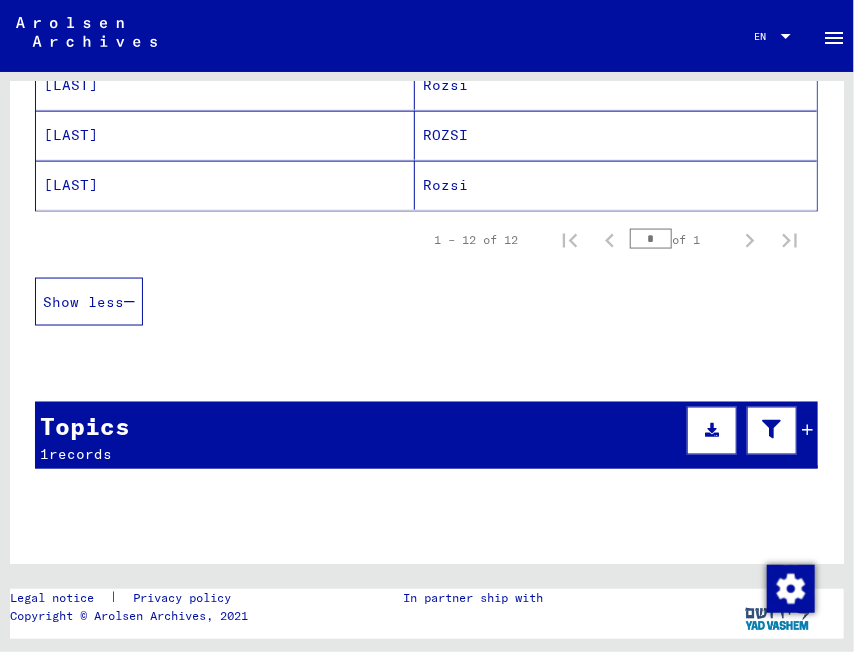 scroll, scrollTop: 884, scrollLeft: 0, axis: vertical 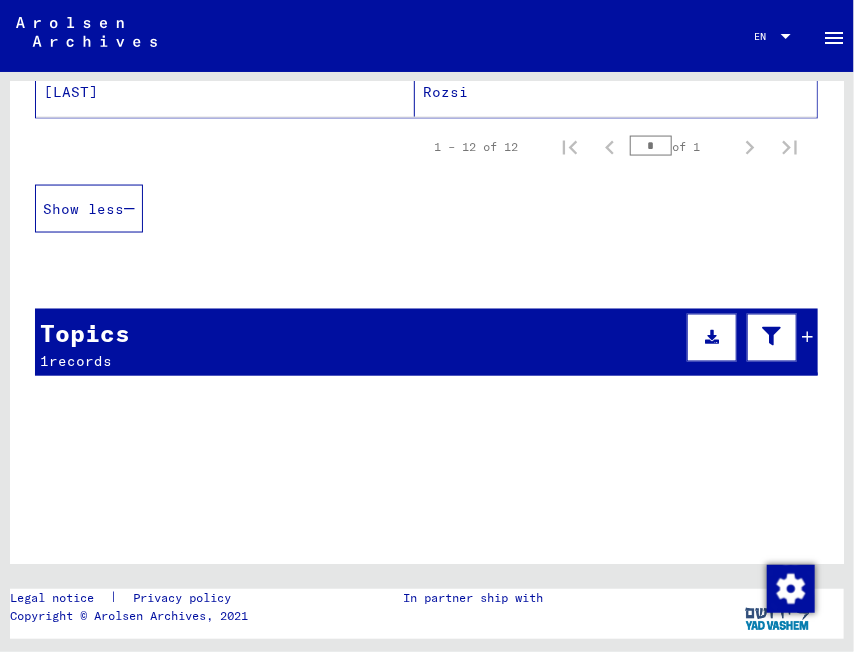 click on "Topics 1  records" at bounding box center [426, 342] 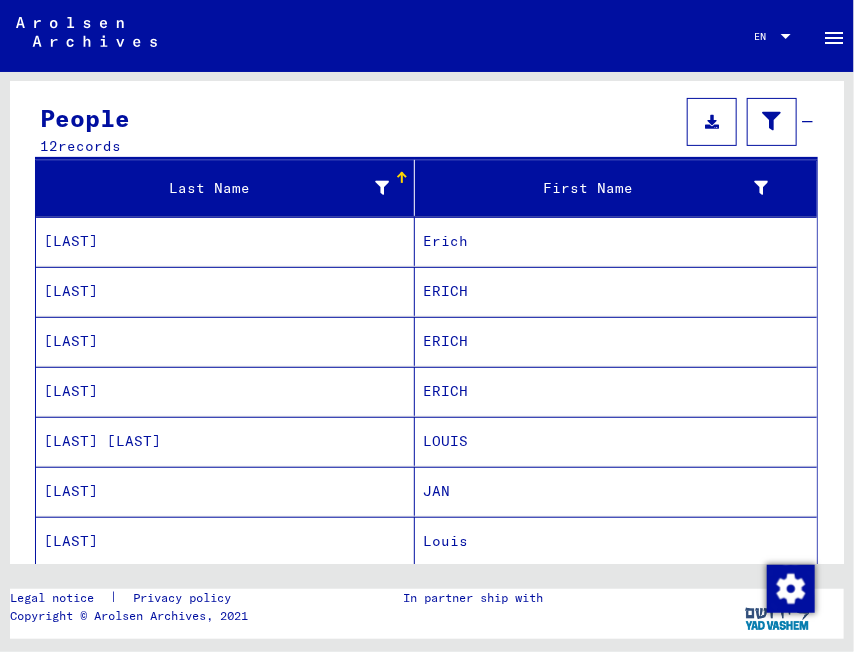 scroll, scrollTop: 0, scrollLeft: 0, axis: both 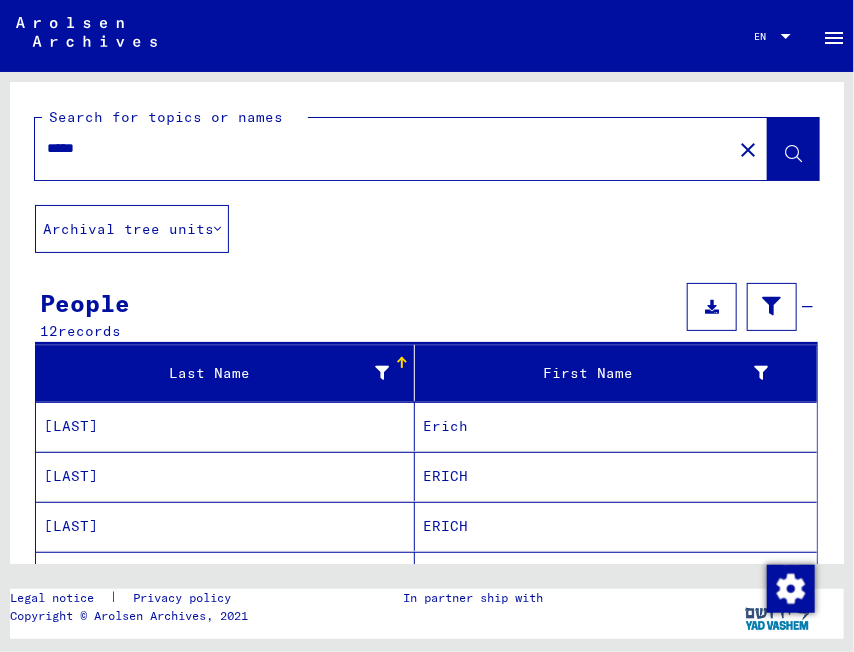 click on "*****" at bounding box center [383, 148] 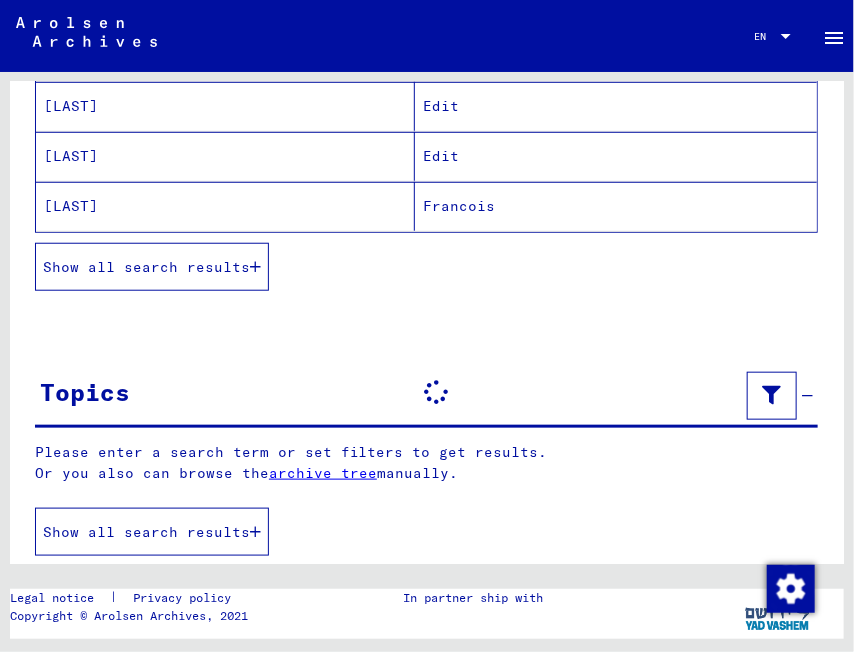 scroll, scrollTop: 432, scrollLeft: 0, axis: vertical 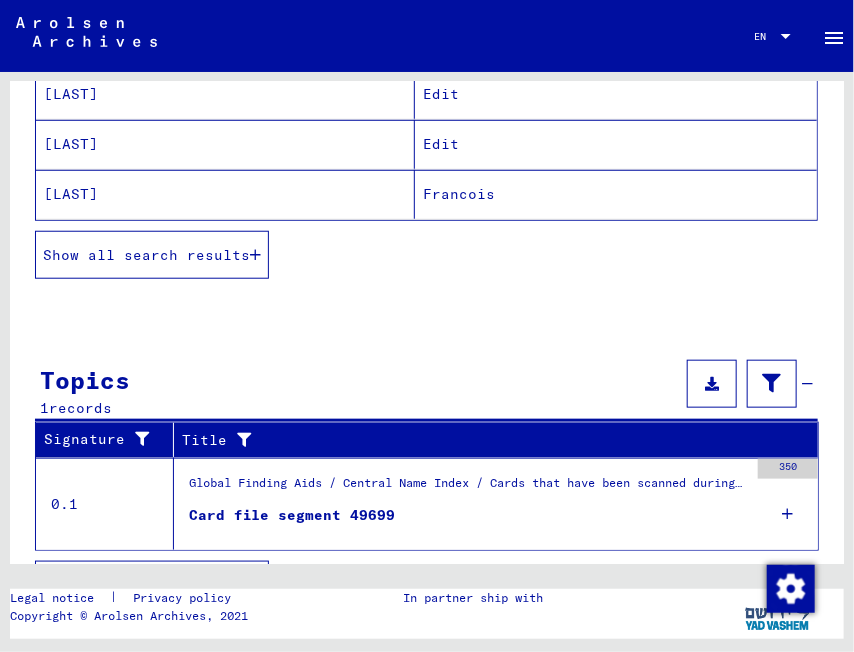 click on "Show all search results" at bounding box center (146, 255) 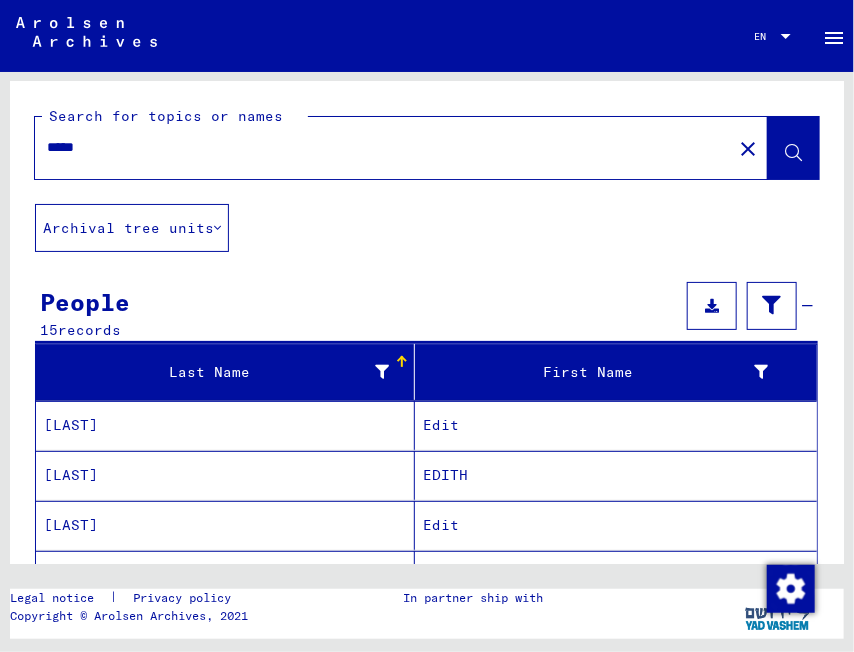 scroll, scrollTop: 0, scrollLeft: 0, axis: both 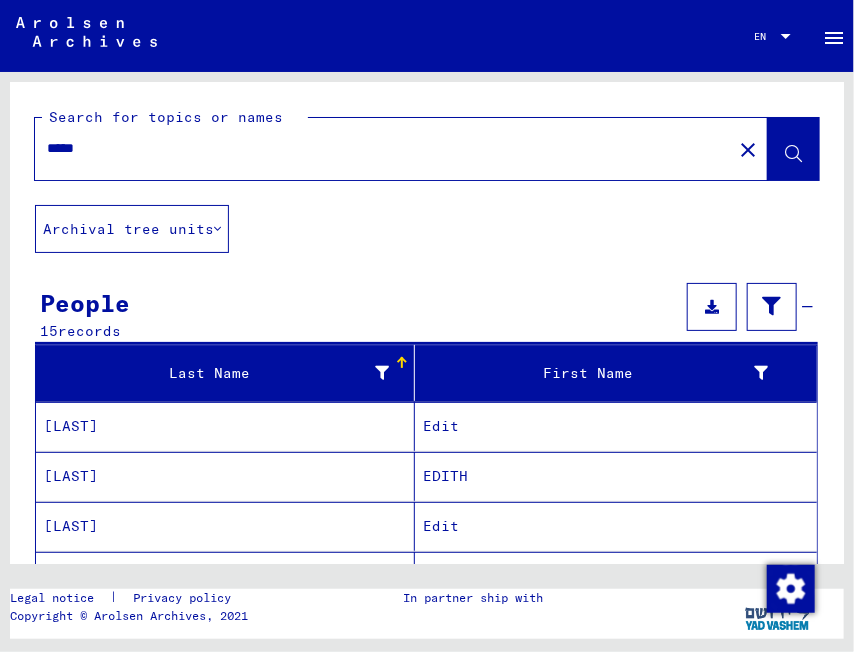 click on "*****" 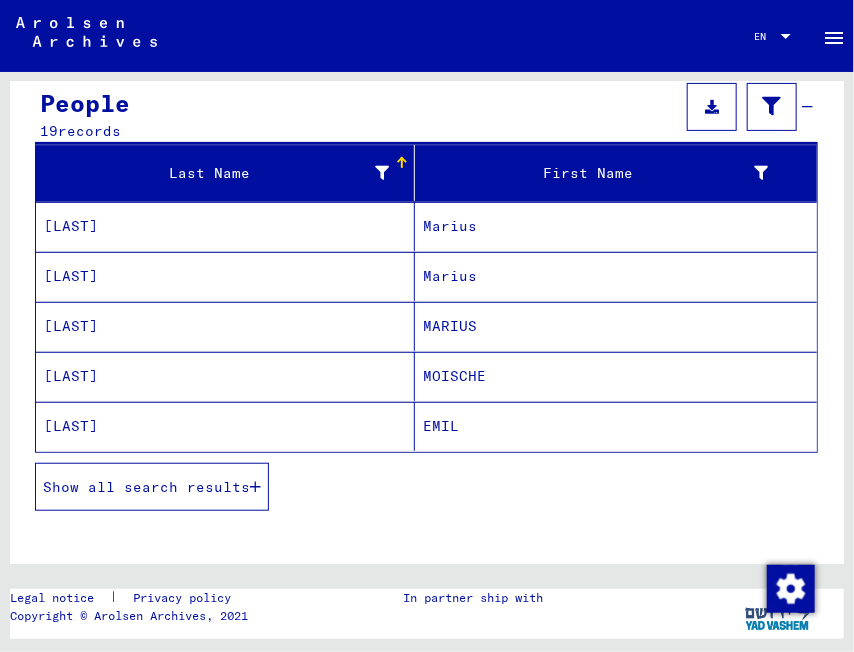 click on "Show all search results" at bounding box center (146, 487) 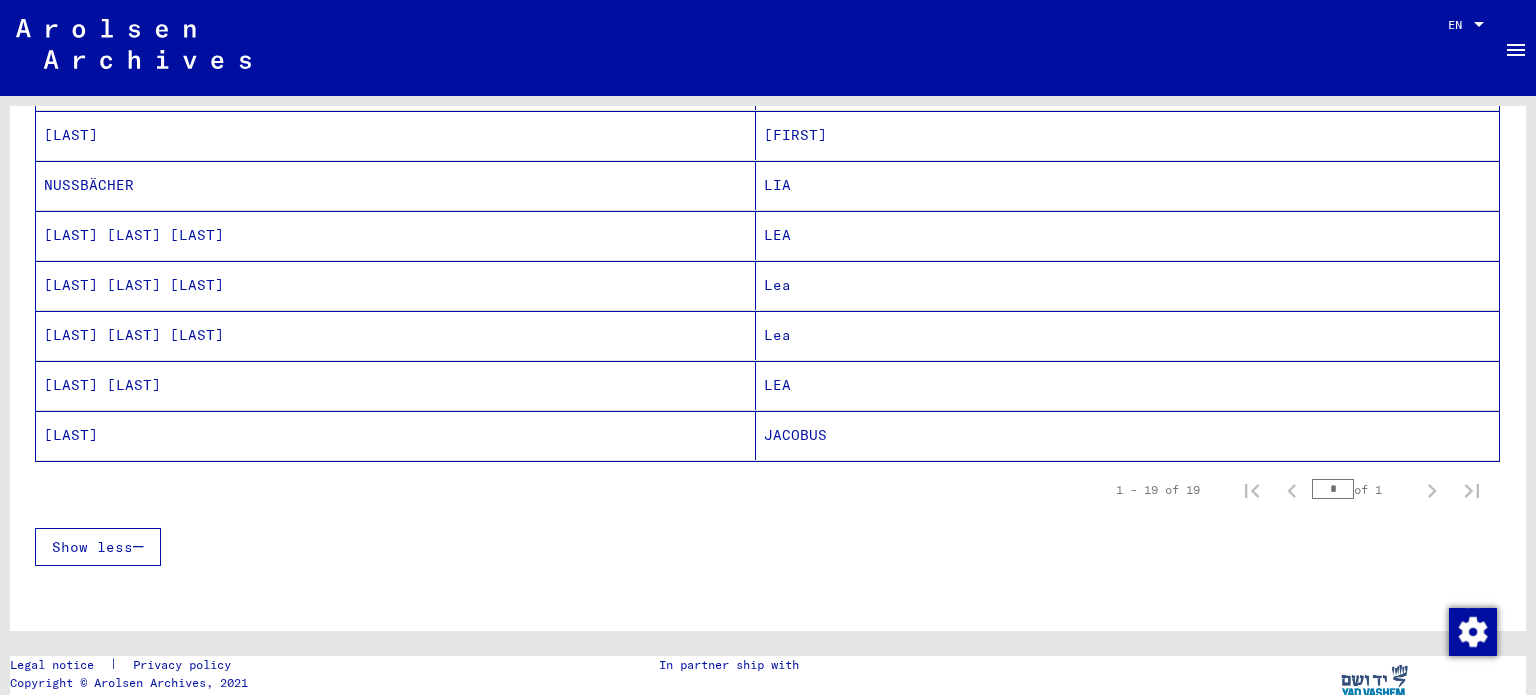 scroll, scrollTop: 888, scrollLeft: 0, axis: vertical 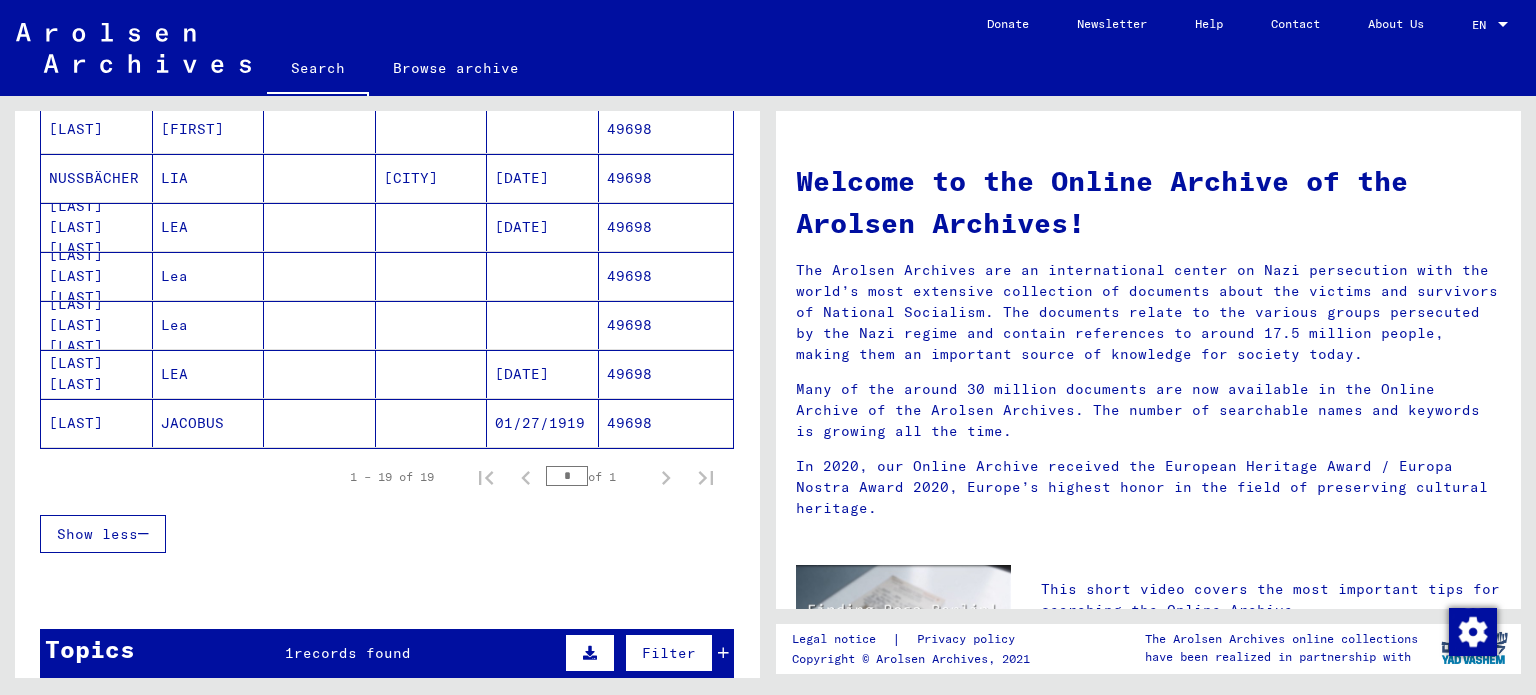 click on "LEA" at bounding box center [209, 423] 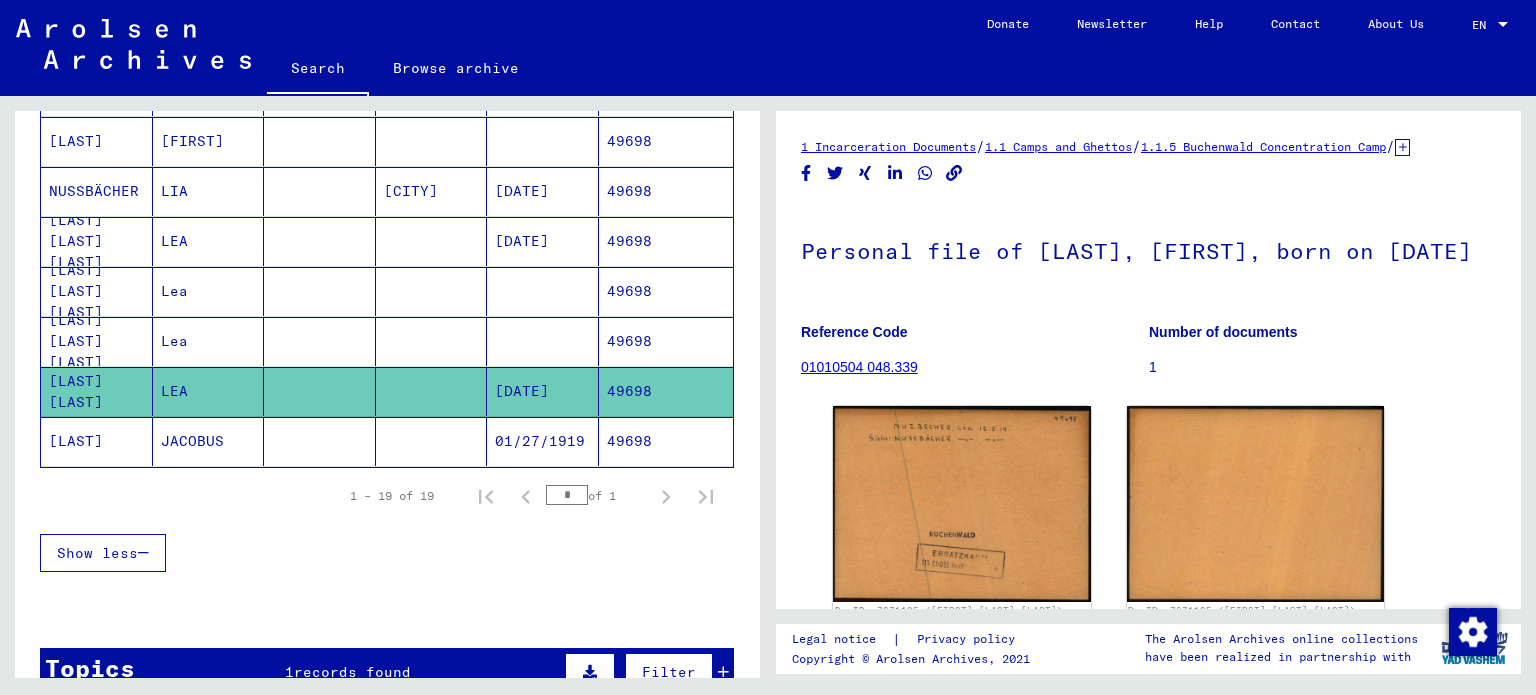 click on "Lea" at bounding box center (209, 391) 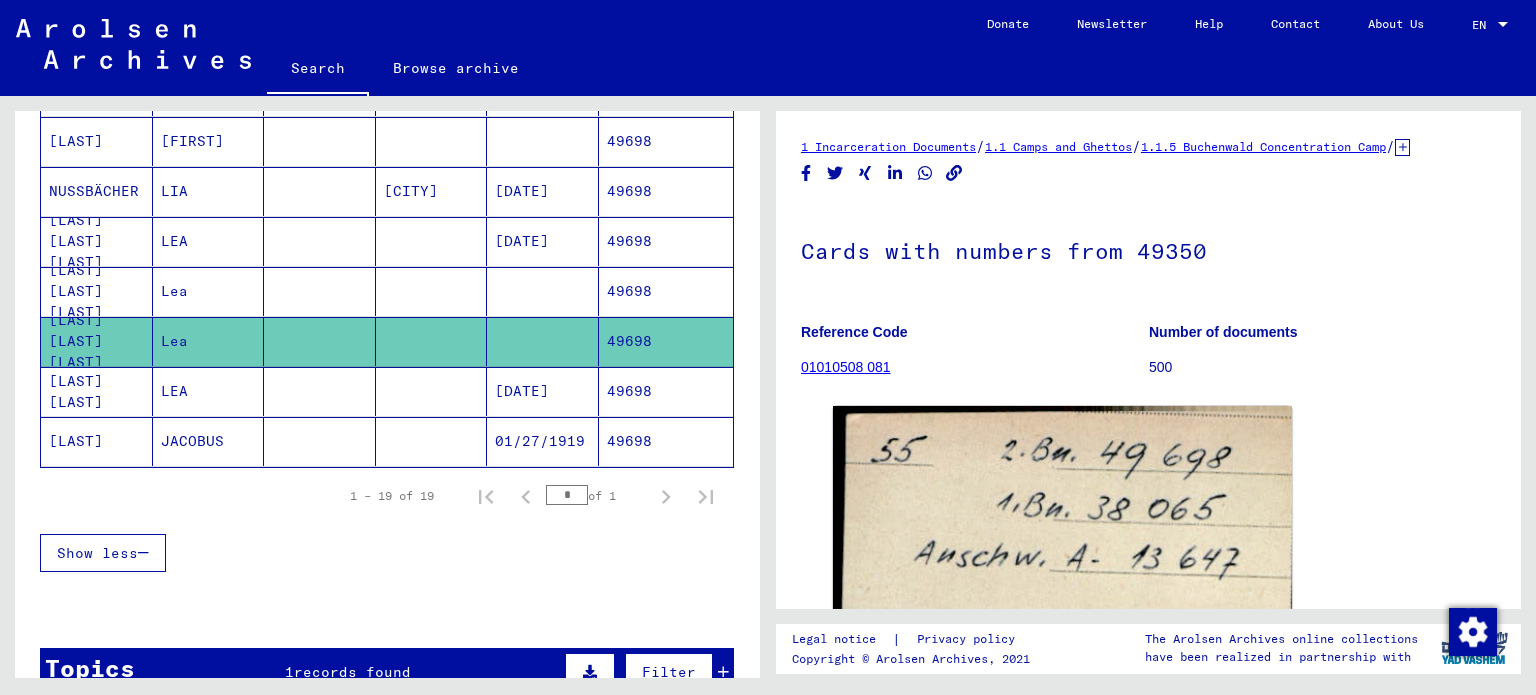 click on "Lea" at bounding box center [209, 341] 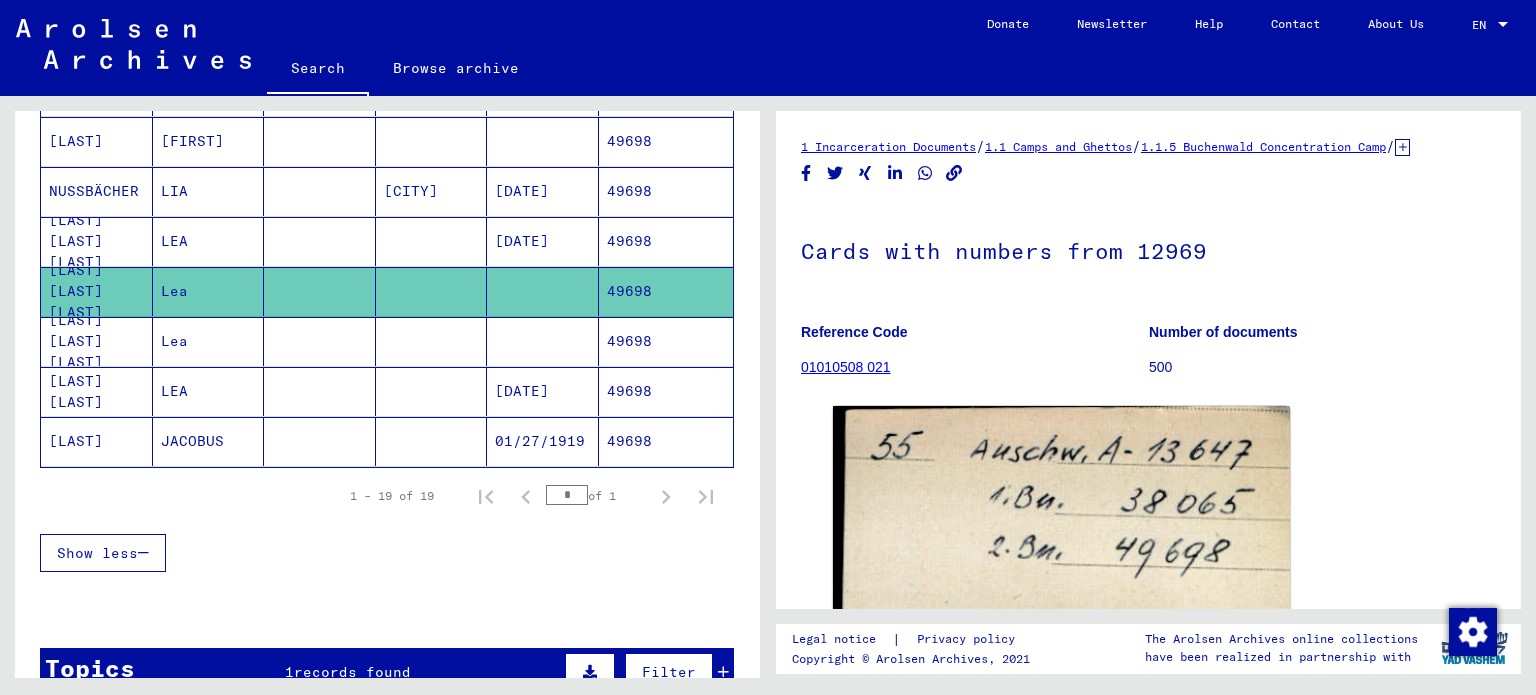 click on "LEA" at bounding box center [209, 291] 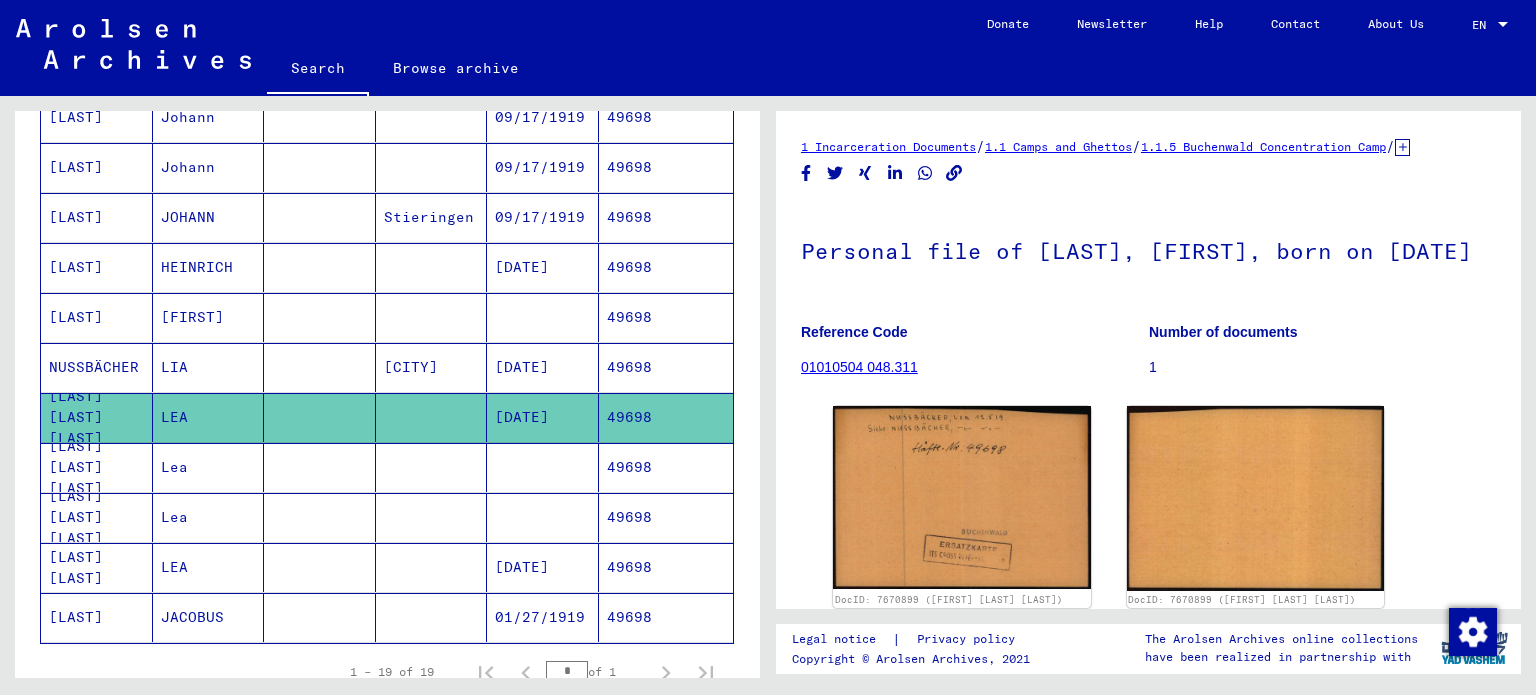 scroll, scrollTop: 688, scrollLeft: 0, axis: vertical 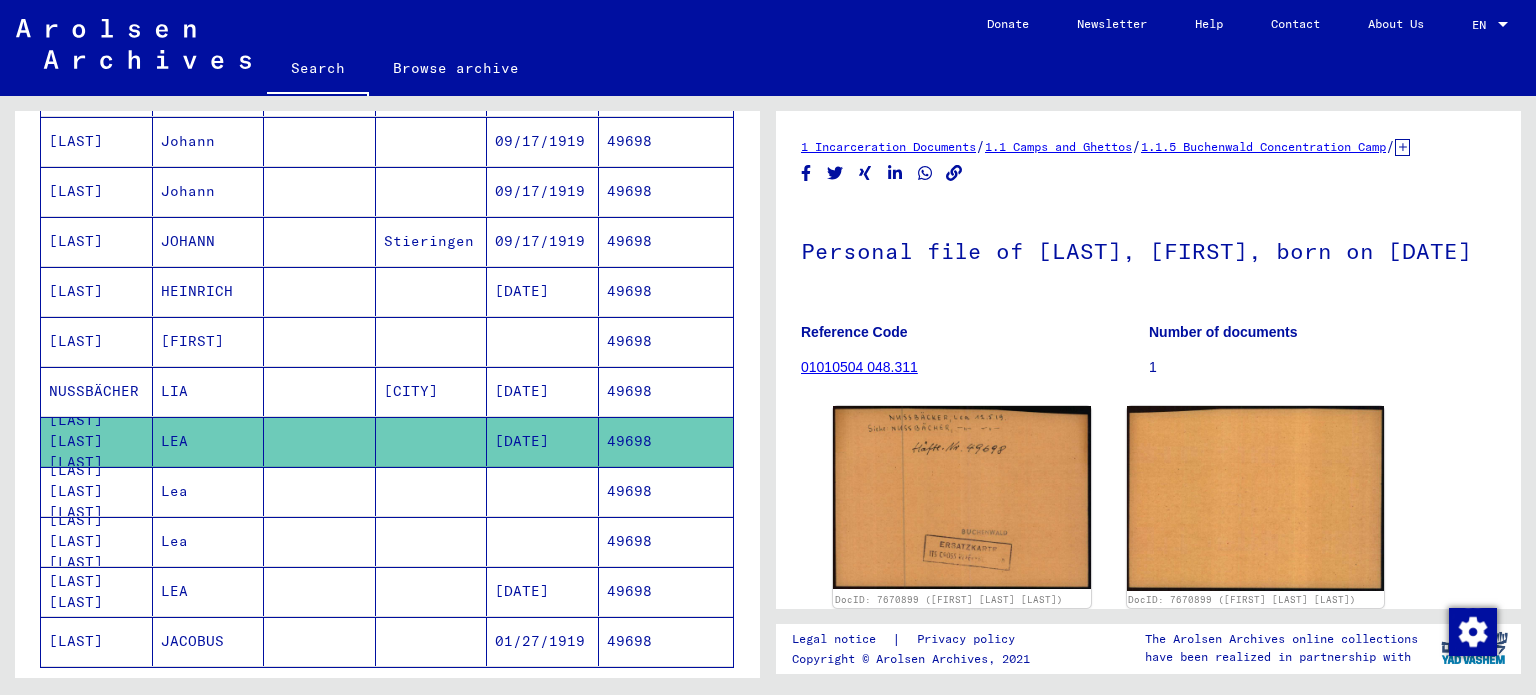 click on "LIA" at bounding box center (209, 441) 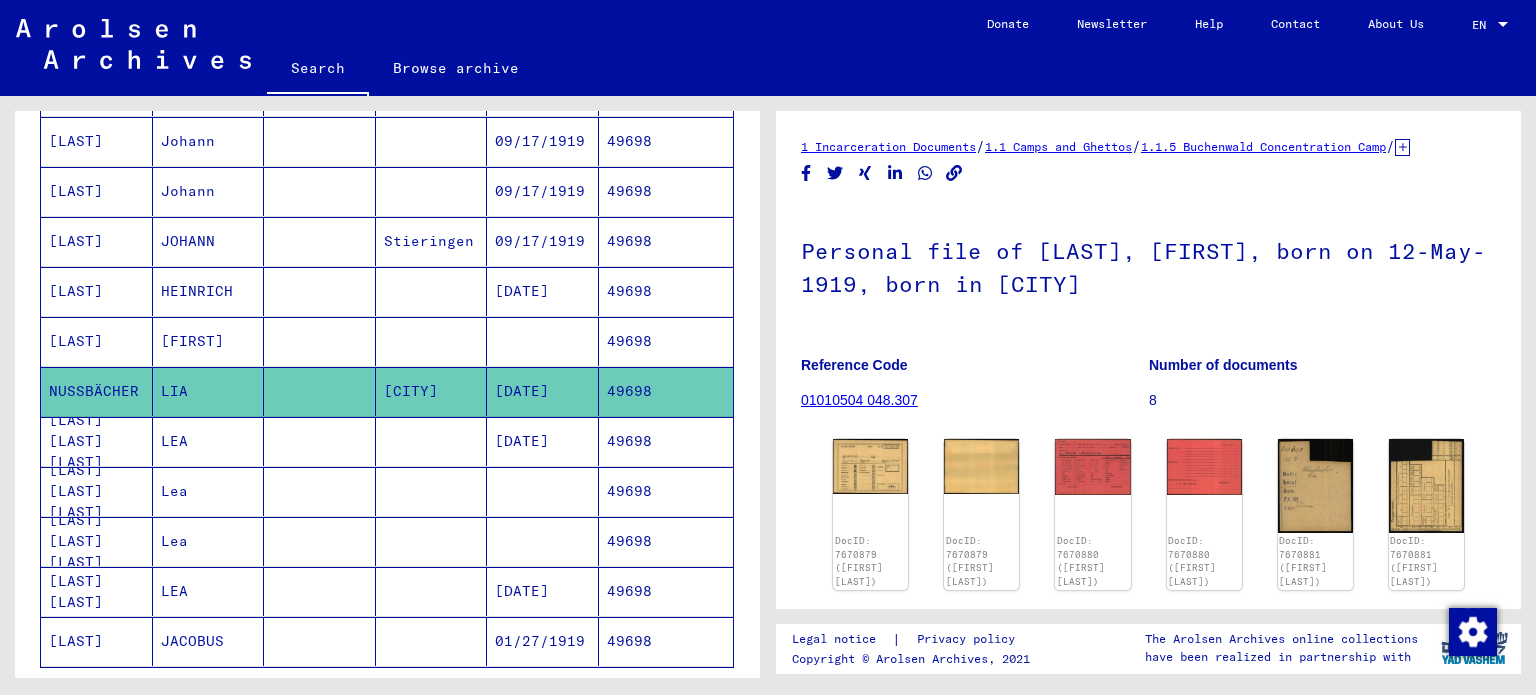click on "[FIRST]" at bounding box center (209, 391) 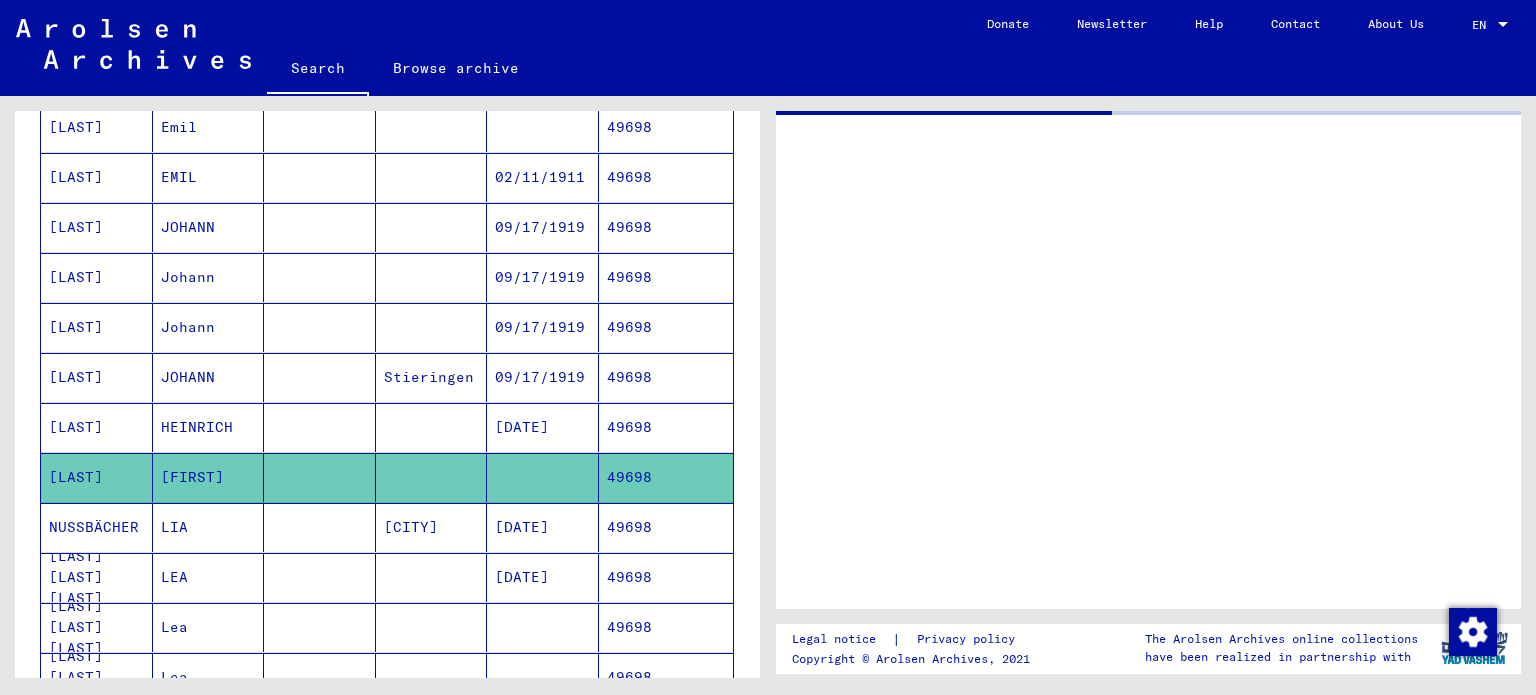 scroll, scrollTop: 488, scrollLeft: 0, axis: vertical 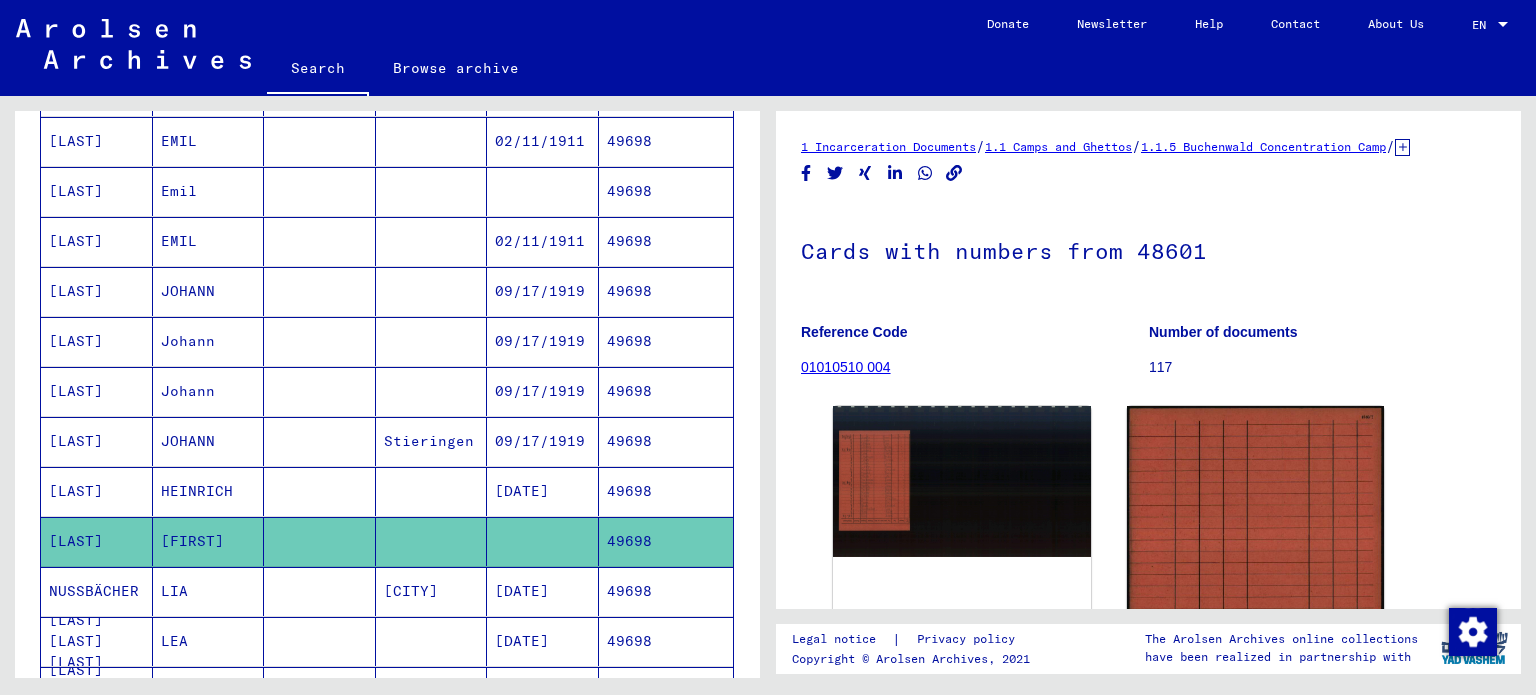 click on "HEINRICH" at bounding box center [209, 541] 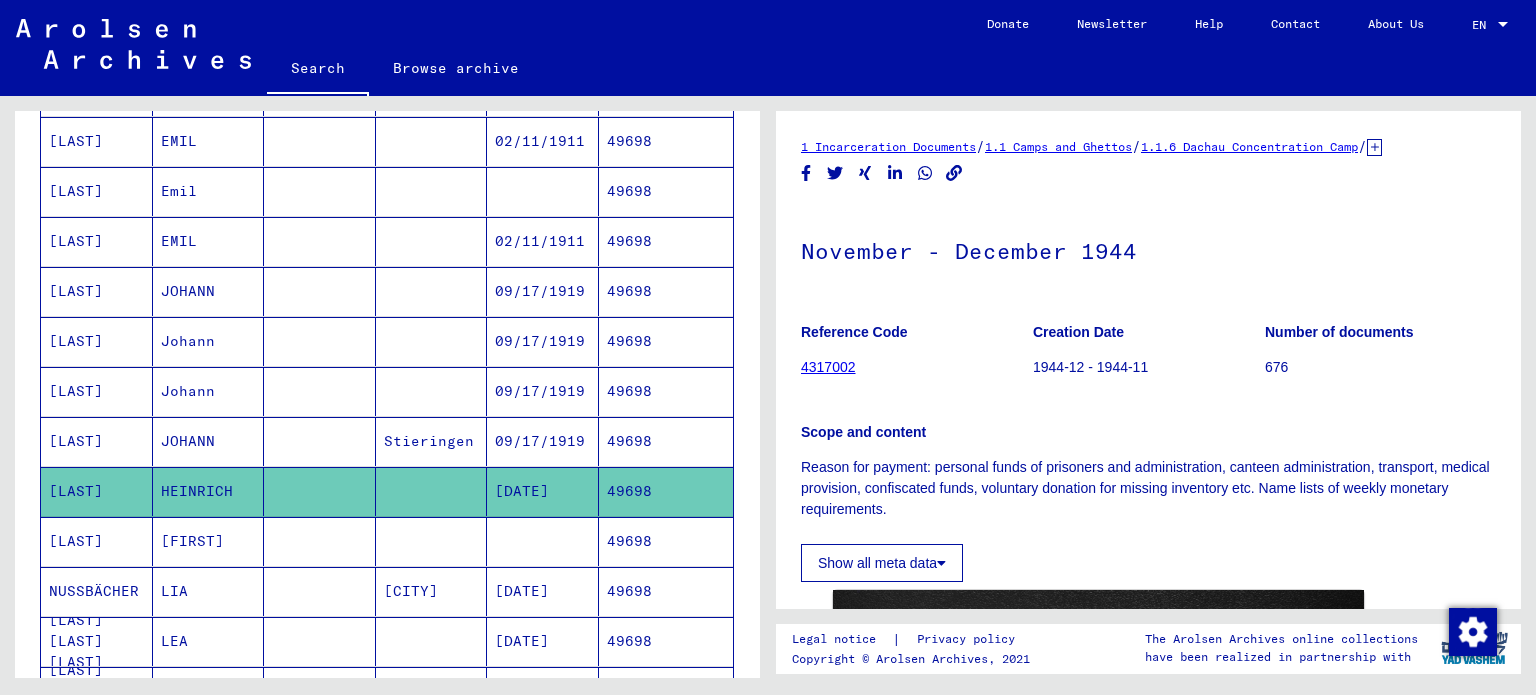 click on "JOHANN" at bounding box center (209, 491) 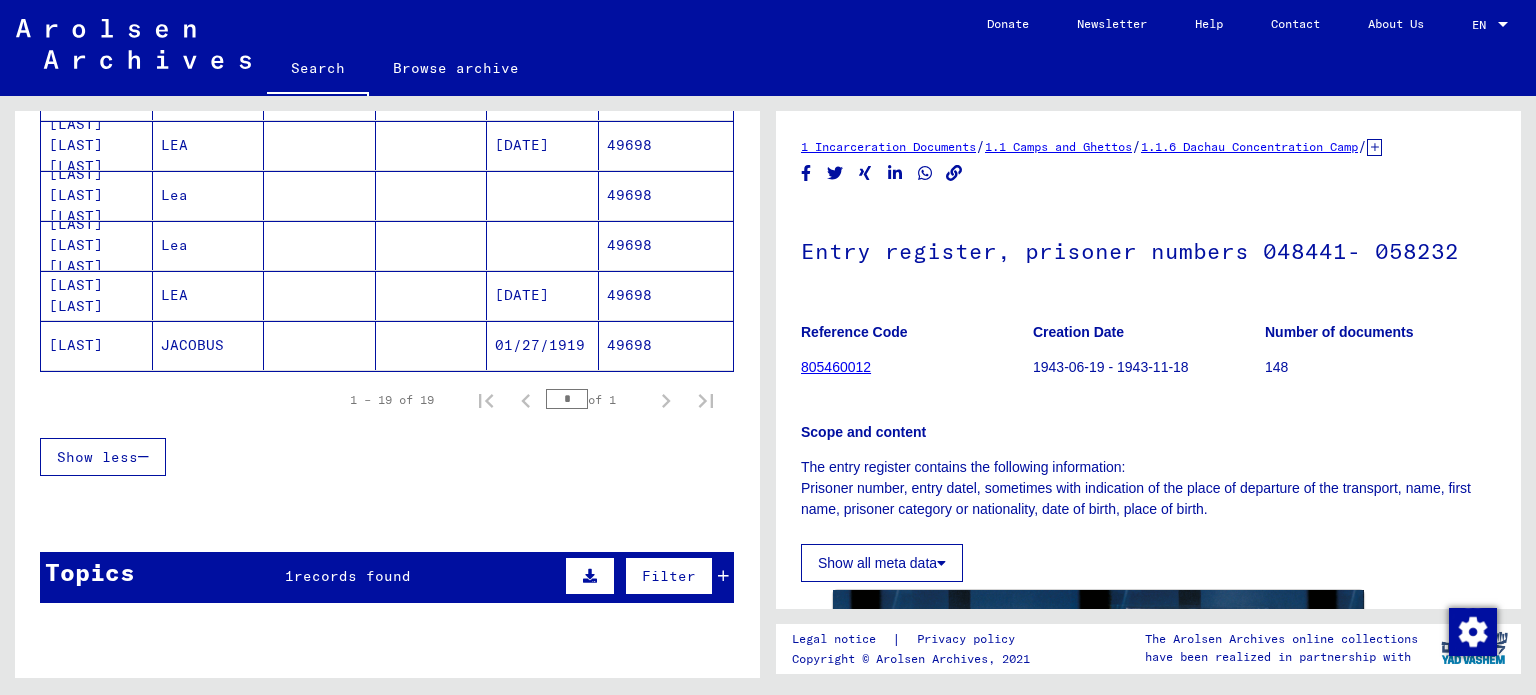 scroll, scrollTop: 988, scrollLeft: 0, axis: vertical 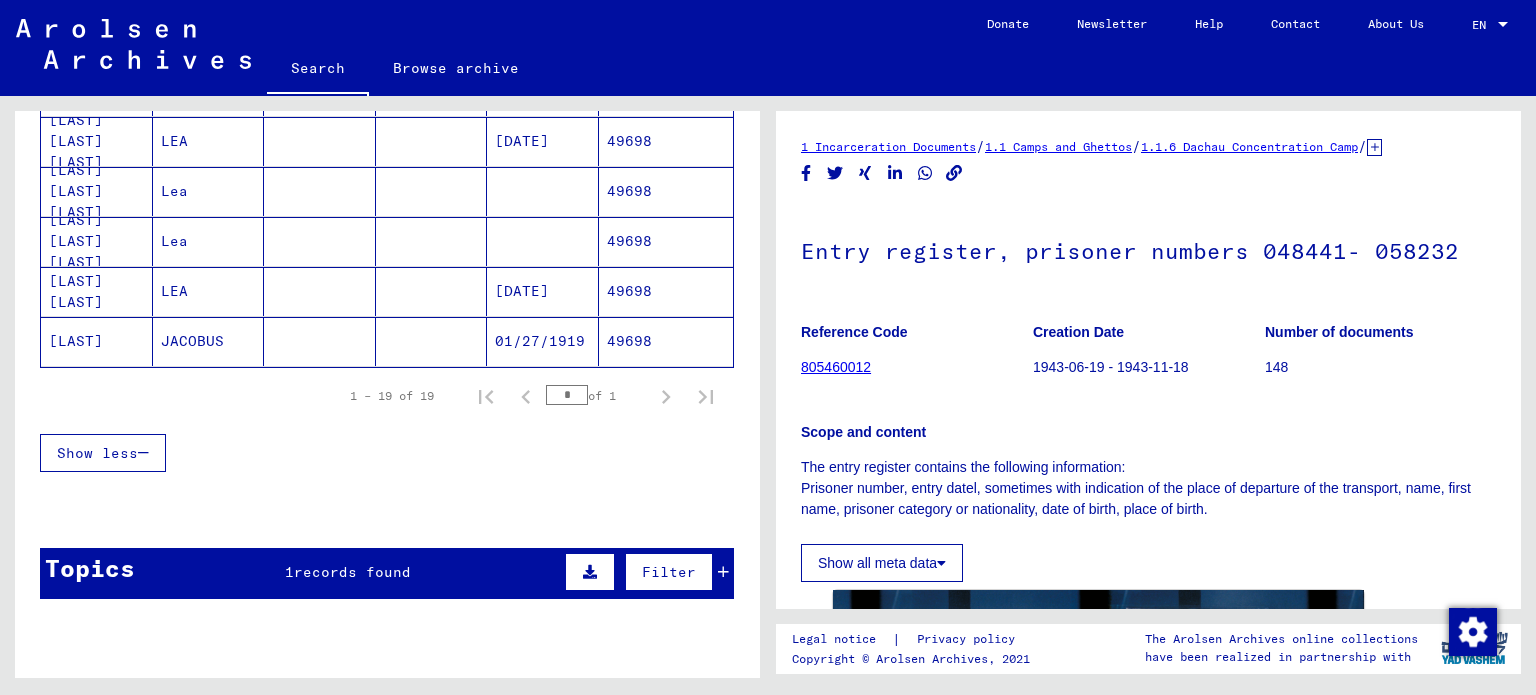 click on "JACOBUS" 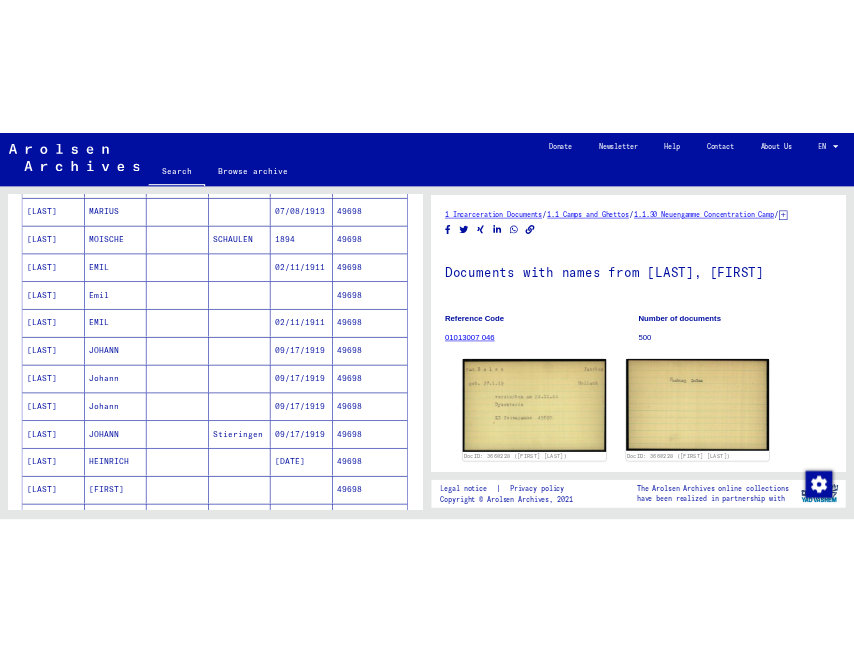 scroll, scrollTop: 0, scrollLeft: 0, axis: both 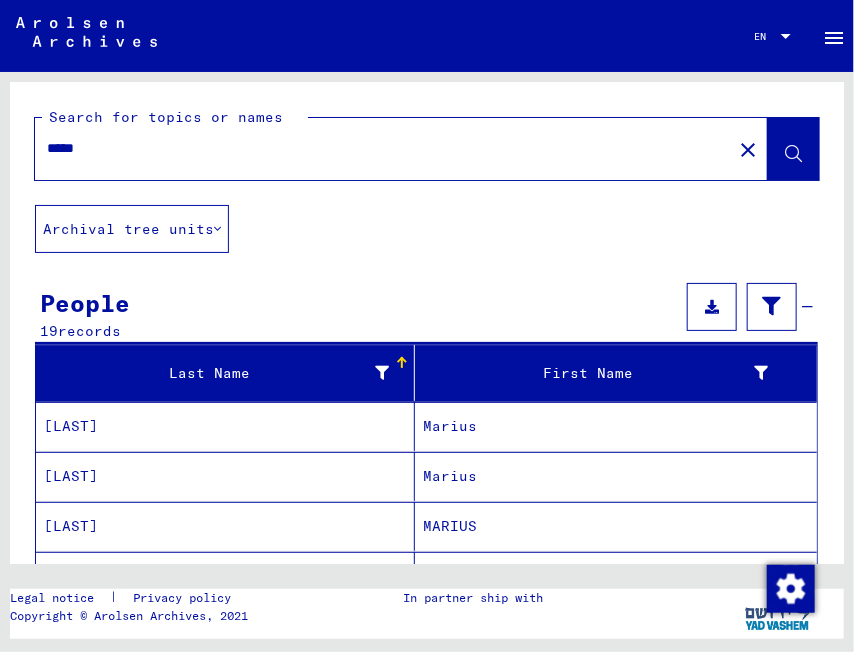 click on "*****" at bounding box center [383, 148] 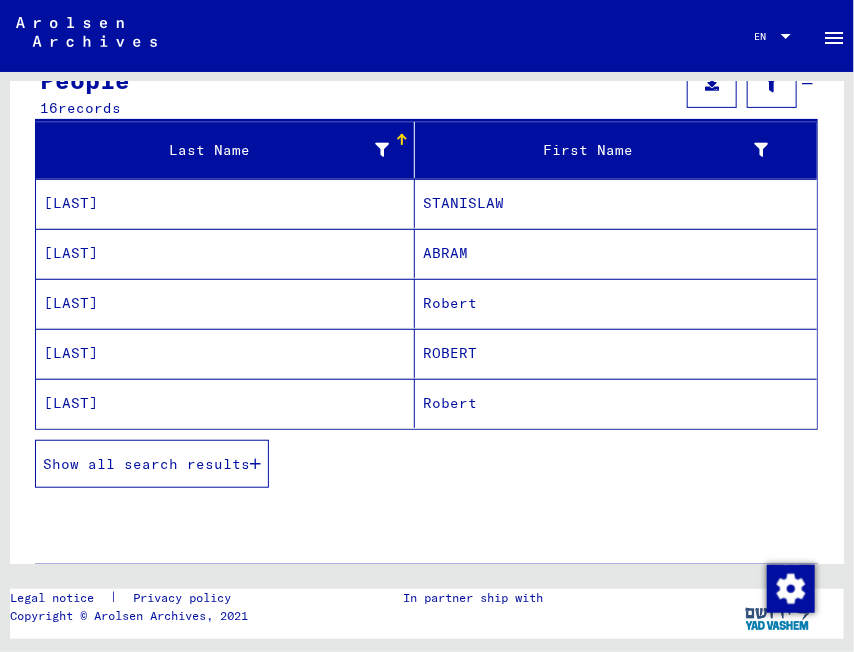 scroll, scrollTop: 400, scrollLeft: 0, axis: vertical 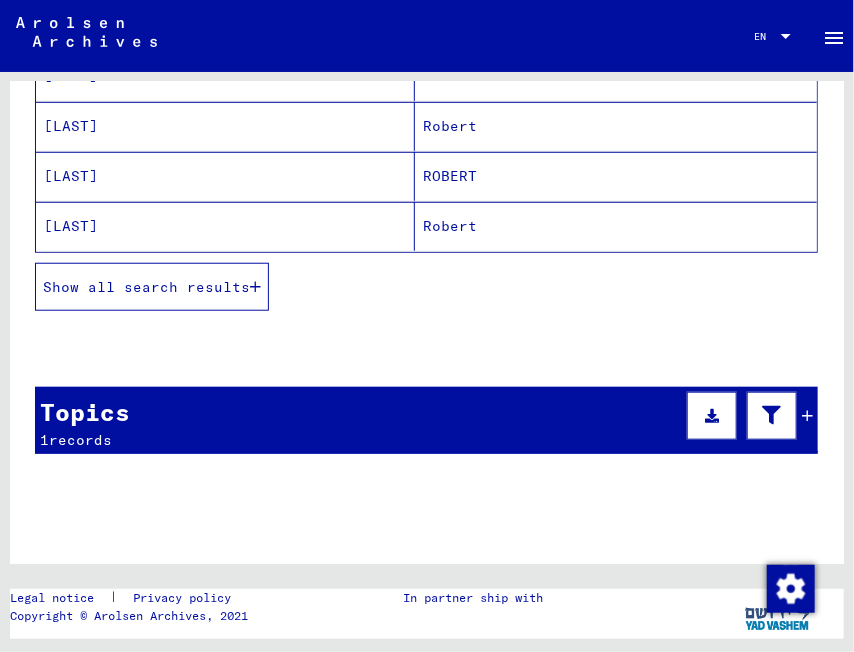 click on "Show all search results" at bounding box center [152, 287] 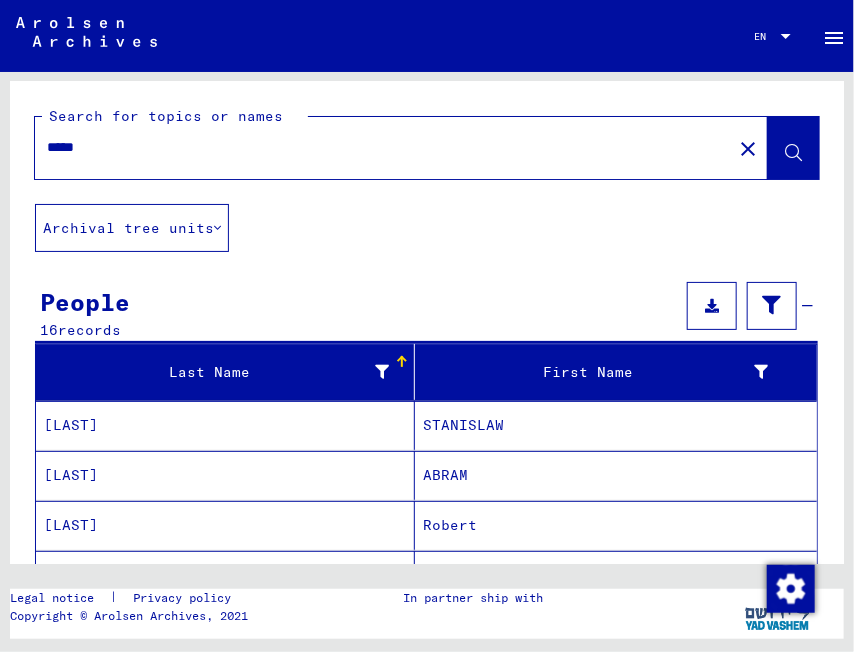 scroll, scrollTop: 0, scrollLeft: 0, axis: both 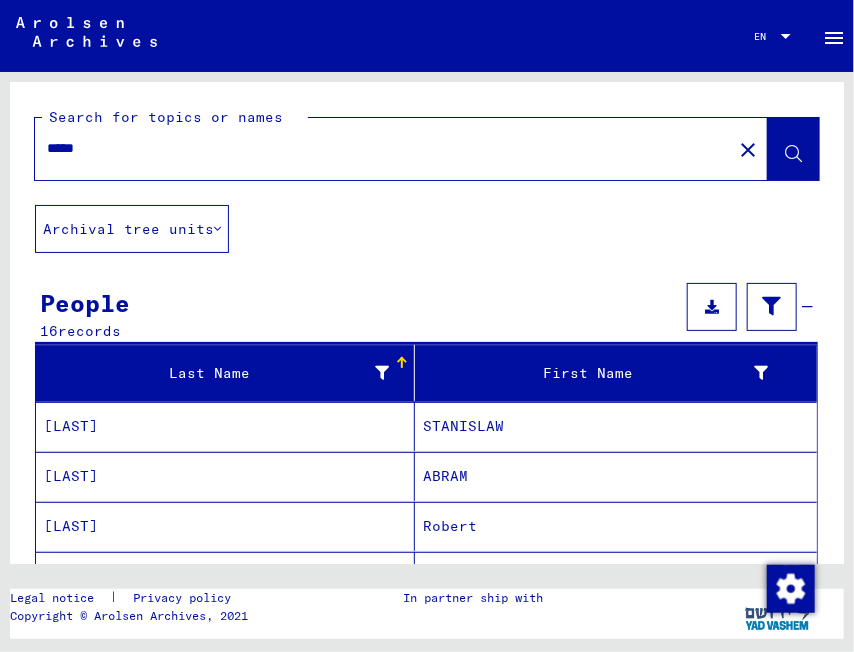click on "*****" at bounding box center (383, 148) 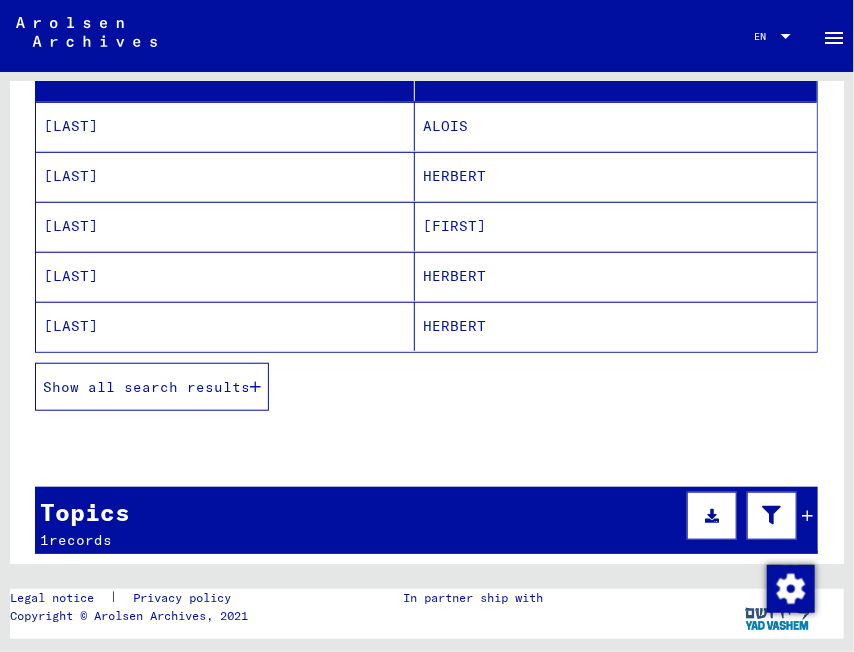 click on "Show all search results" at bounding box center (152, 387) 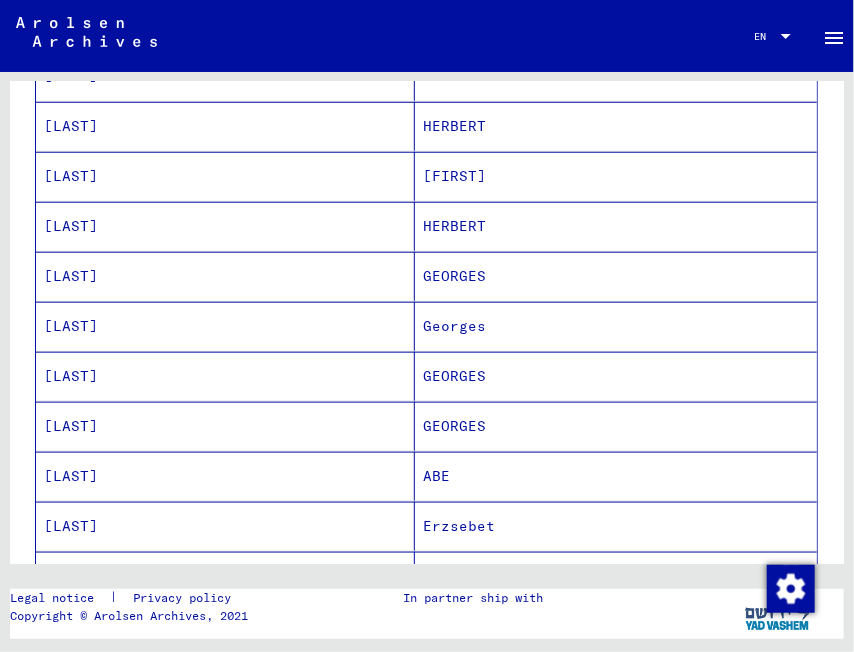 scroll, scrollTop: 0, scrollLeft: 0, axis: both 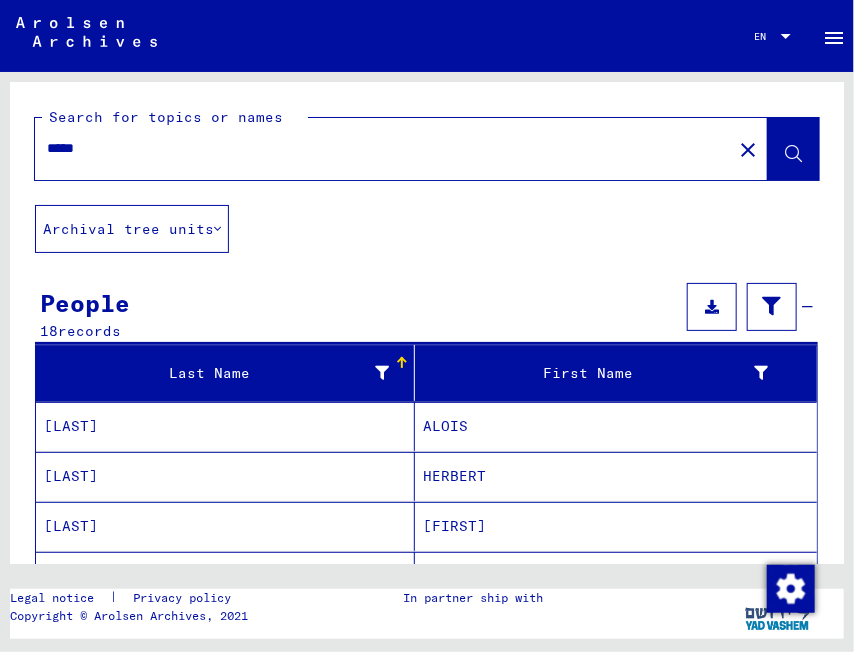 click on "*****" at bounding box center (383, 148) 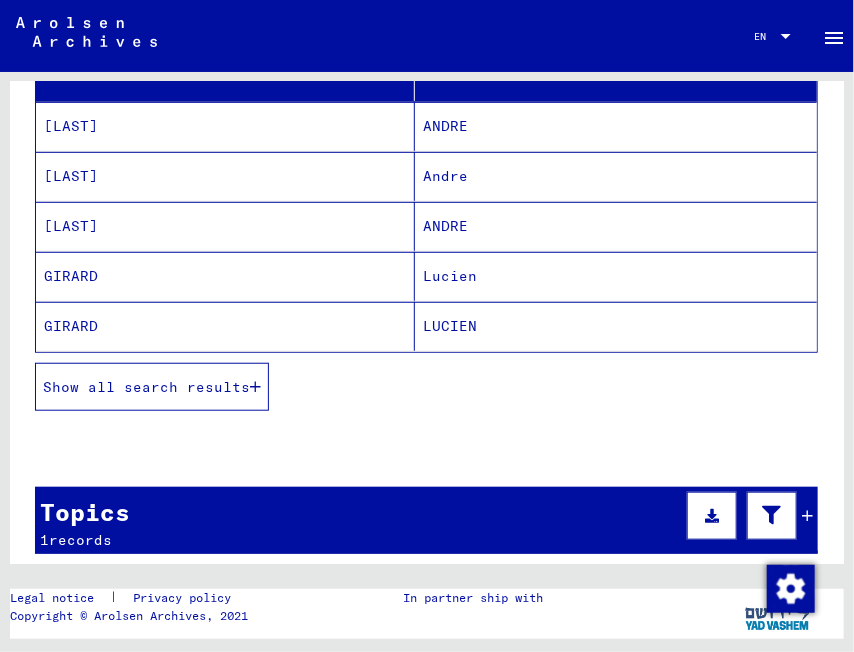 click on "Show all search results" at bounding box center (146, 387) 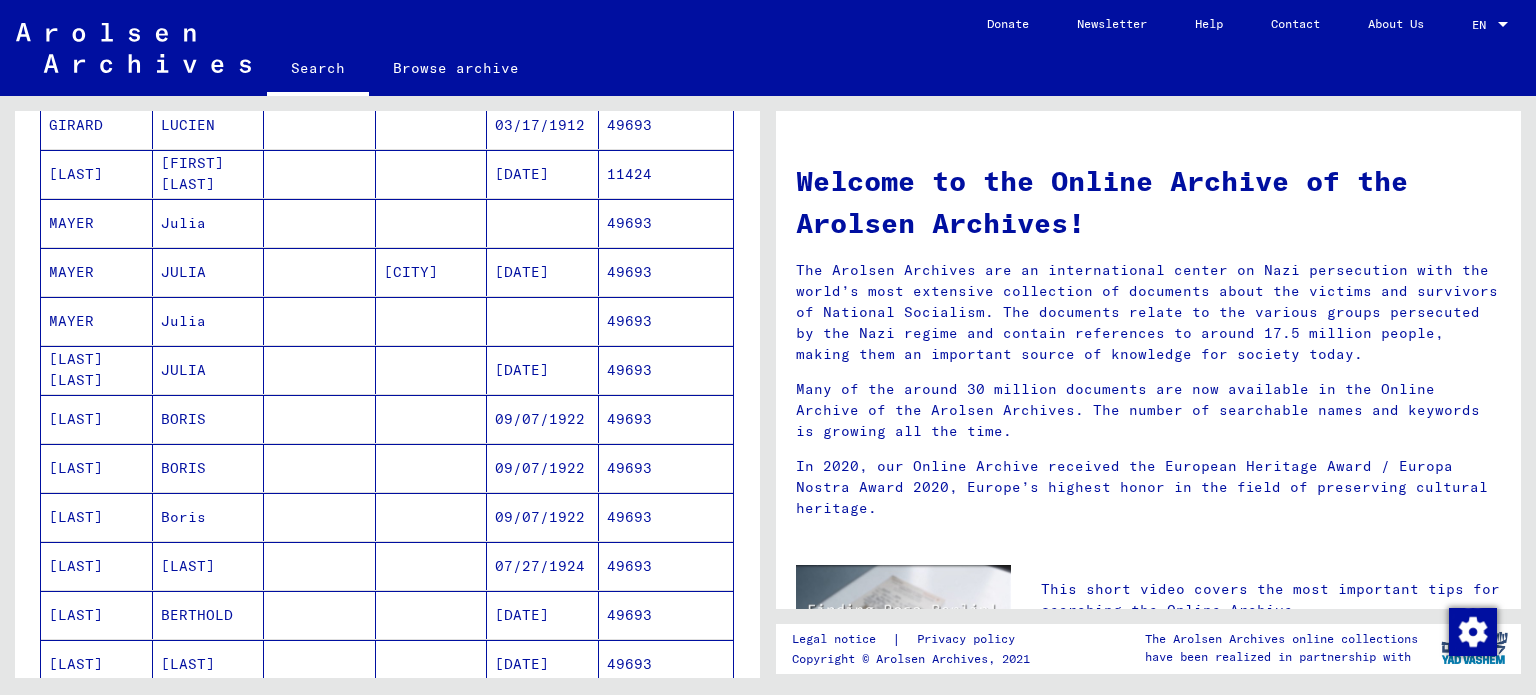 scroll, scrollTop: 488, scrollLeft: 0, axis: vertical 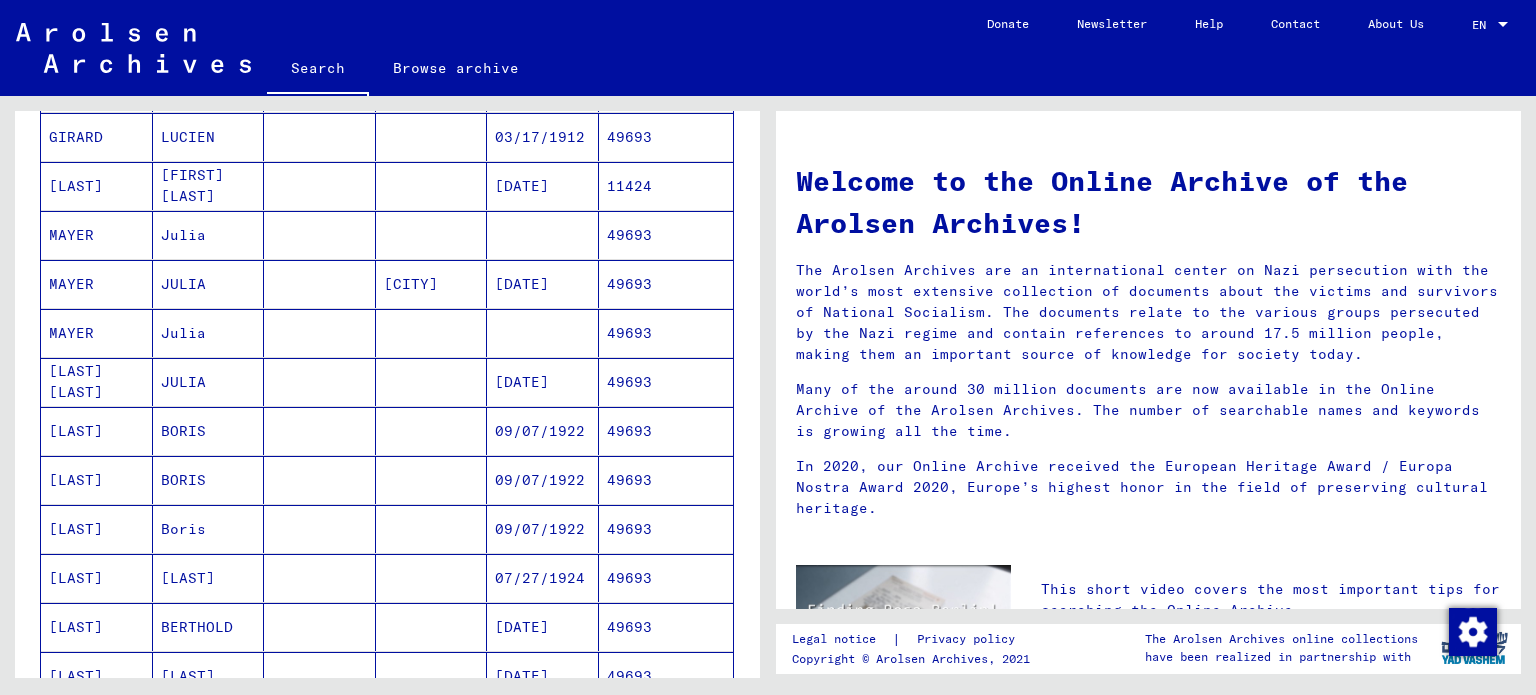 click on "Julia" at bounding box center [209, 284] 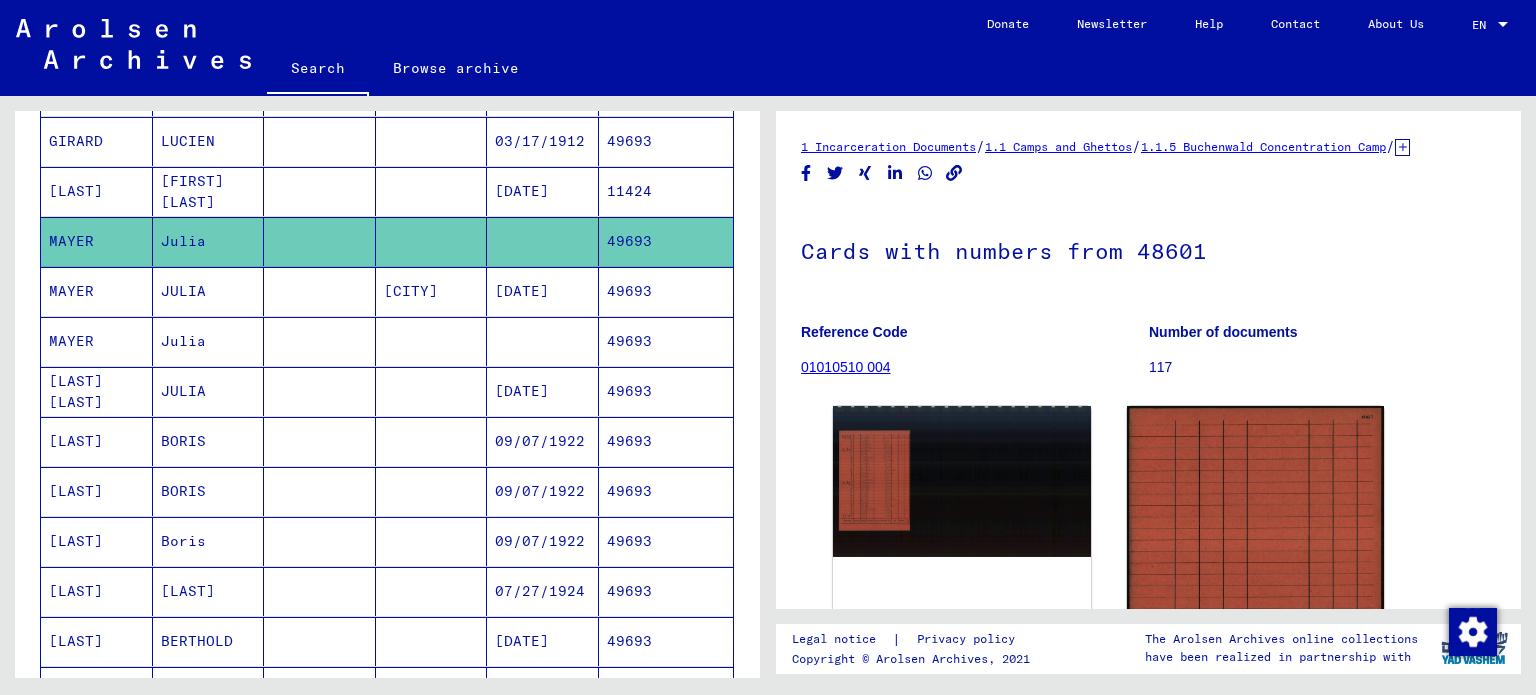 click on "JULIA" at bounding box center [209, 341] 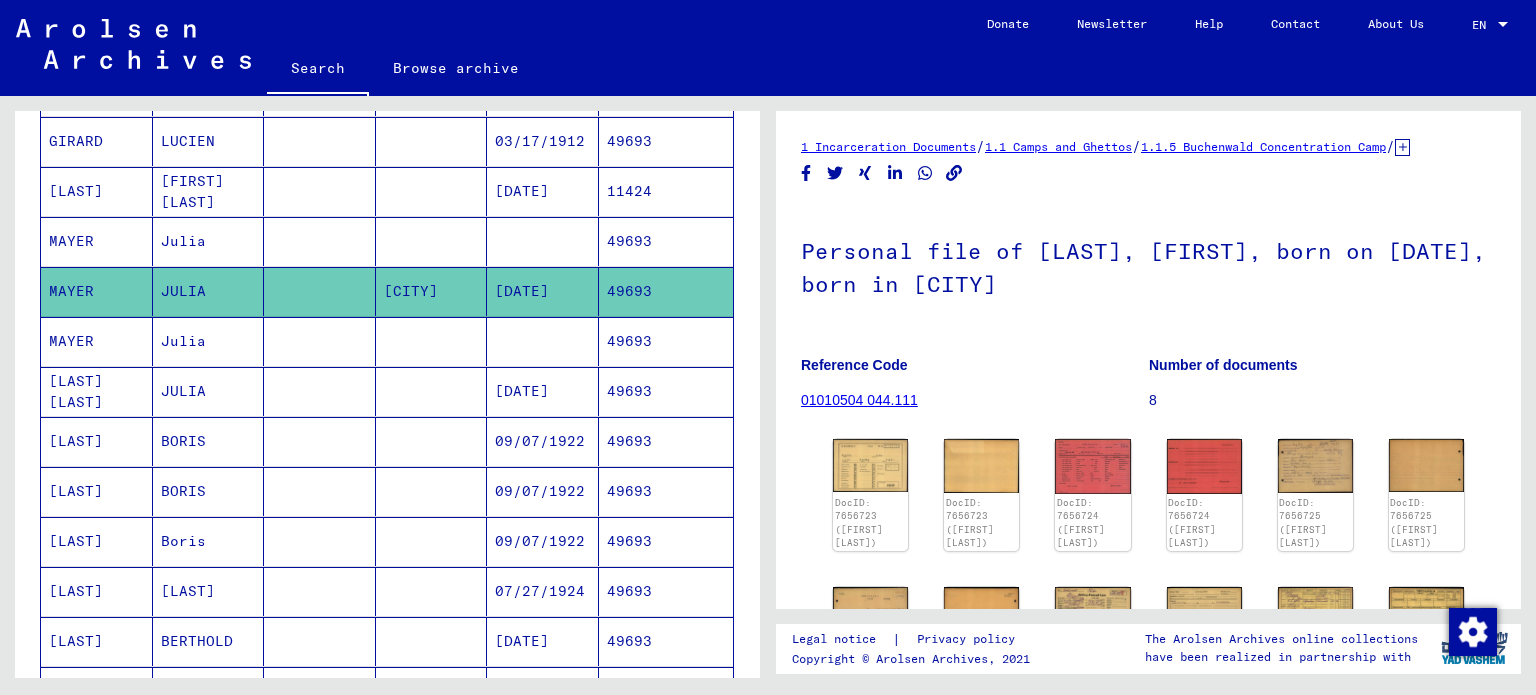click on "Julia" at bounding box center [209, 391] 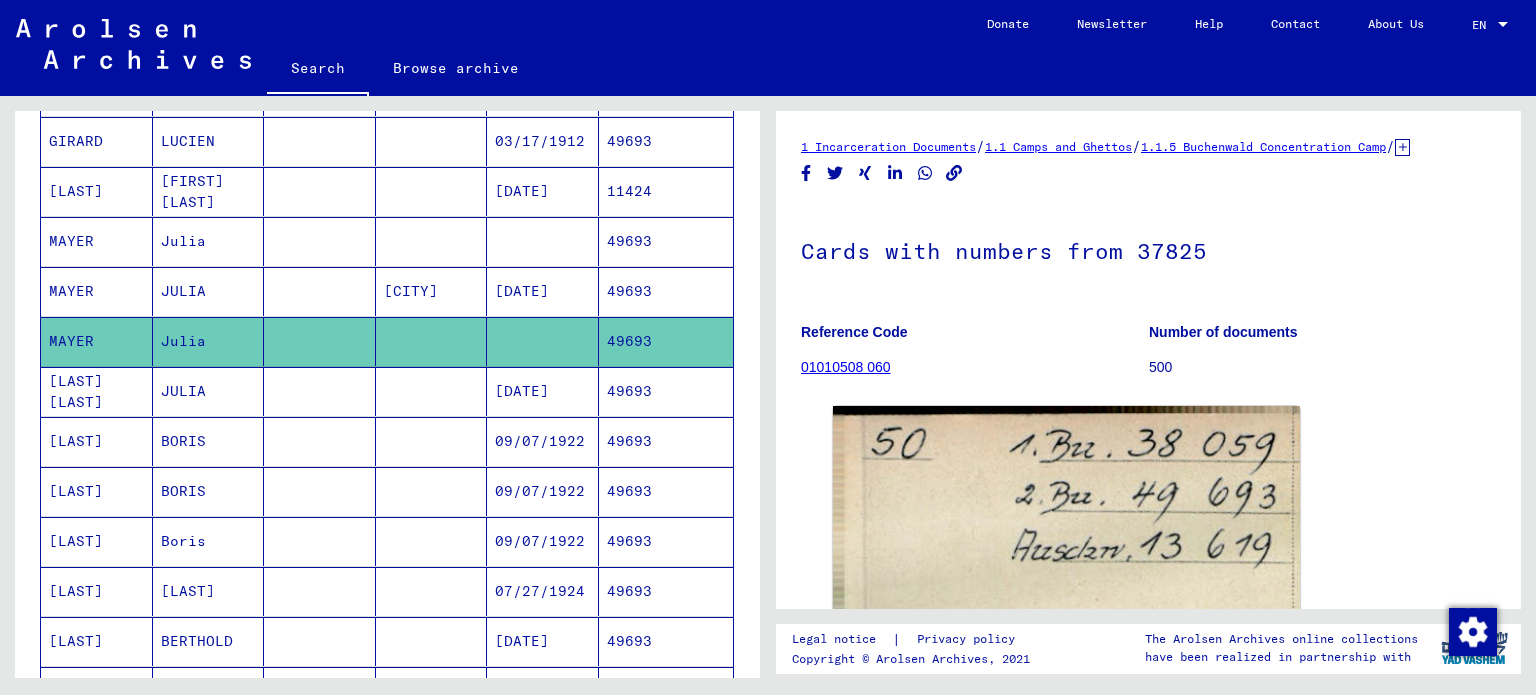 click on "JULIA" at bounding box center (209, 441) 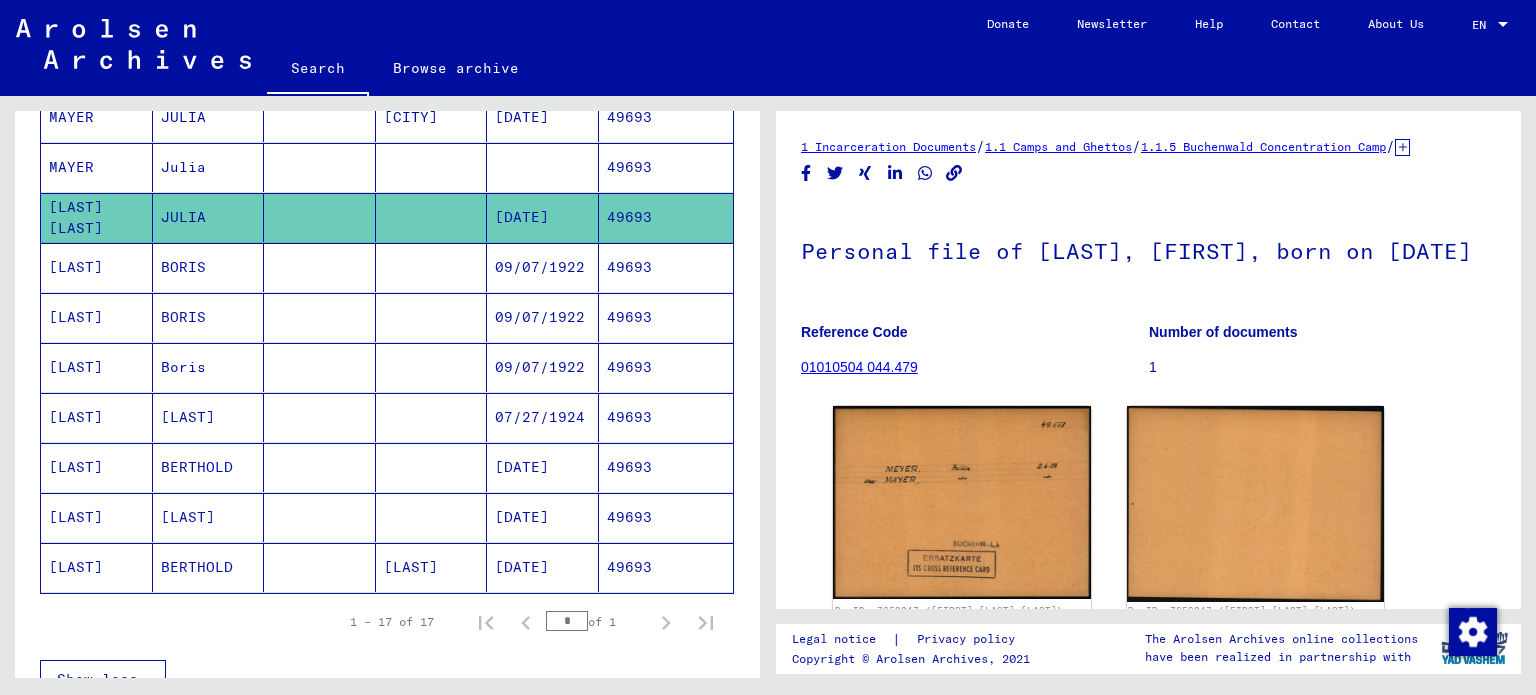 scroll, scrollTop: 688, scrollLeft: 0, axis: vertical 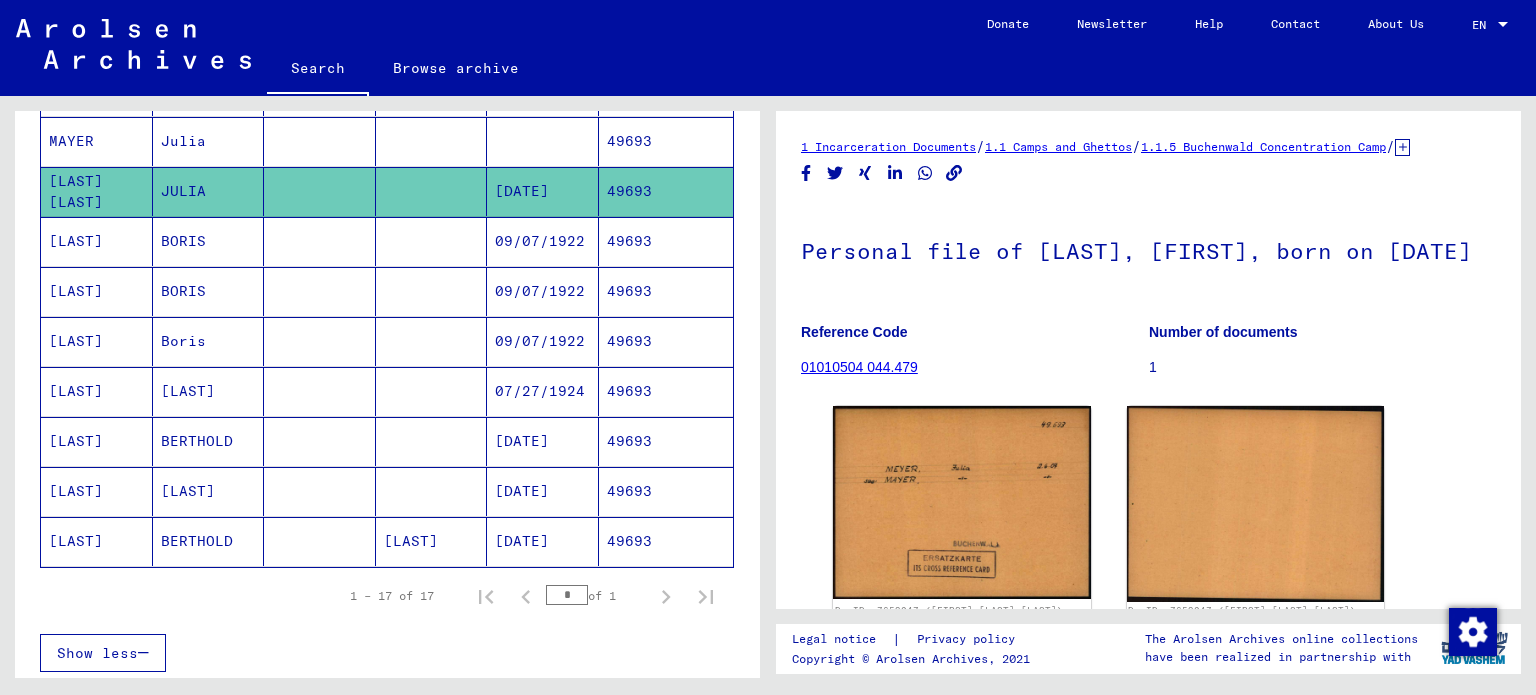 click on "BORIS" at bounding box center [209, 291] 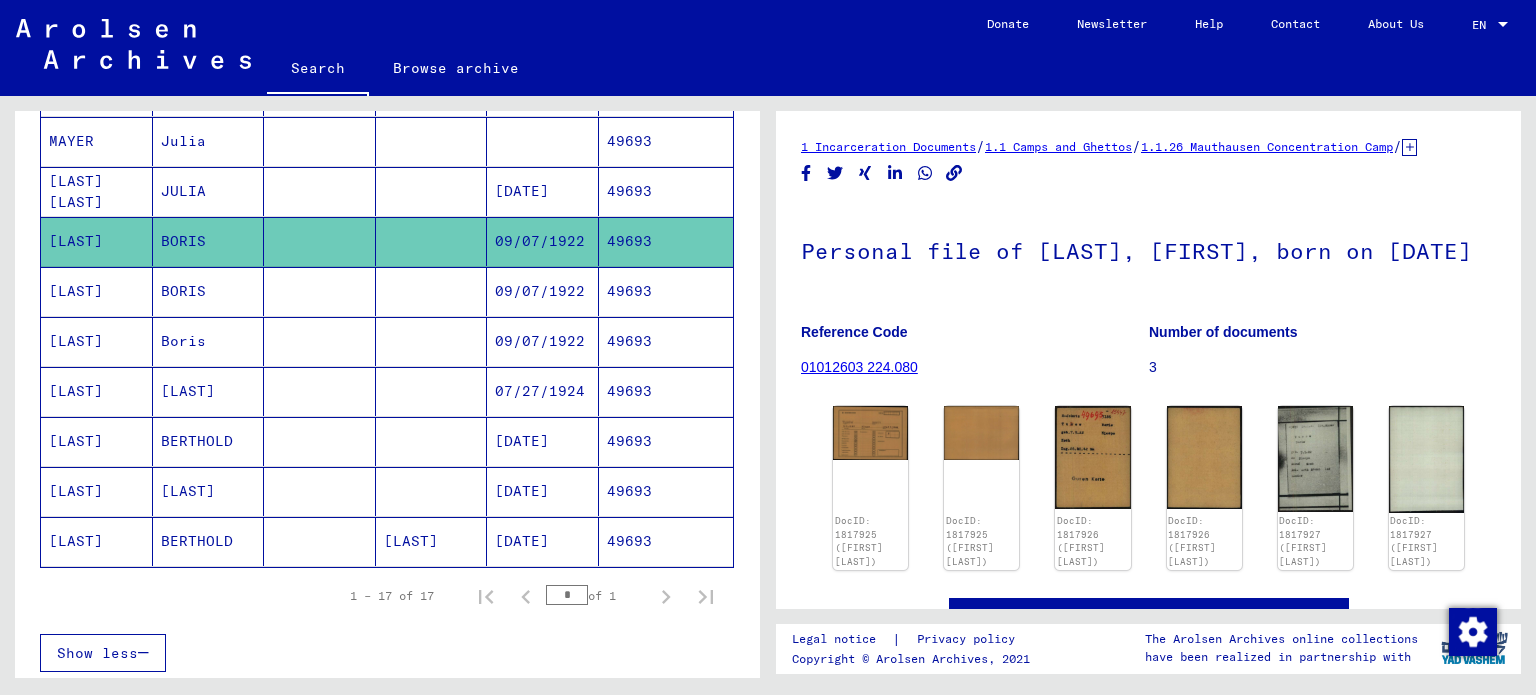 click on "[LAST]" at bounding box center (209, 441) 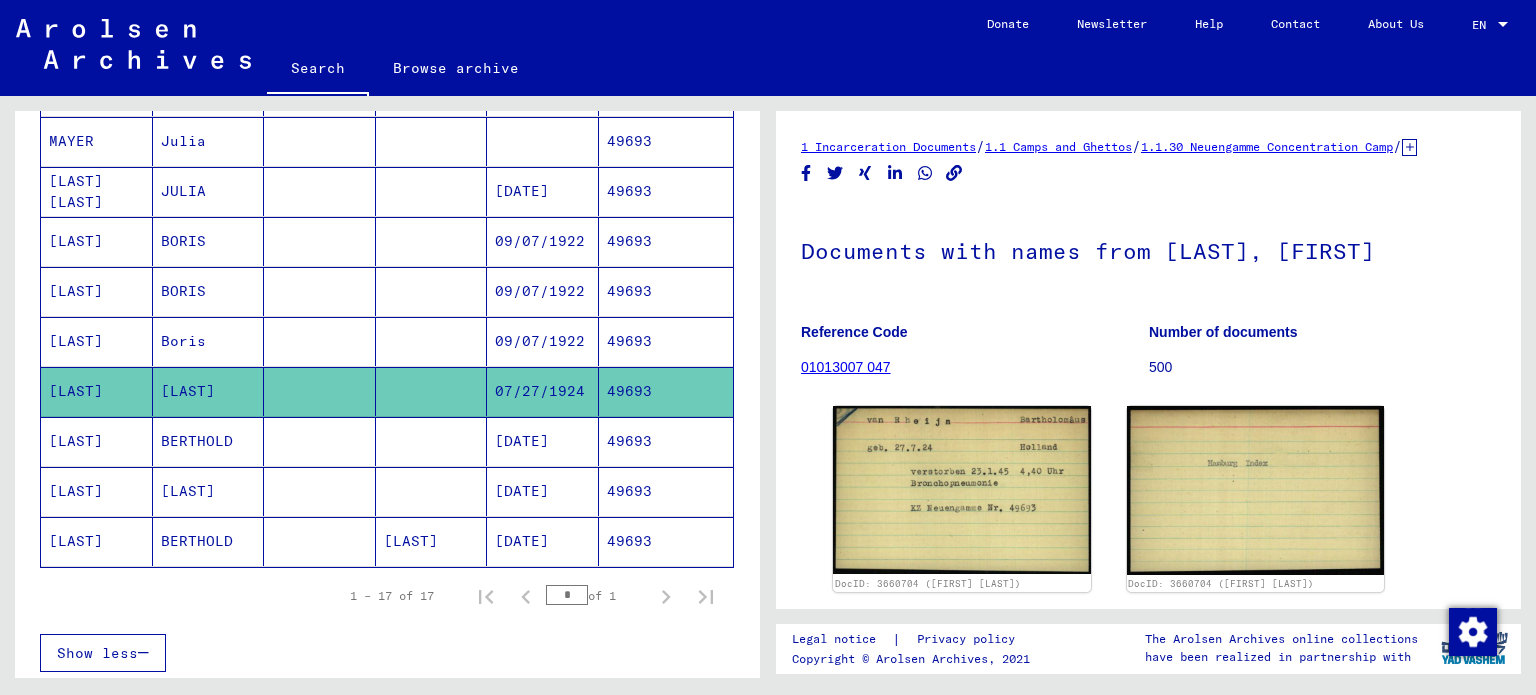 click on "BERTHOLD" at bounding box center [209, 491] 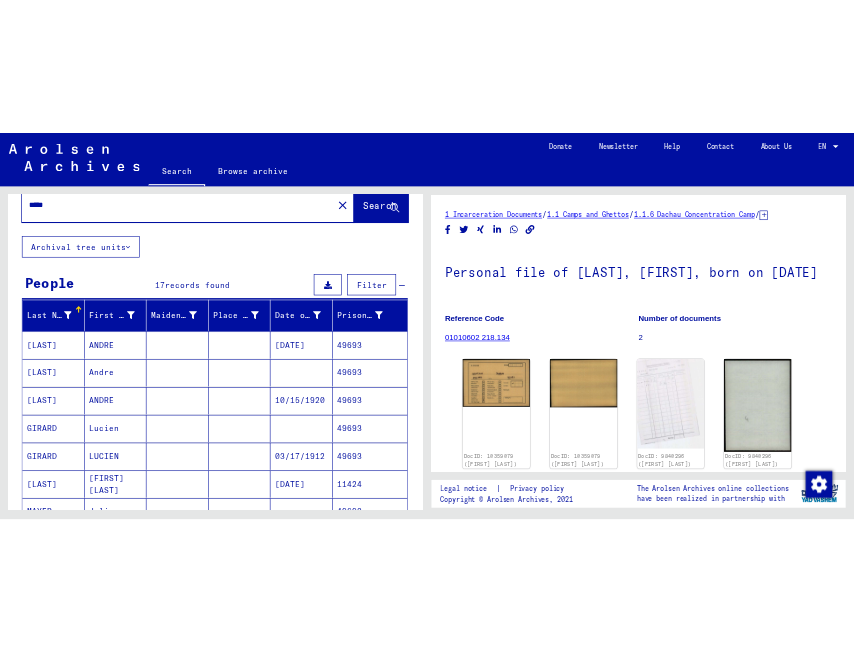 scroll, scrollTop: 0, scrollLeft: 0, axis: both 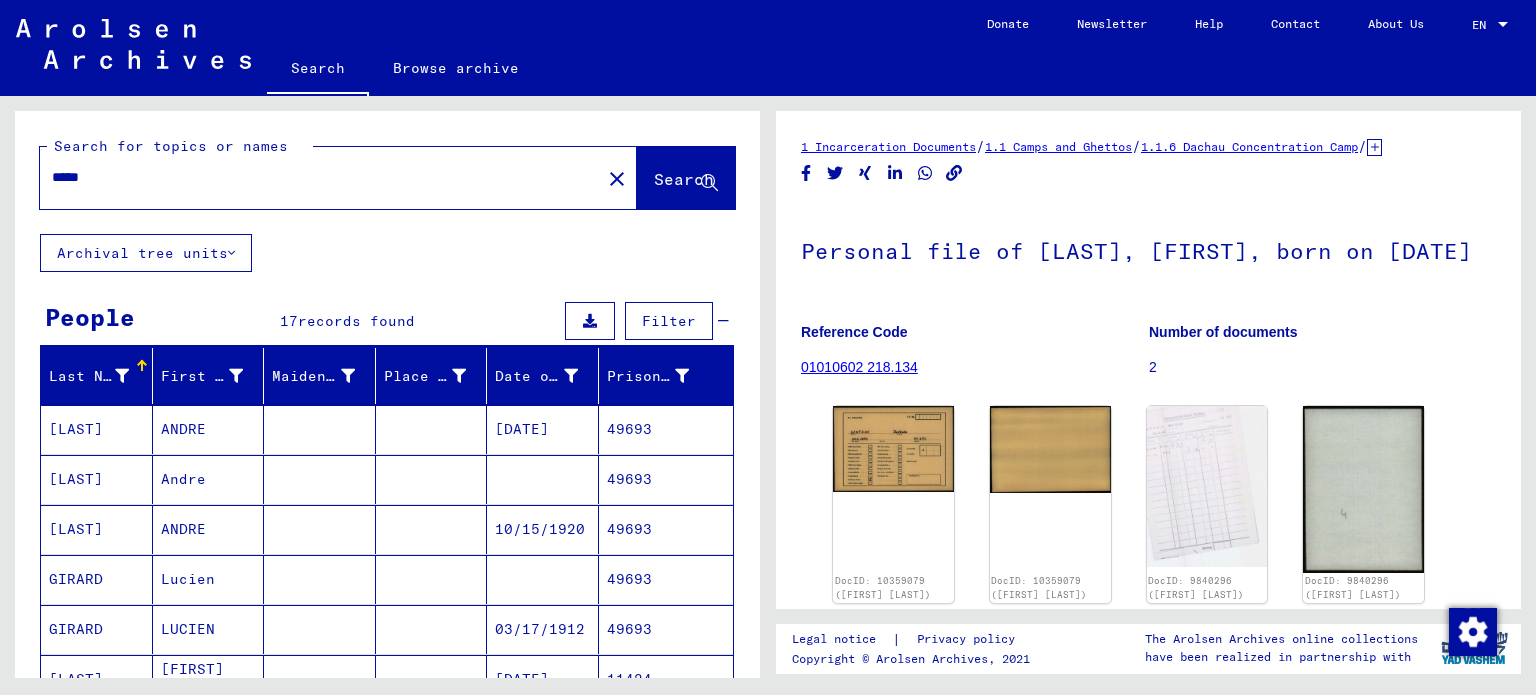 click on "*****" at bounding box center [320, 177] 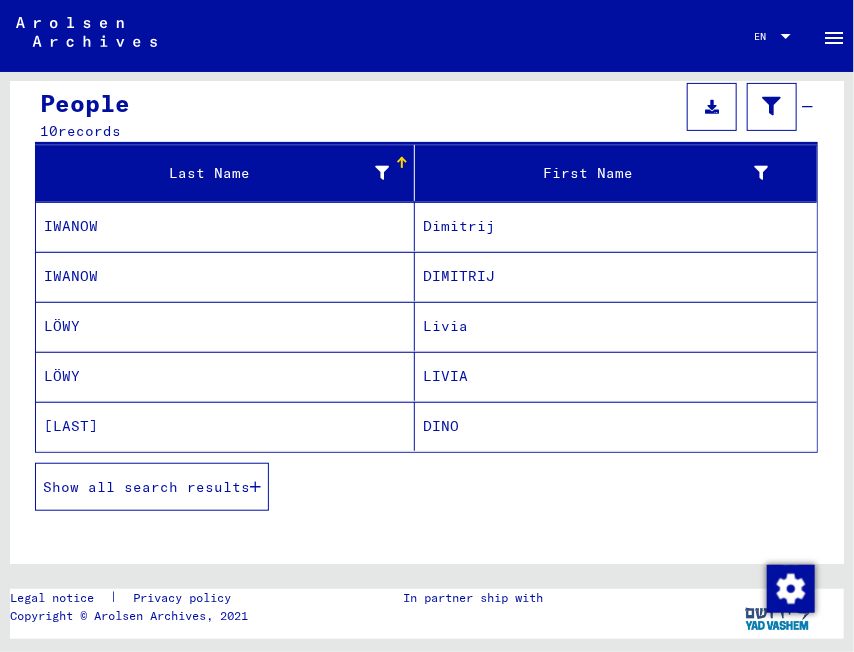 click on "Show all search results" at bounding box center [152, 487] 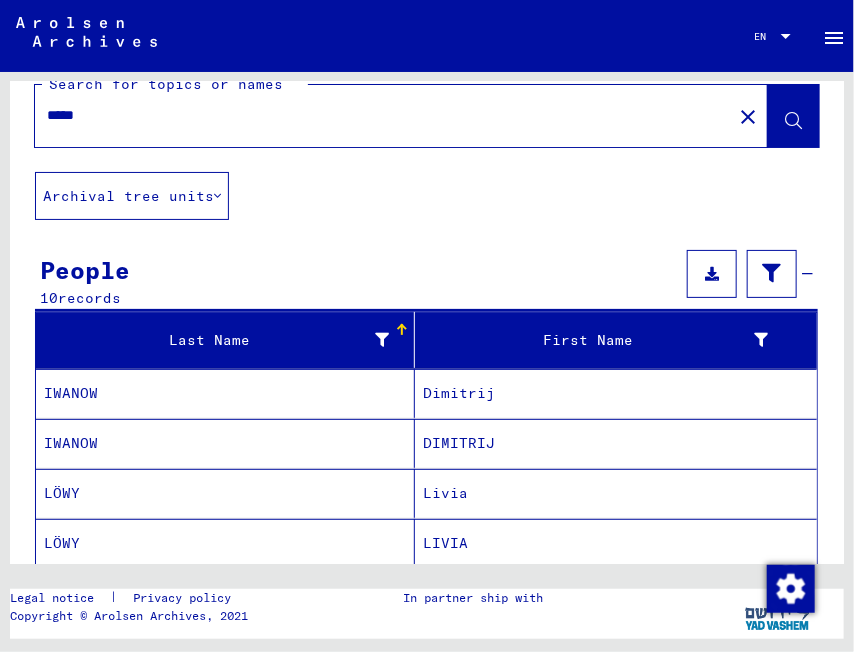 scroll, scrollTop: 0, scrollLeft: 0, axis: both 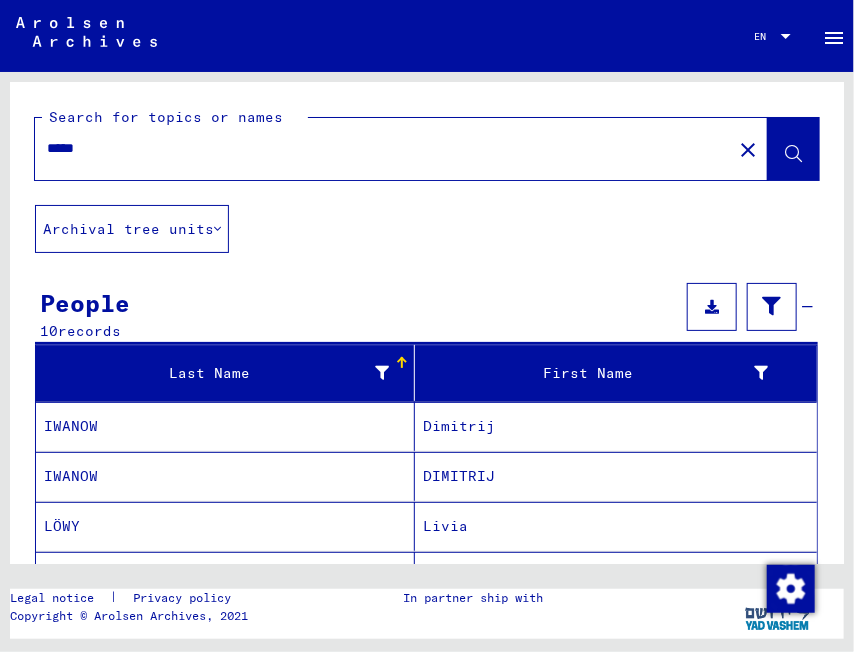 click on "*****" at bounding box center (383, 148) 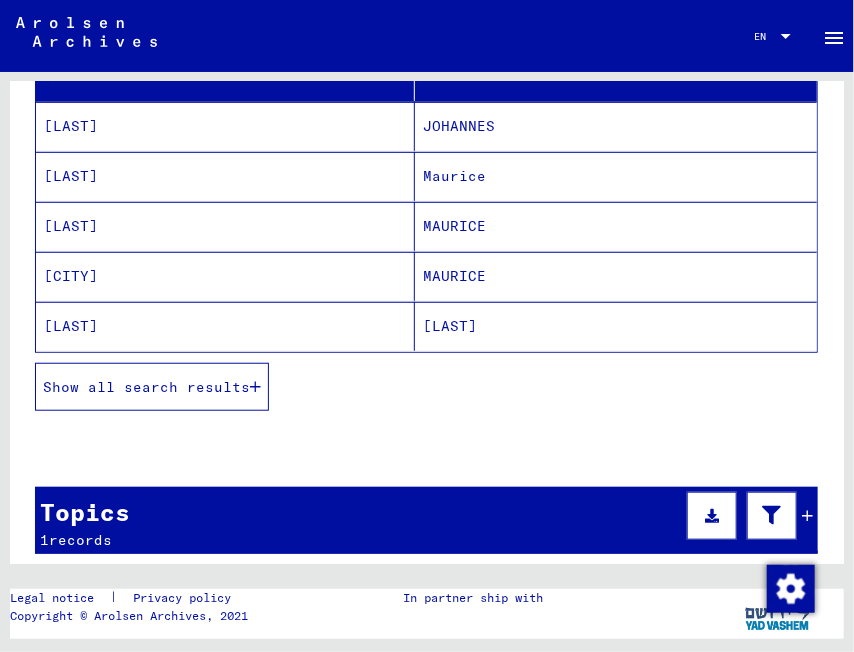 click on "Show all search results" at bounding box center [152, 387] 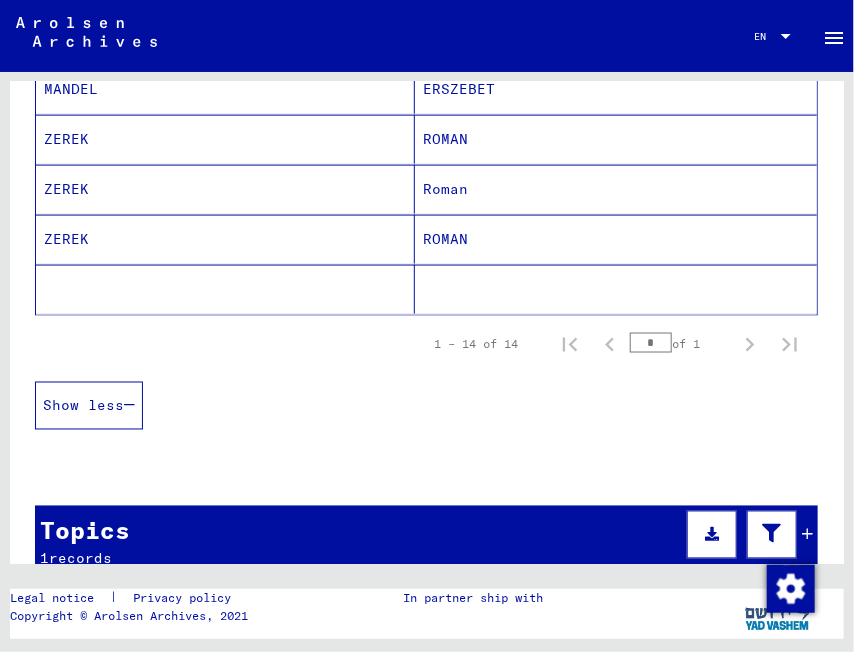 scroll, scrollTop: 800, scrollLeft: 0, axis: vertical 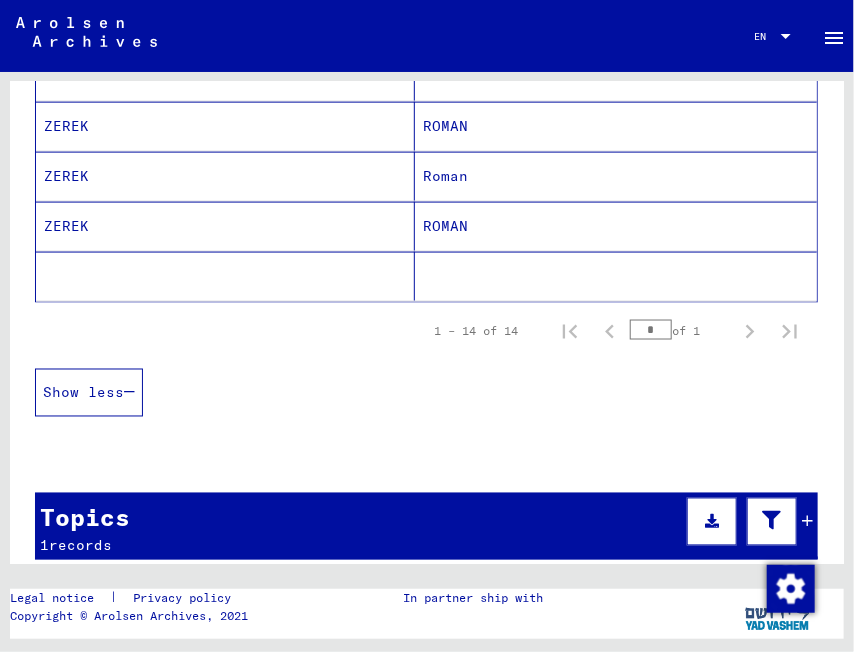 click 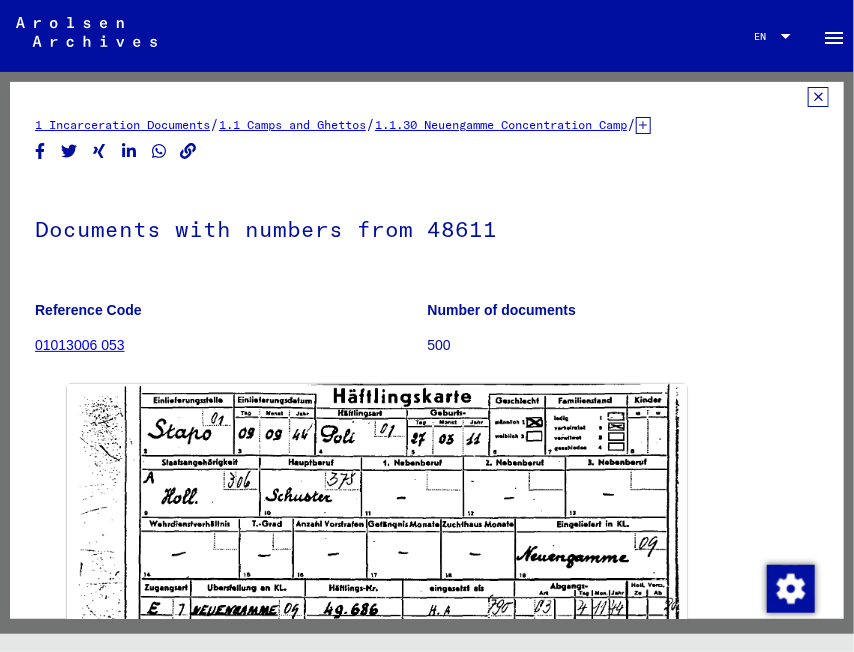 scroll, scrollTop: 0, scrollLeft: 0, axis: both 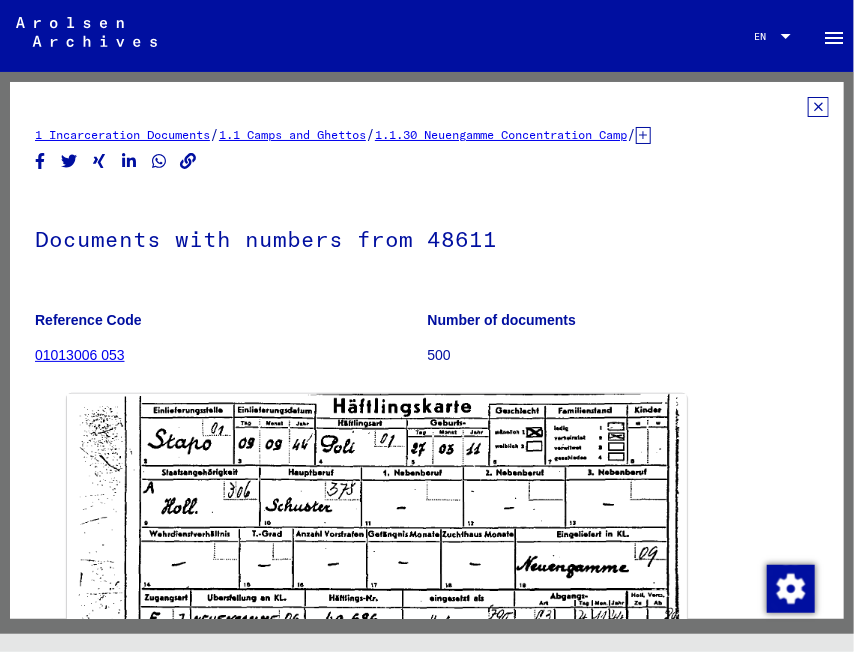 click 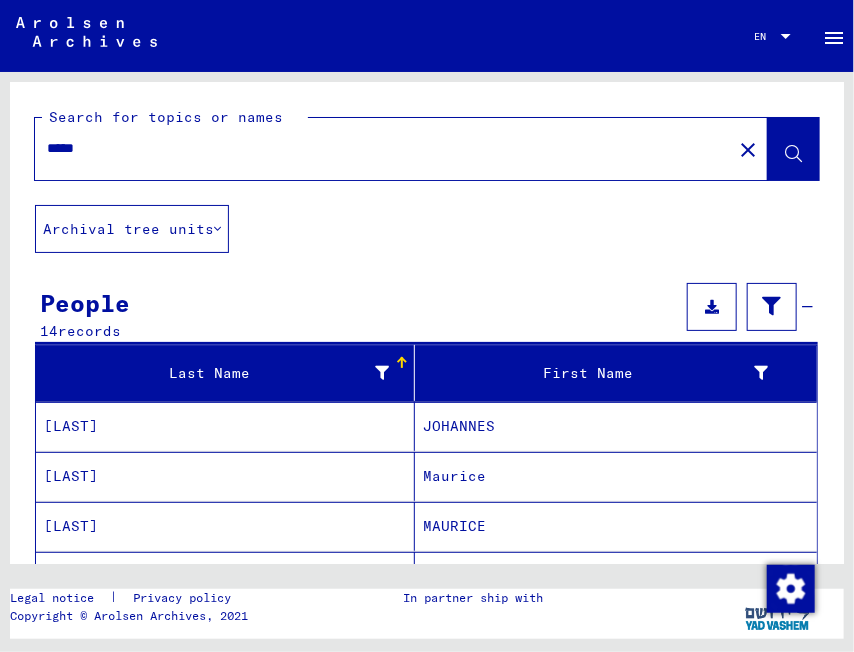 click on "*****" at bounding box center [383, 148] 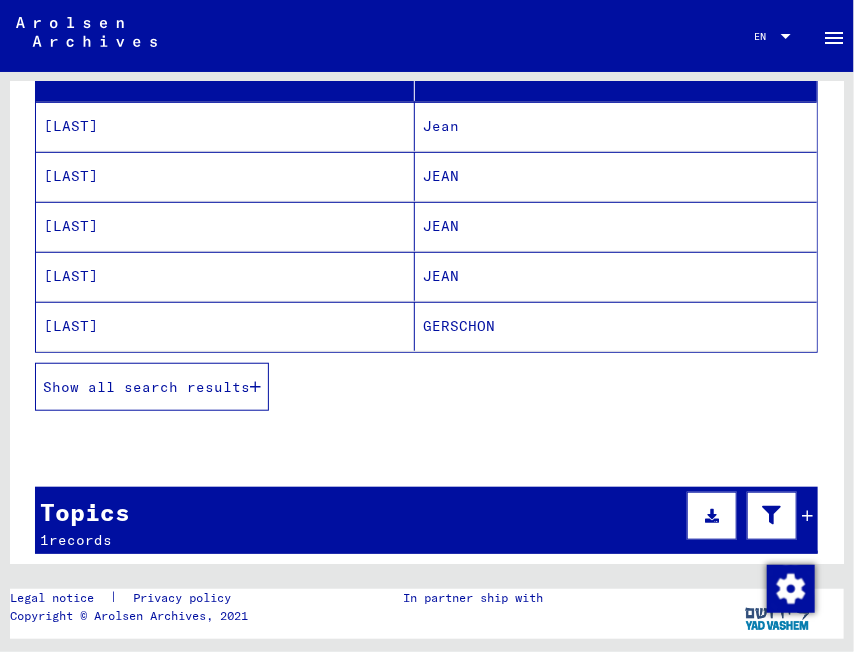 click on "Show all search results" at bounding box center (146, 387) 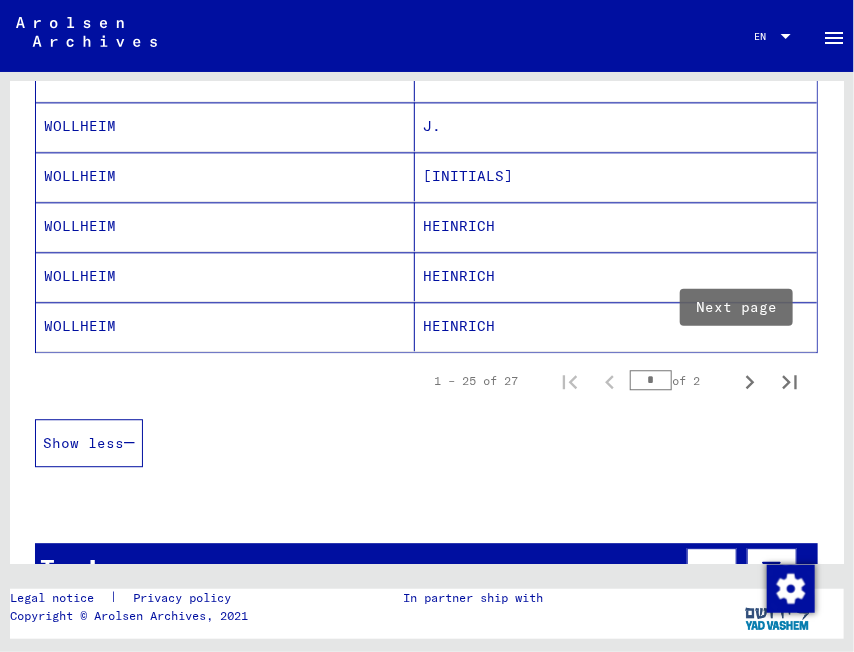 click 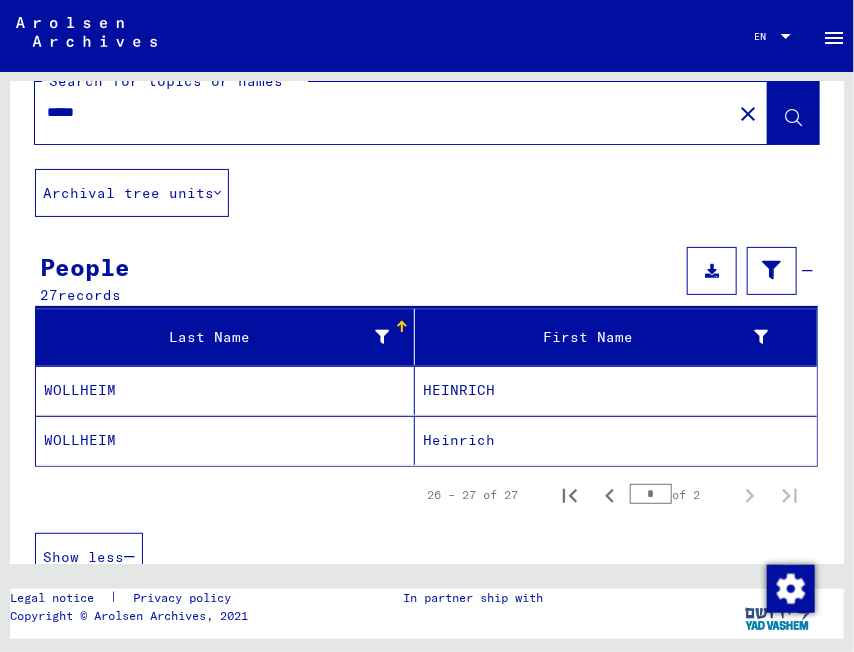 scroll, scrollTop: 0, scrollLeft: 0, axis: both 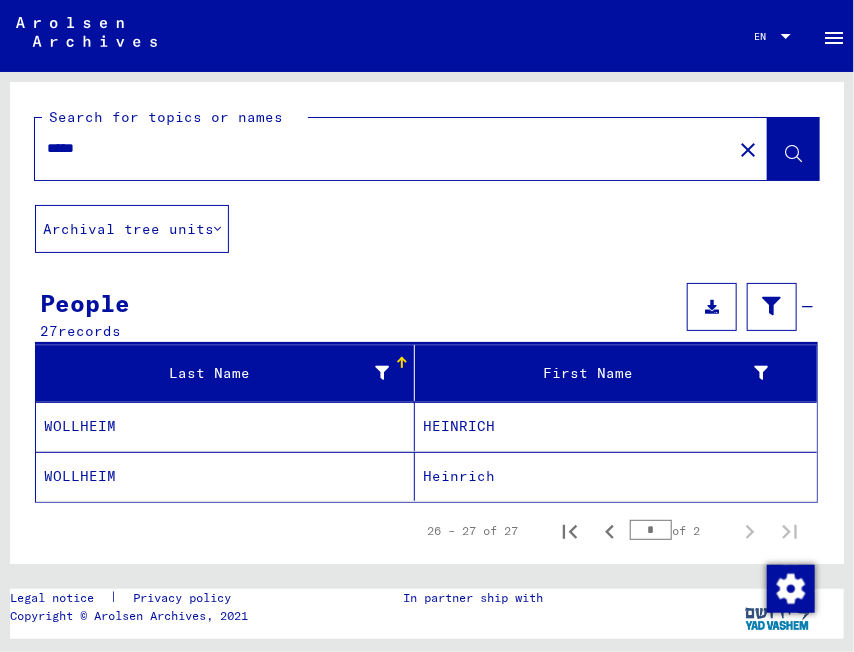 click on "*****" at bounding box center [383, 148] 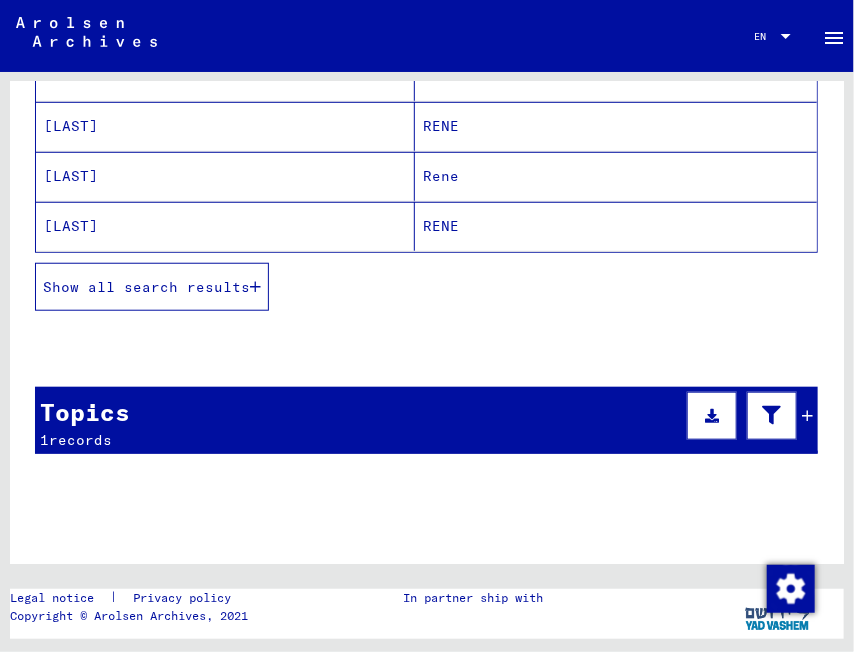 click on "Show all search results" at bounding box center (146, 287) 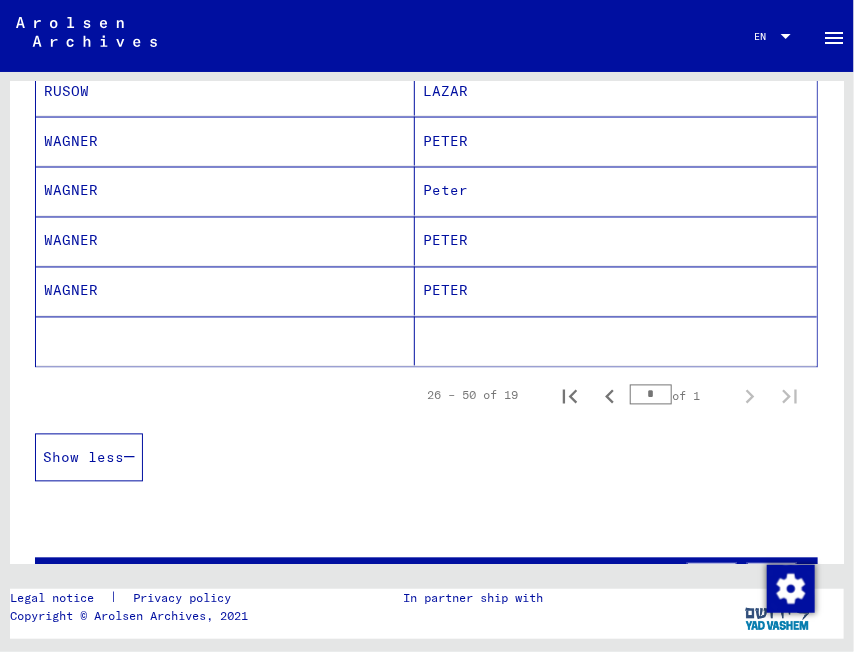 scroll, scrollTop: 1000, scrollLeft: 0, axis: vertical 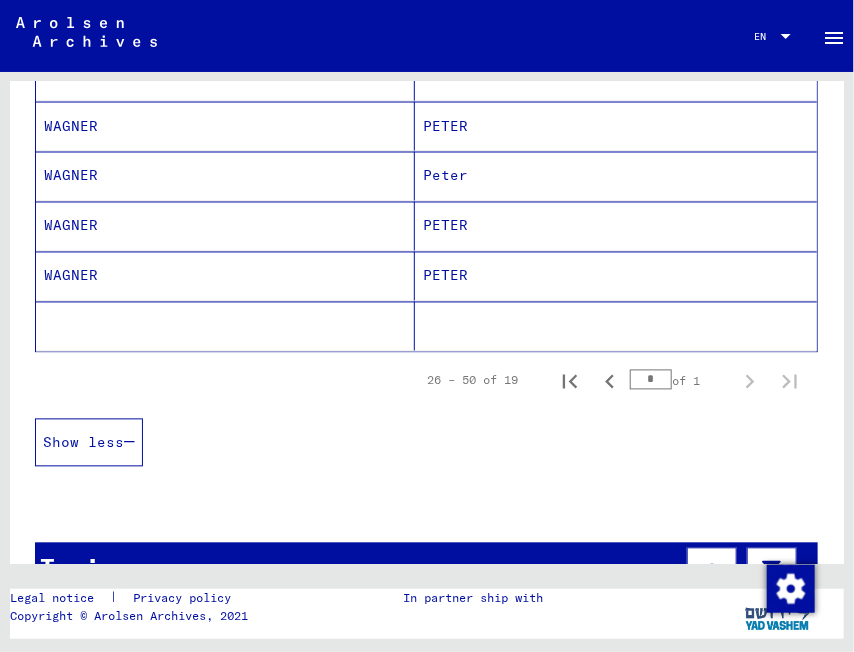 click 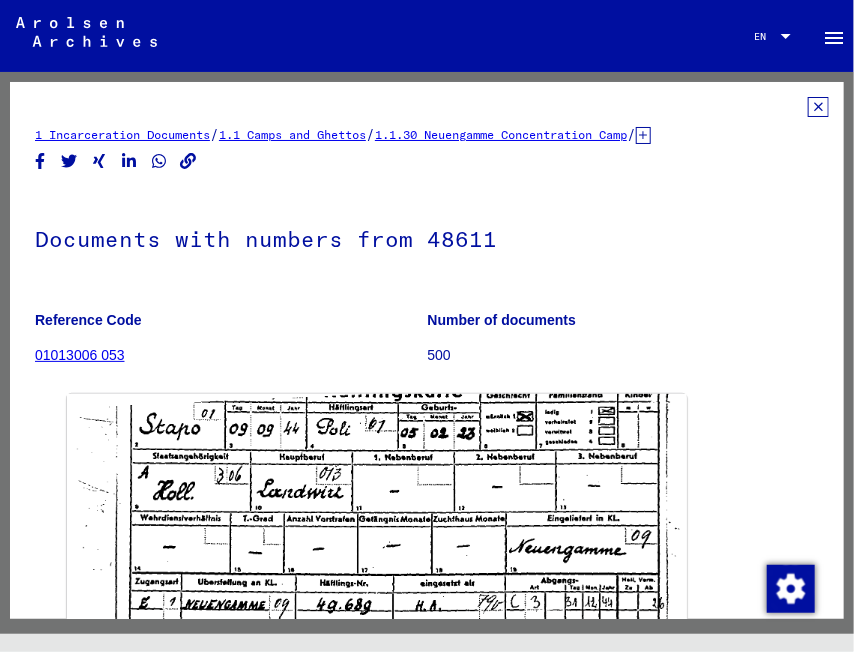 click 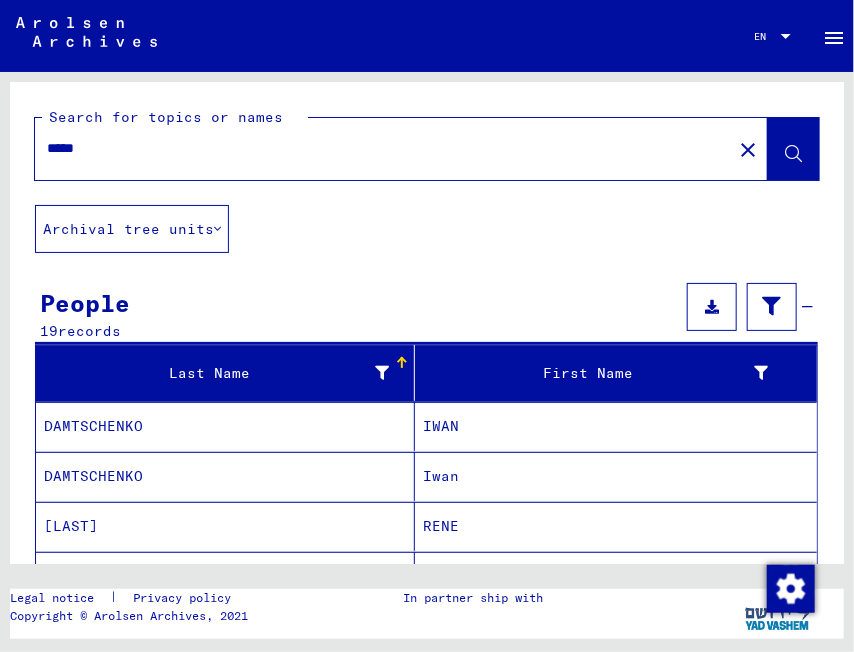 click on "*****" at bounding box center [383, 148] 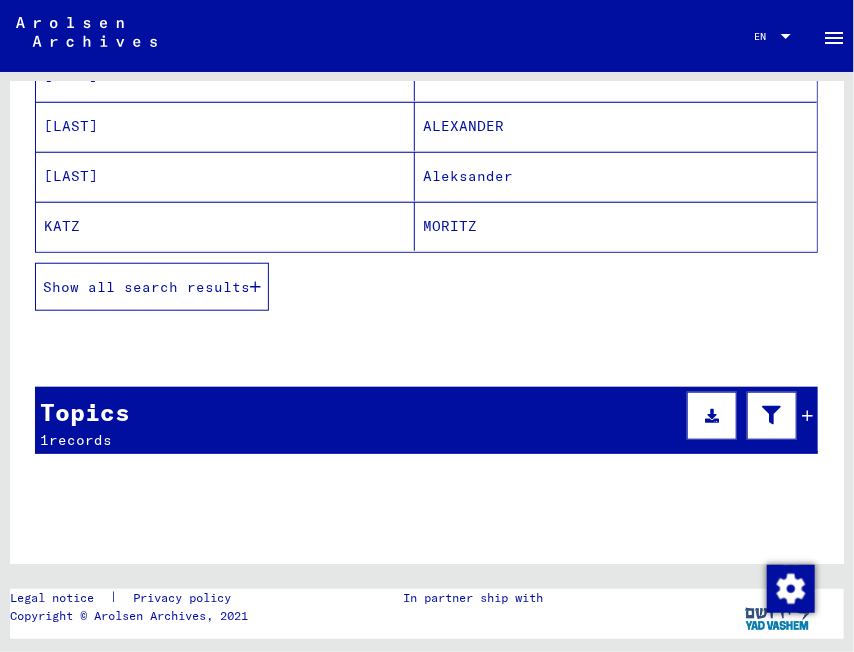 click on "Show all search results" at bounding box center (146, 287) 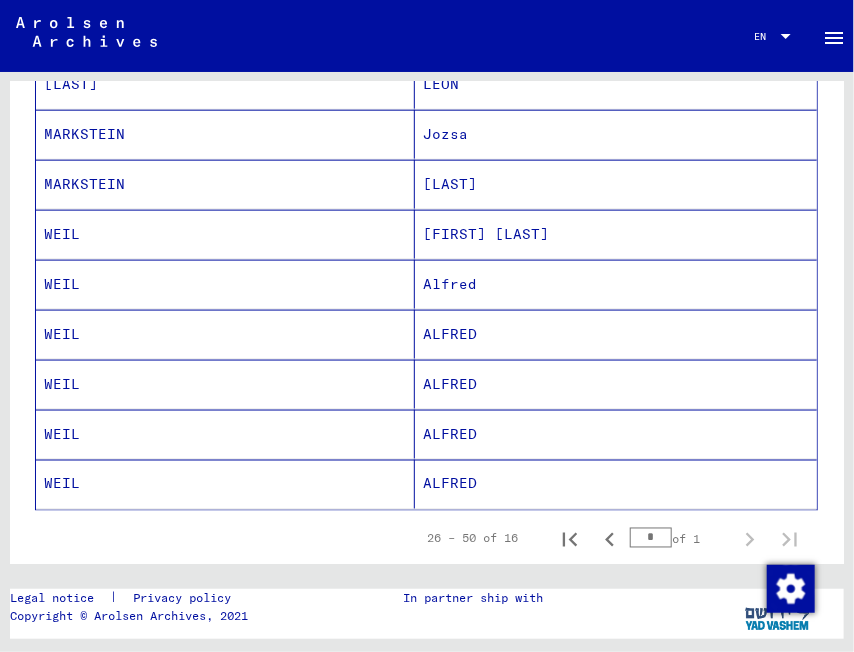 scroll, scrollTop: 700, scrollLeft: 0, axis: vertical 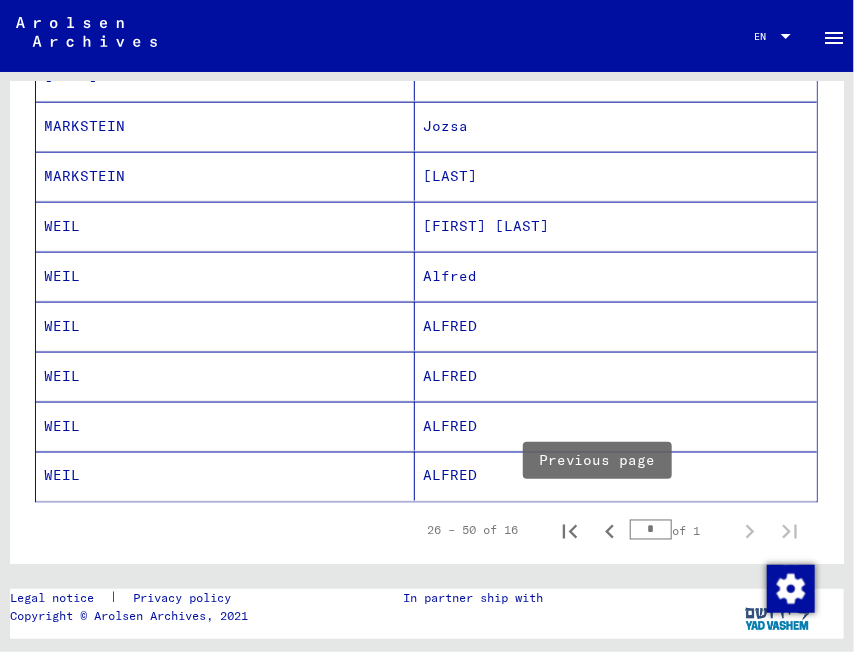 click 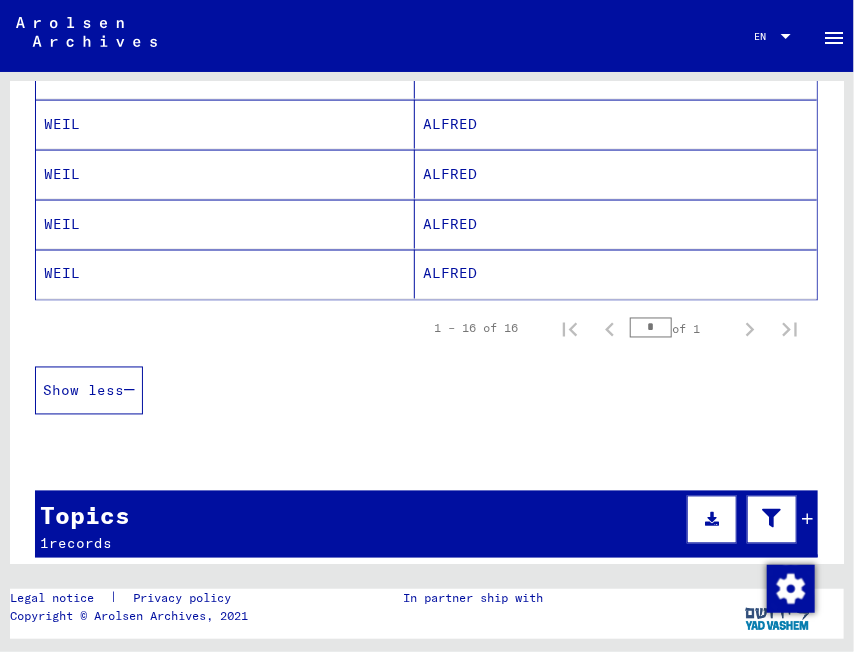 scroll, scrollTop: 1083, scrollLeft: 0, axis: vertical 